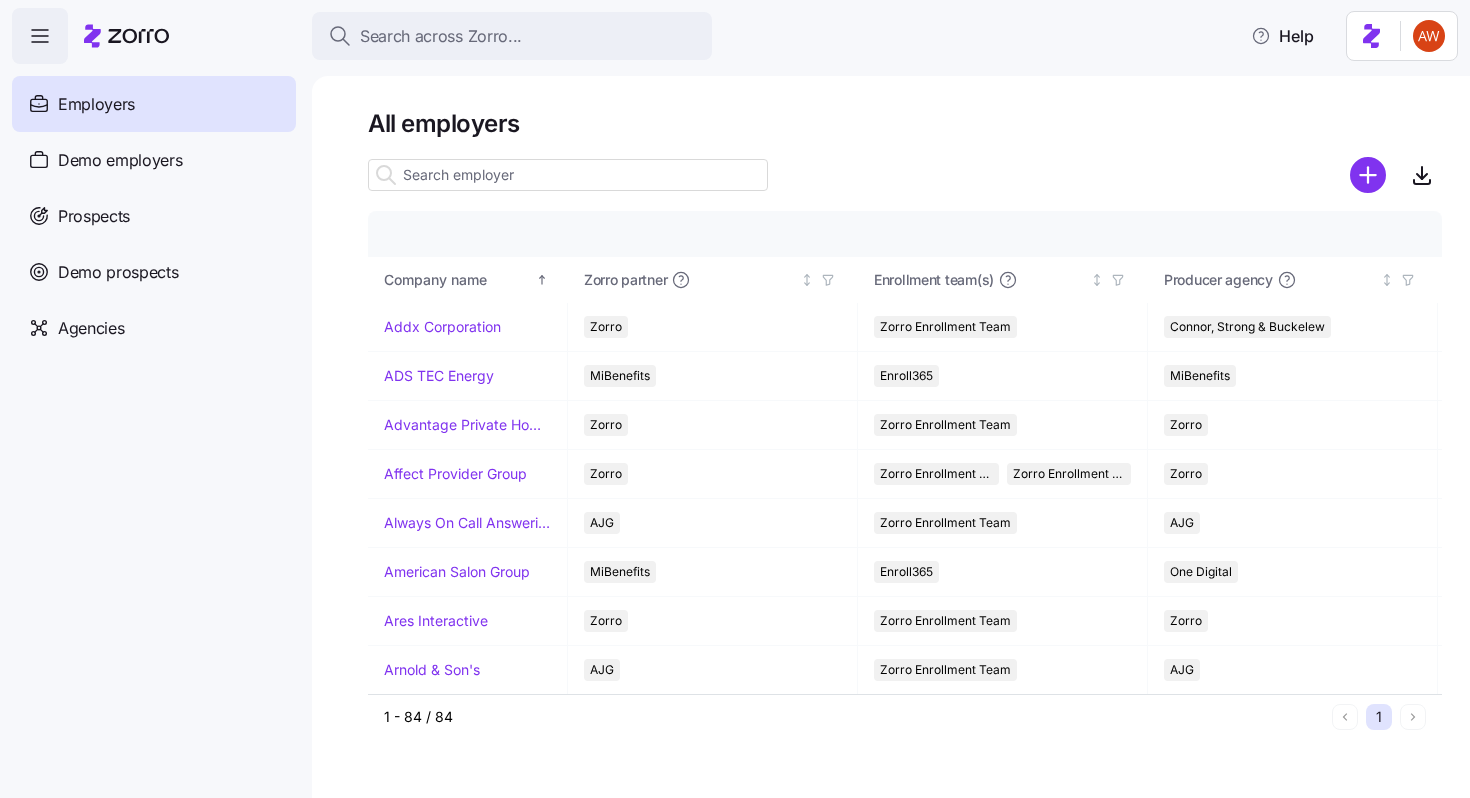 scroll, scrollTop: 0, scrollLeft: 0, axis: both 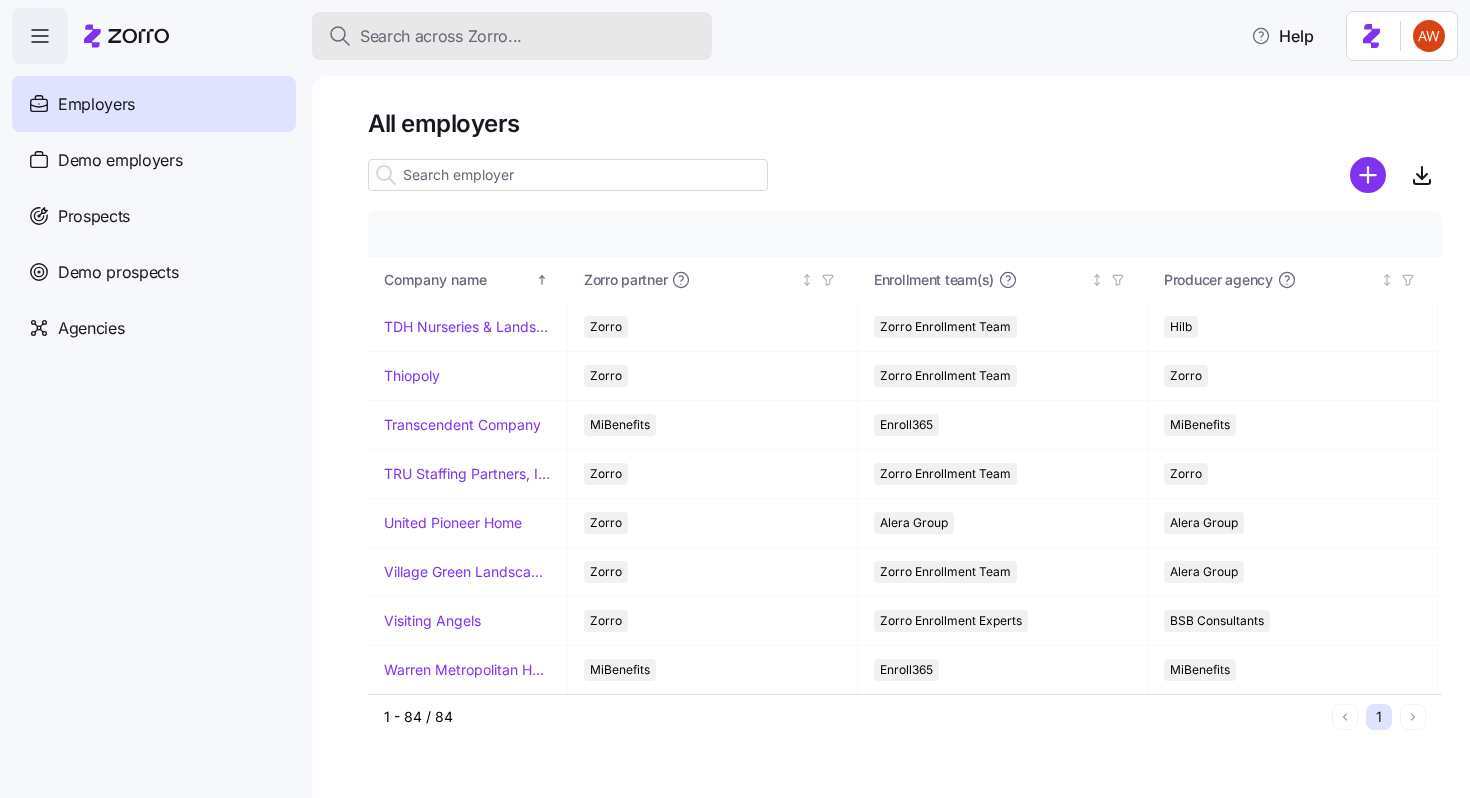 click on "Search across Zorro..." at bounding box center (441, 36) 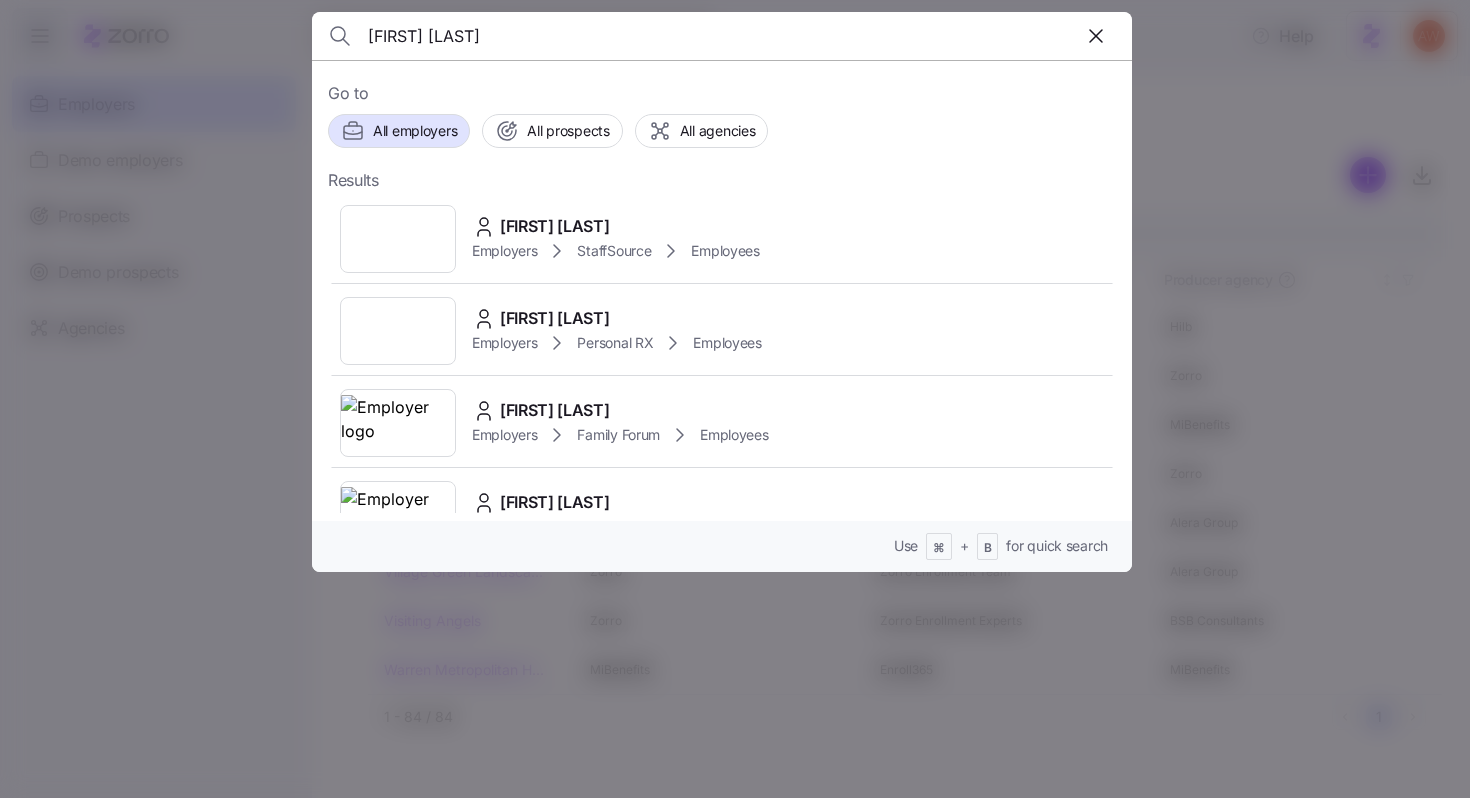 type on "[FIRST] [LAST]" 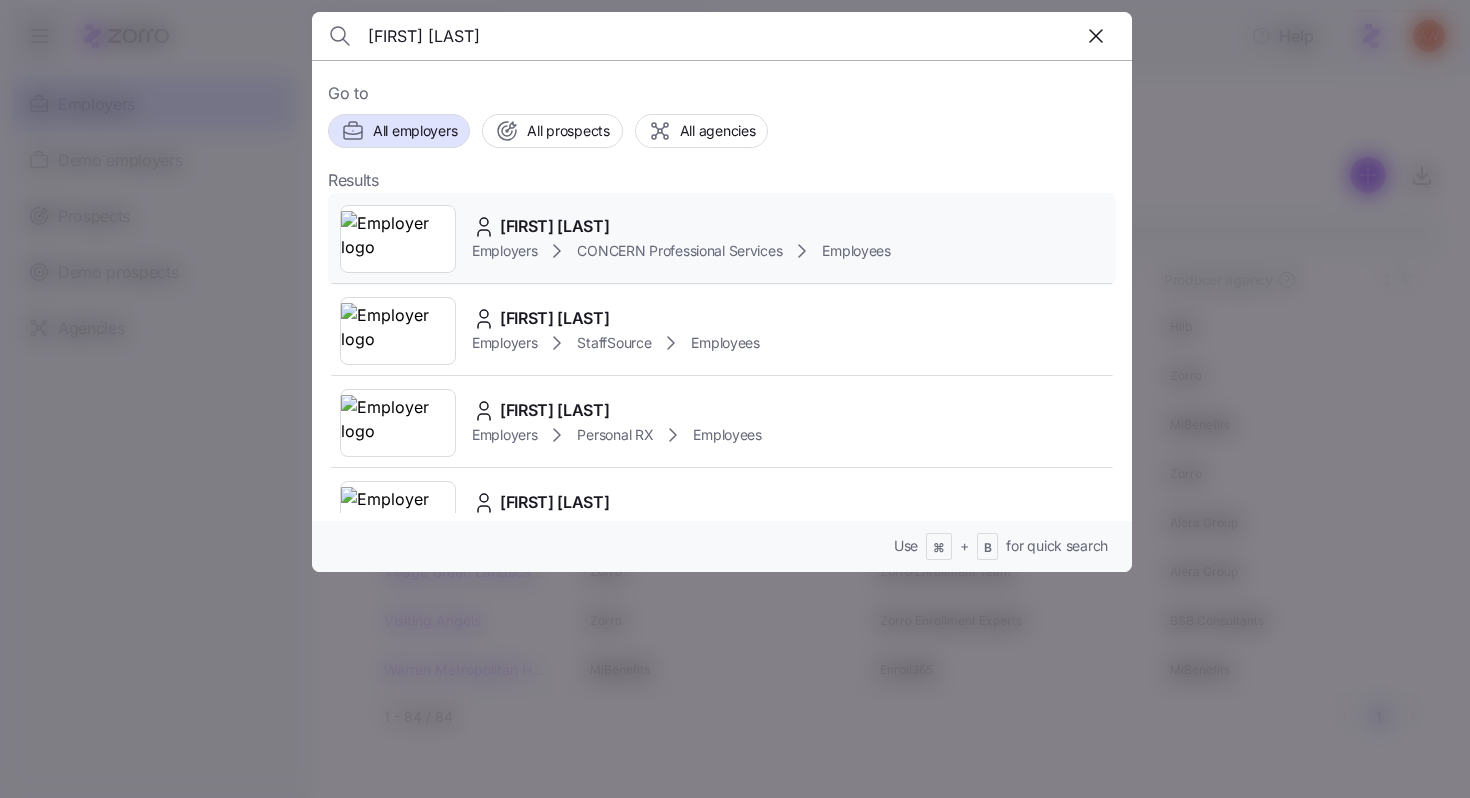 click on "[FIRST] [LAST]" at bounding box center [555, 226] 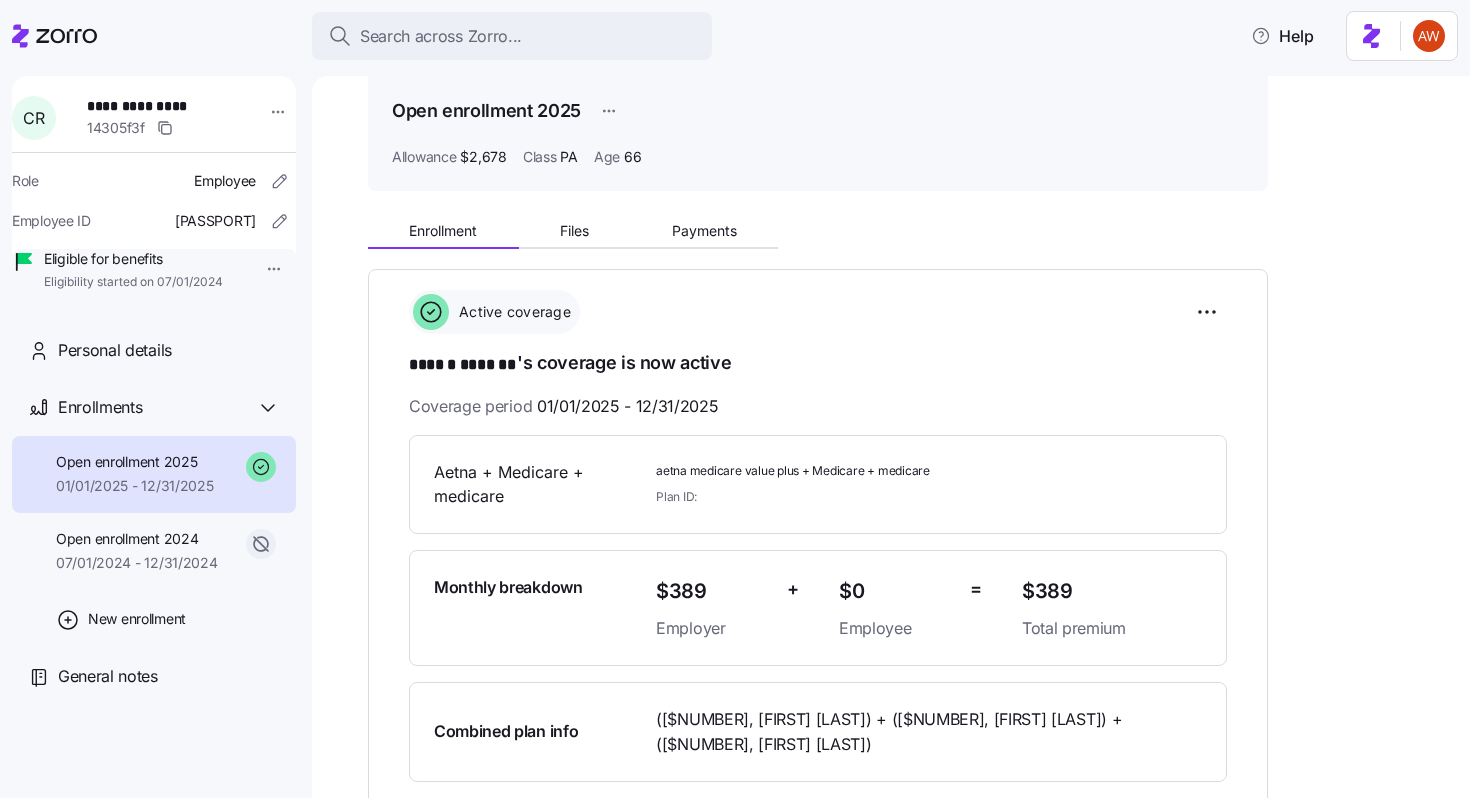 scroll, scrollTop: 80, scrollLeft: 0, axis: vertical 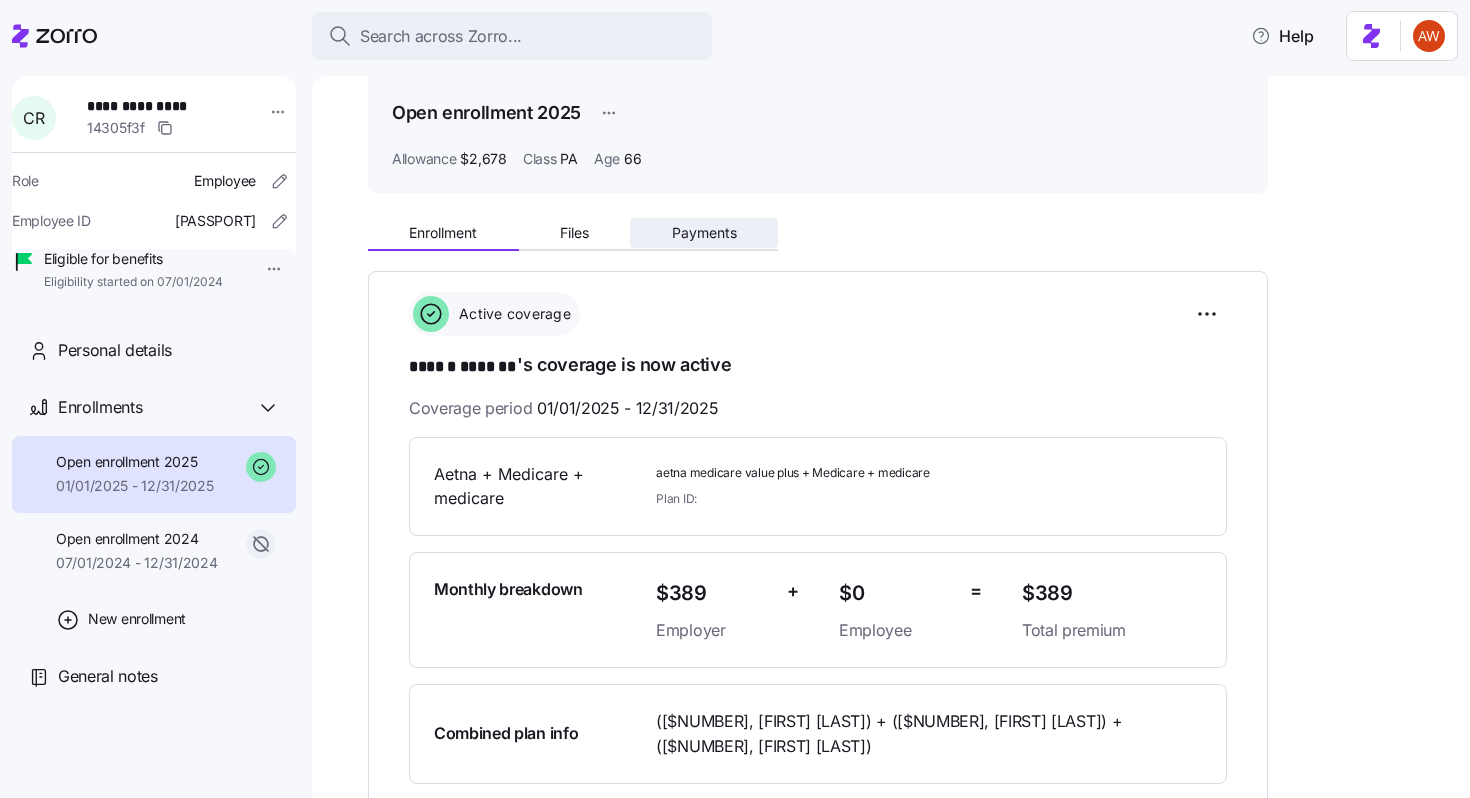click on "Payments" at bounding box center [704, 233] 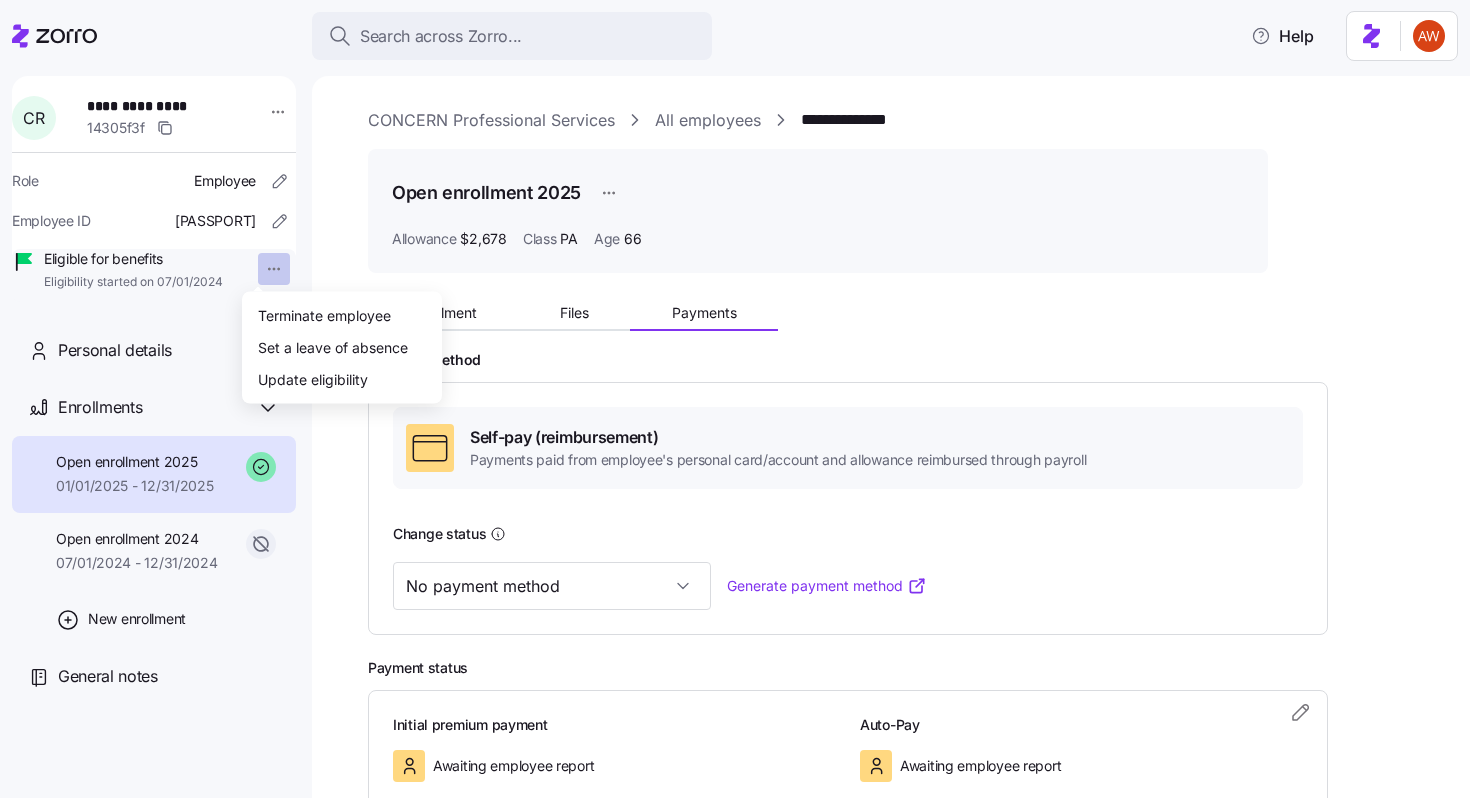 click on "CONCERN Professional Services All employees Open enrollment [YEAR] Allowance $[NUMBER] Class PA Age [NUMBER] Enrollment Files Payments Payment method Self-pay (reimbursement) Payments paid from employee's personal card/account and allowance reimbursed through payroll Change status No payment method Generate payment method Payment status Initial premium payment Awaiting employee report Auto-Pay Awaiting employee report Payments No payment method Valid Invalid (in-handling) Terminate employee Set a leave of absence Update eligibility" at bounding box center [735, 393] 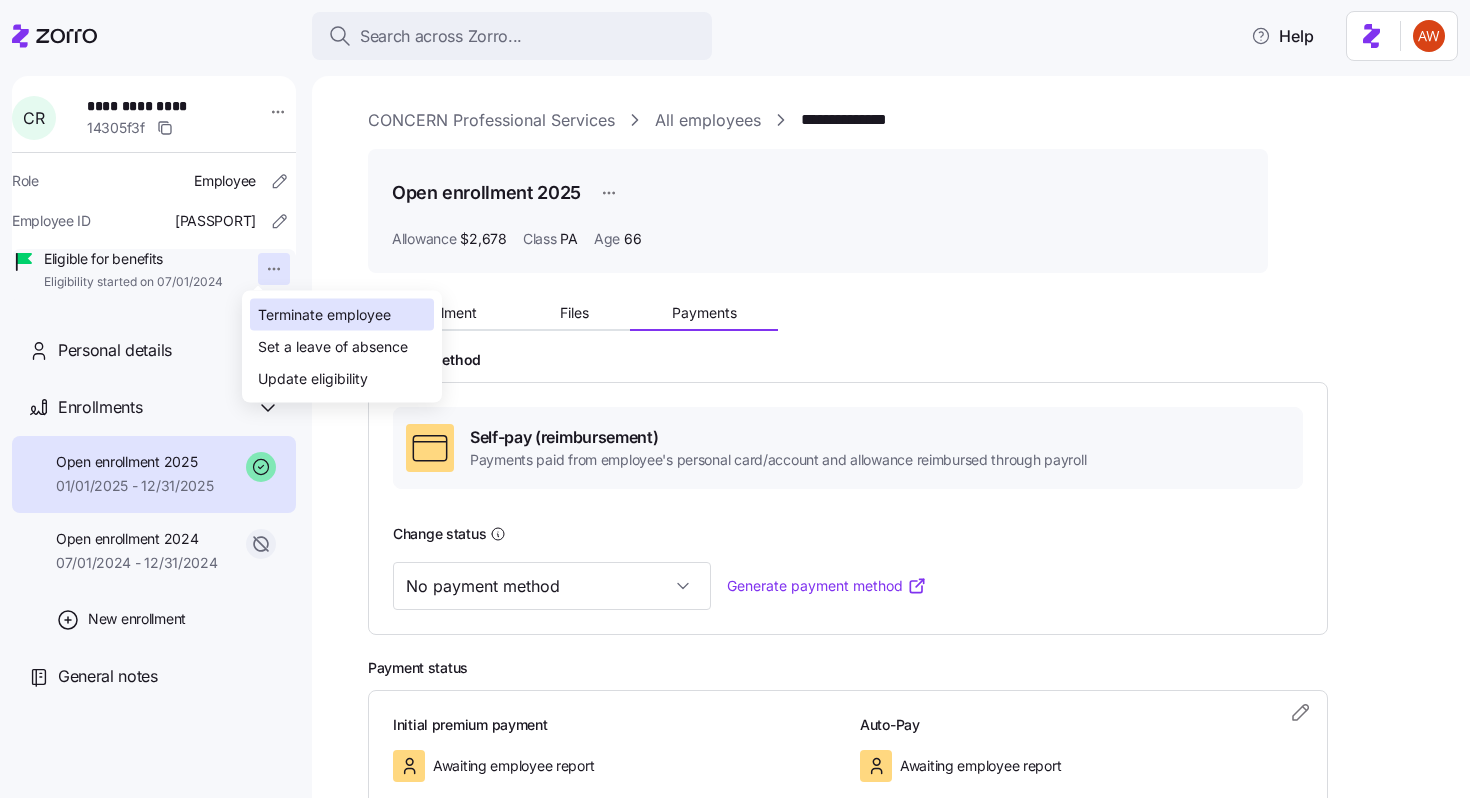 click on "Terminate employee" at bounding box center [324, 315] 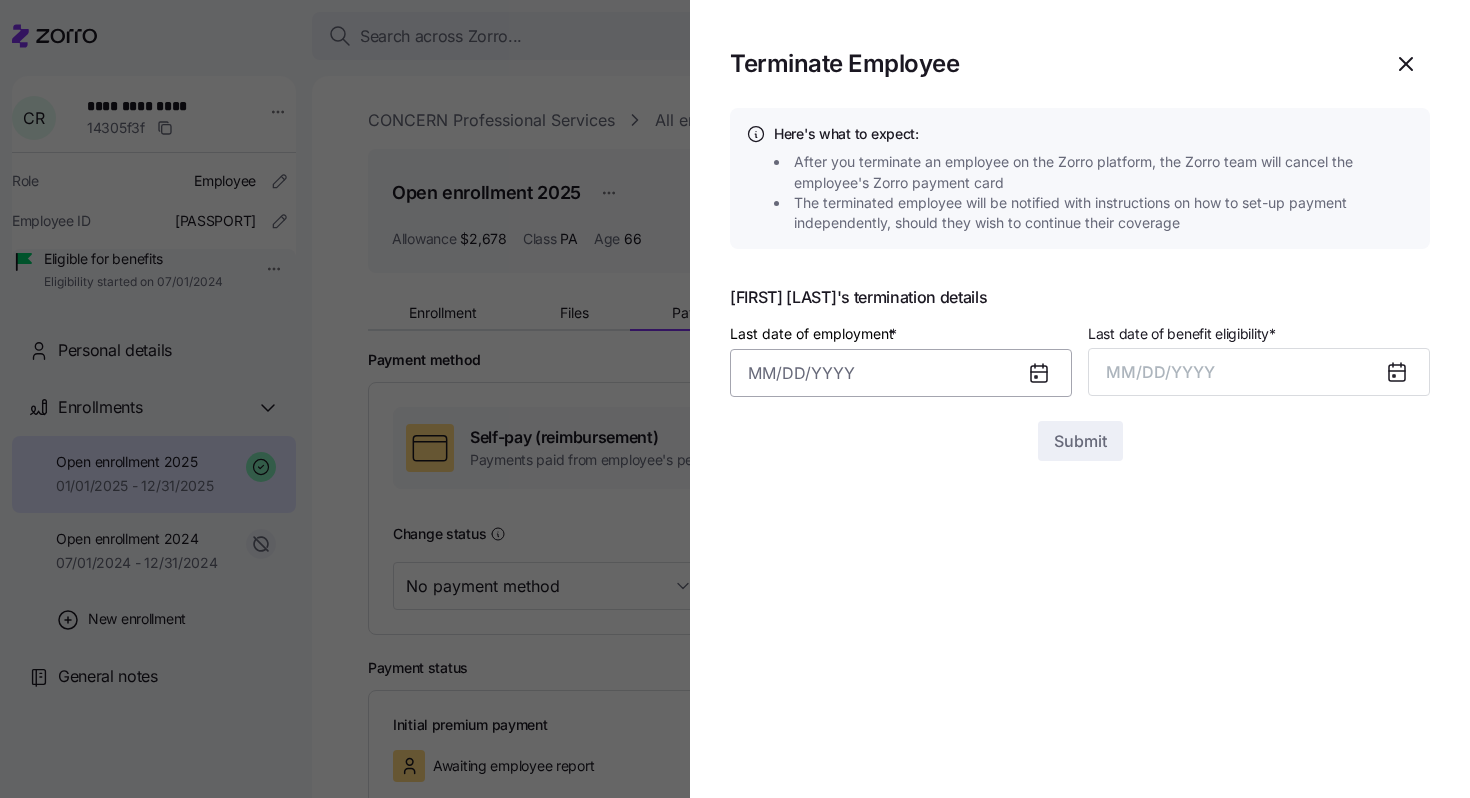 click on "Last date of employment  *" at bounding box center (901, 373) 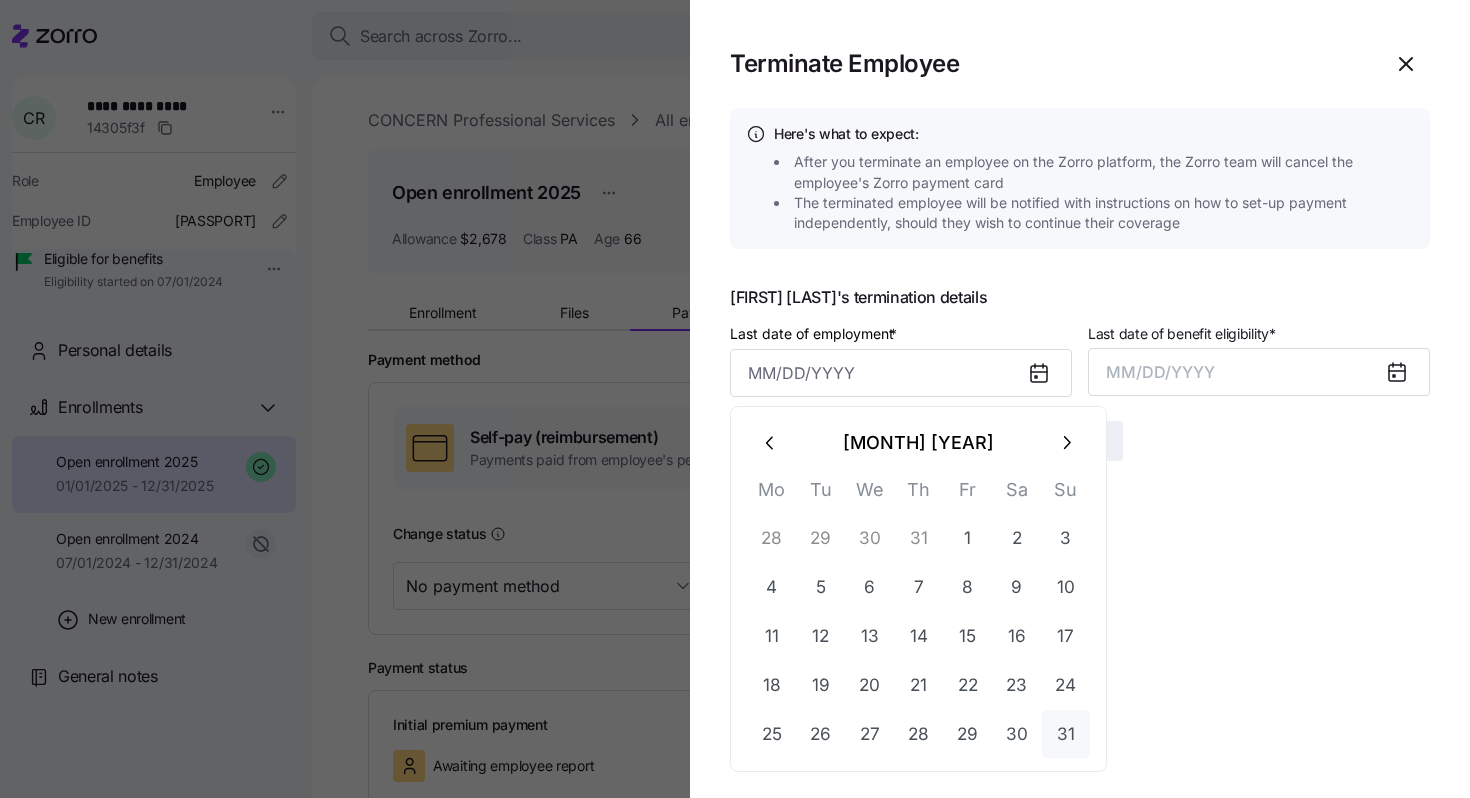 click on "31" at bounding box center (1066, 734) 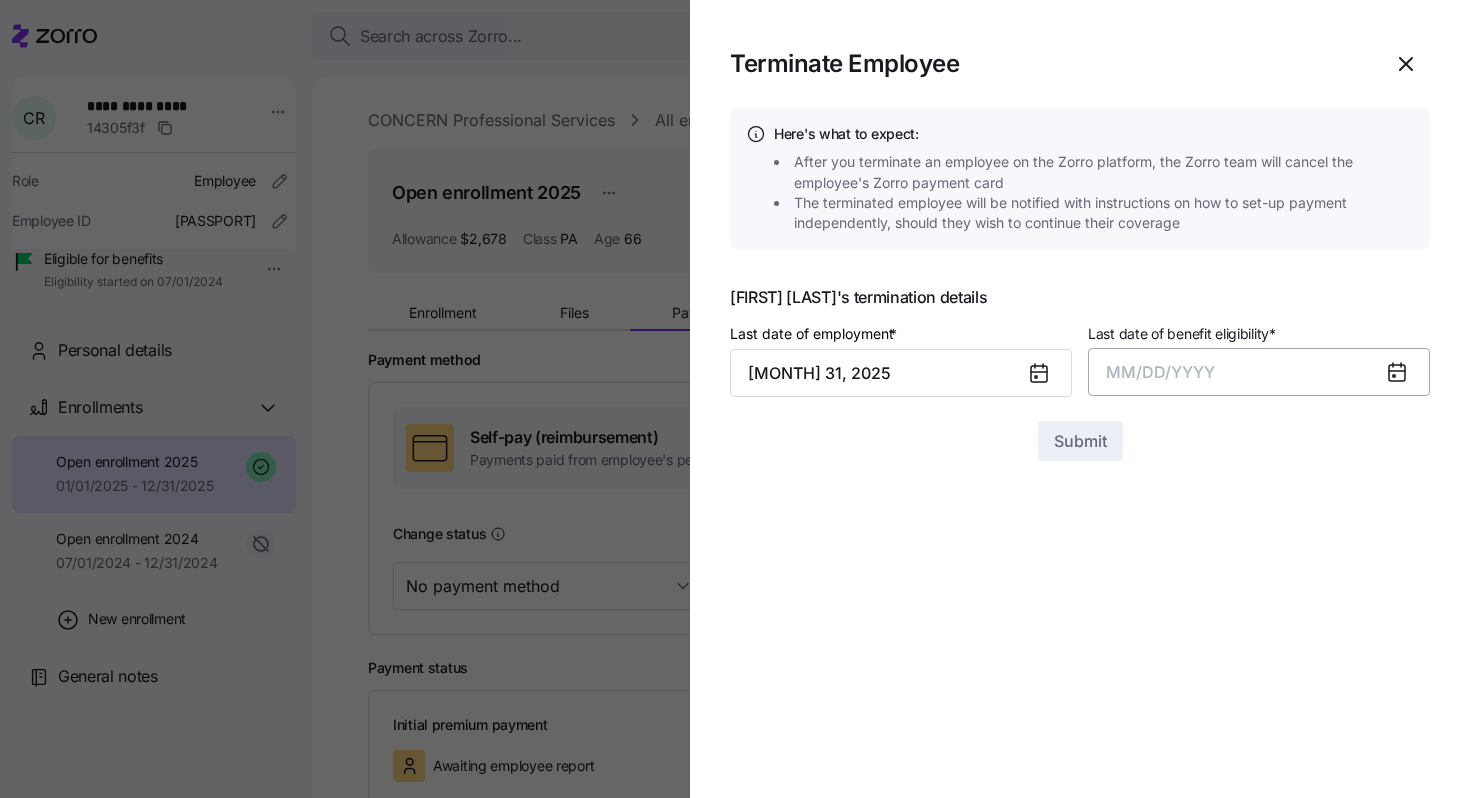 click on "MM/DD/YYYY" at bounding box center (1259, 372) 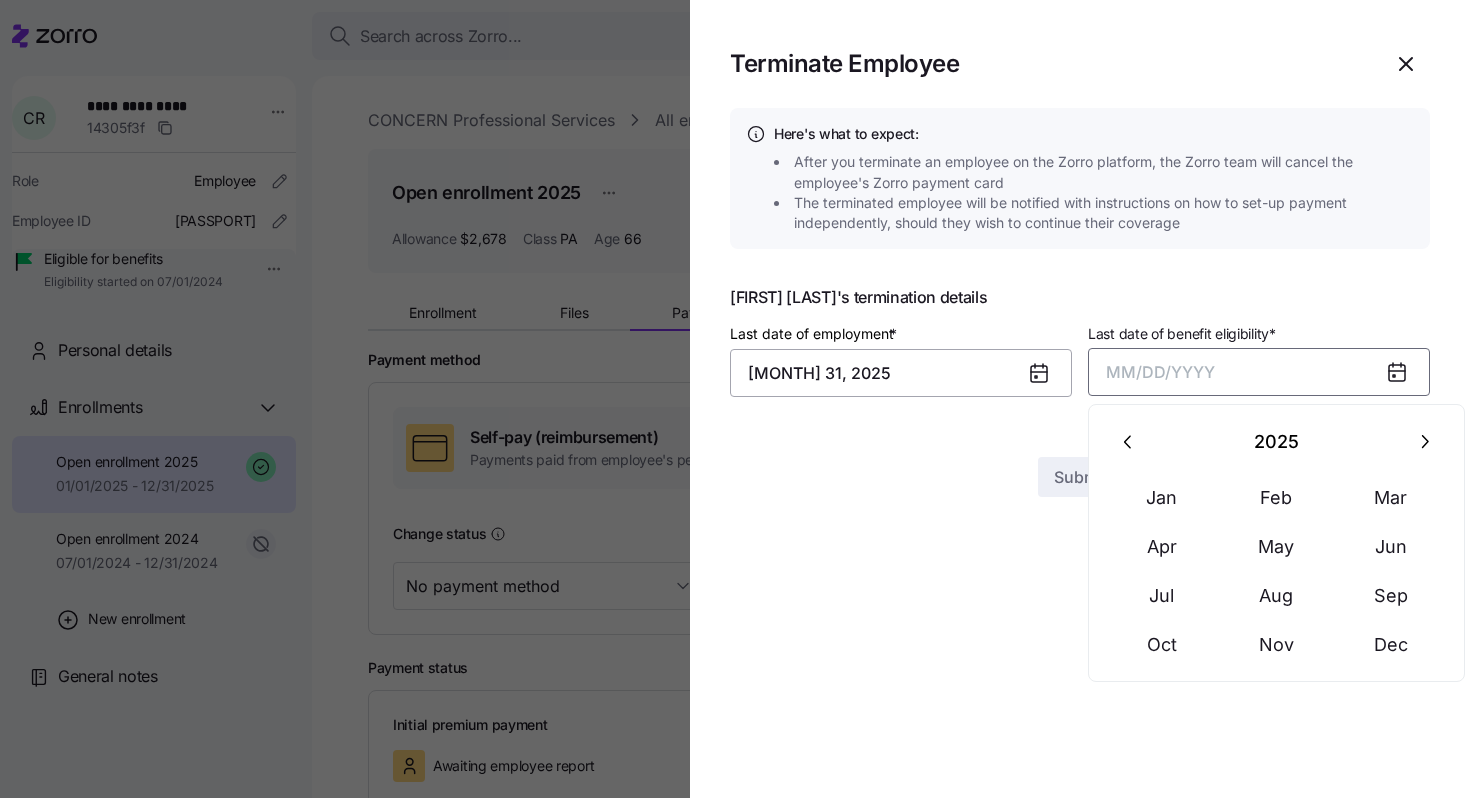 click on "[MONTH] 31, 2025" at bounding box center (901, 373) 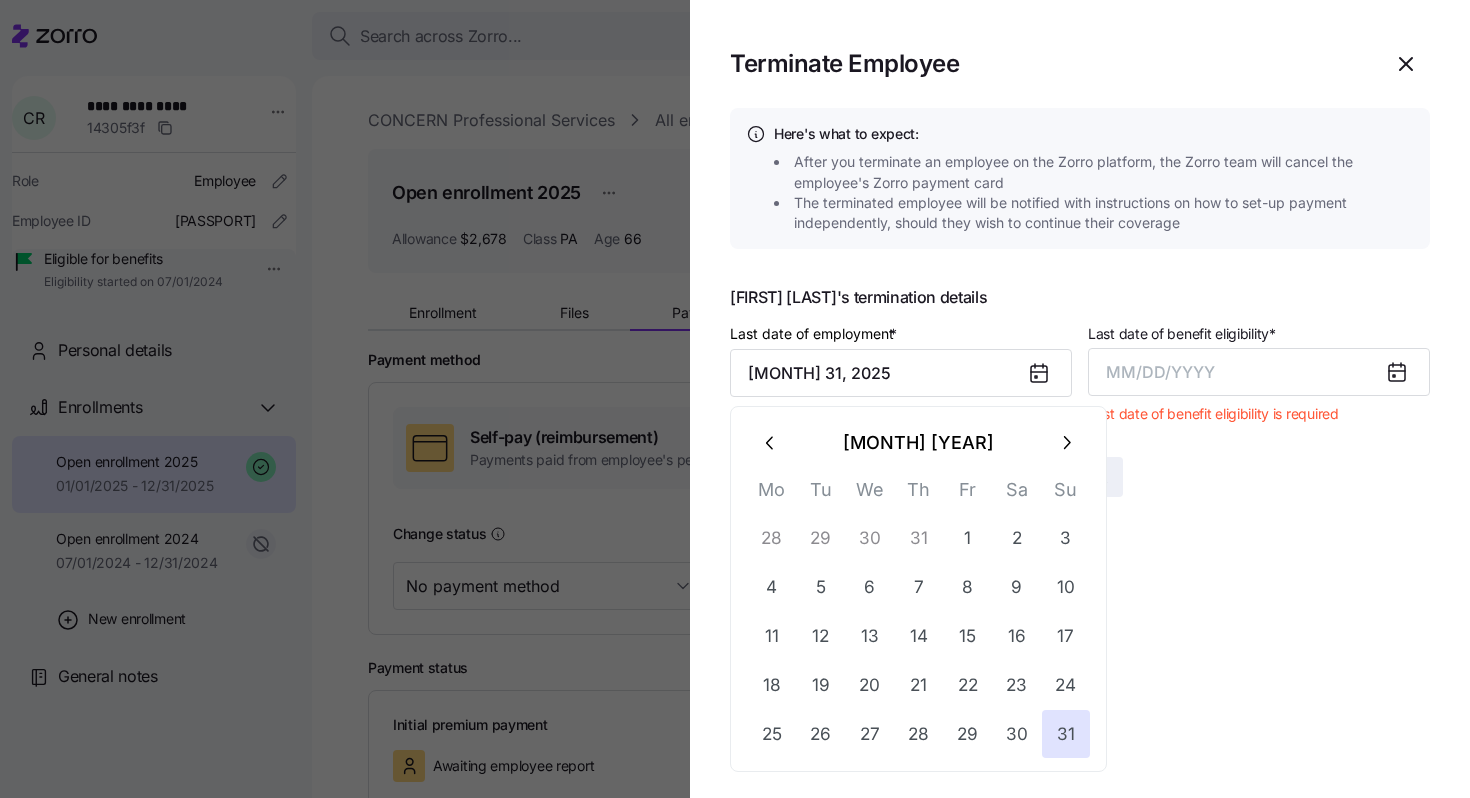 click 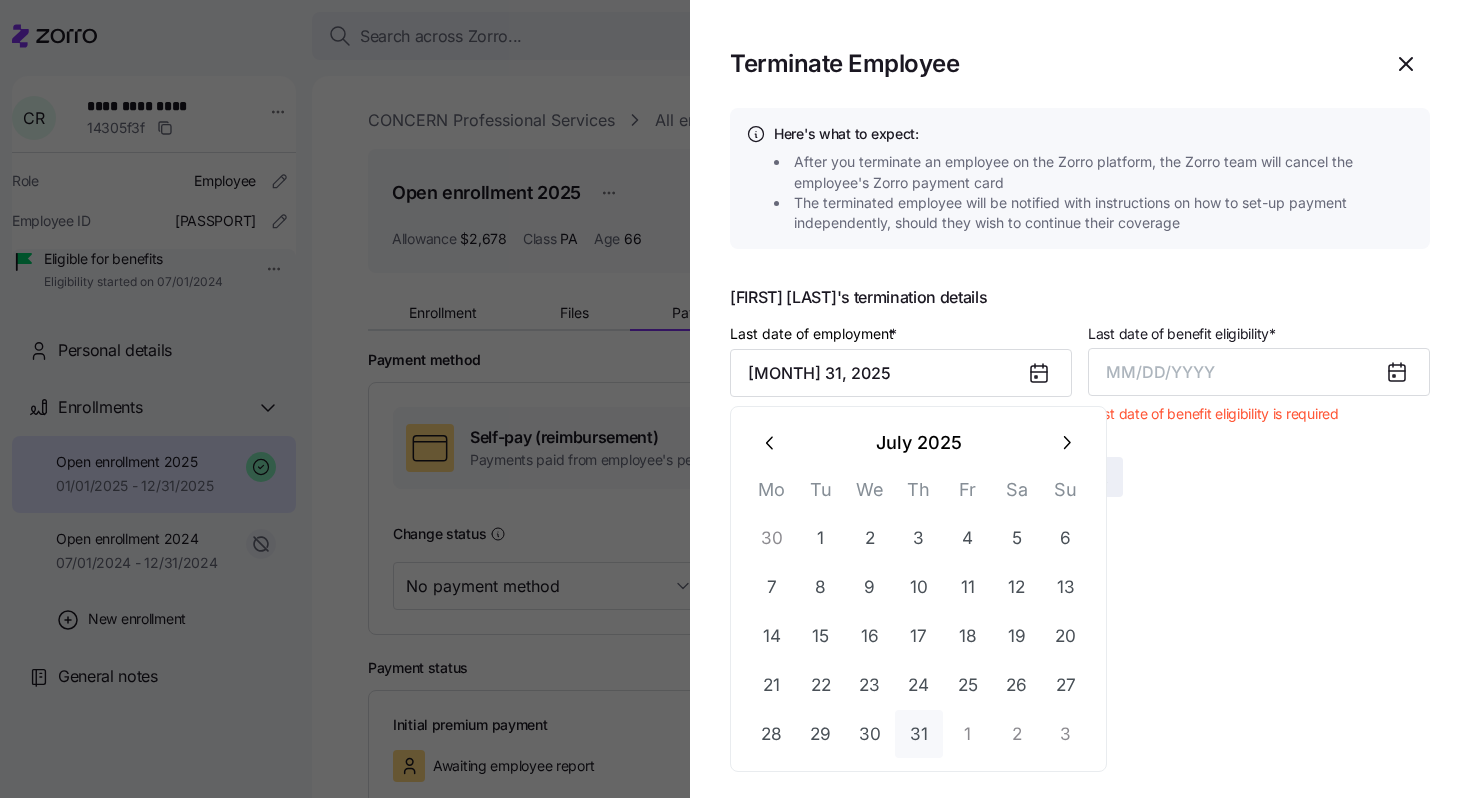 click on "31" at bounding box center [919, 734] 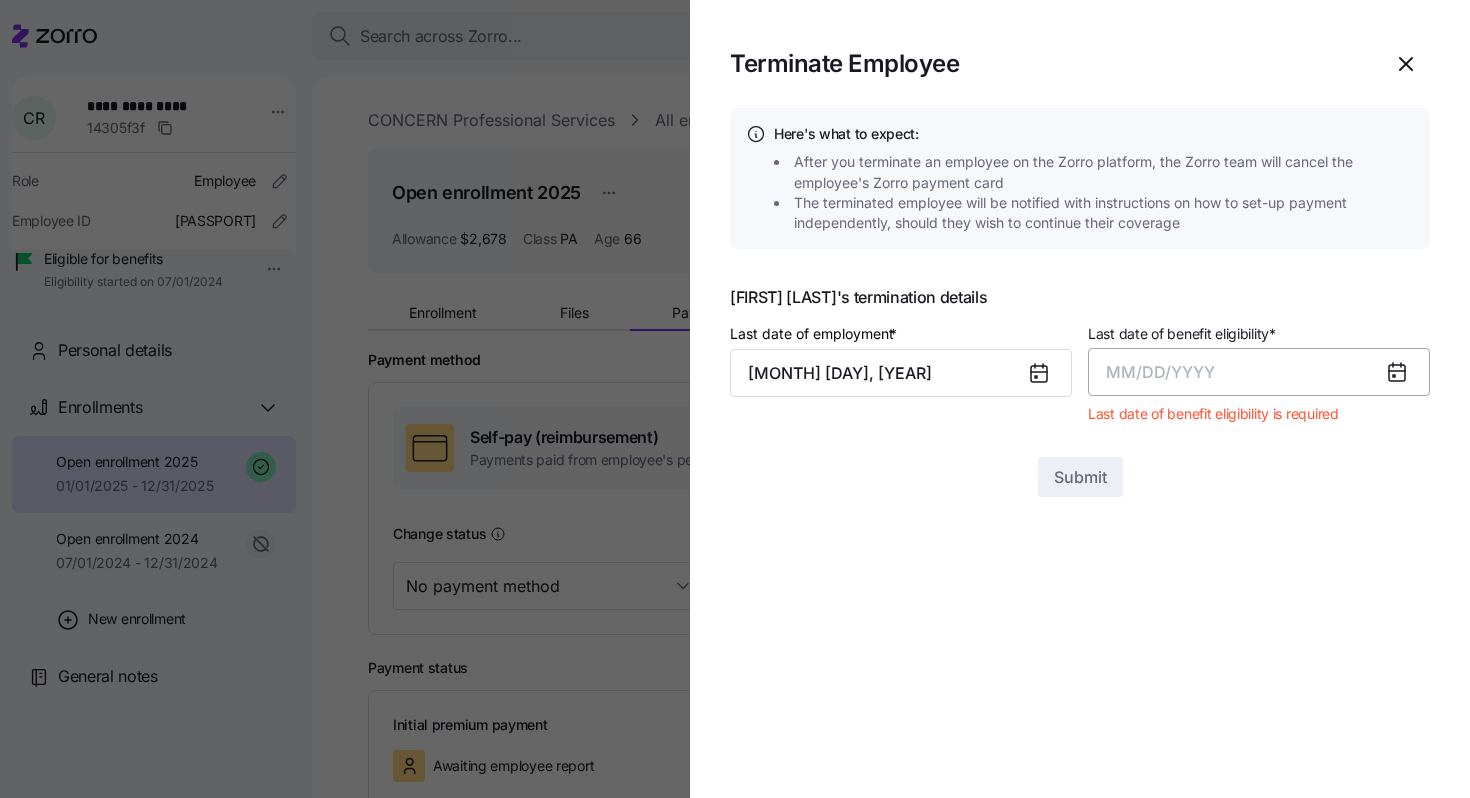click on "MM/DD/YYYY" at bounding box center [1160, 372] 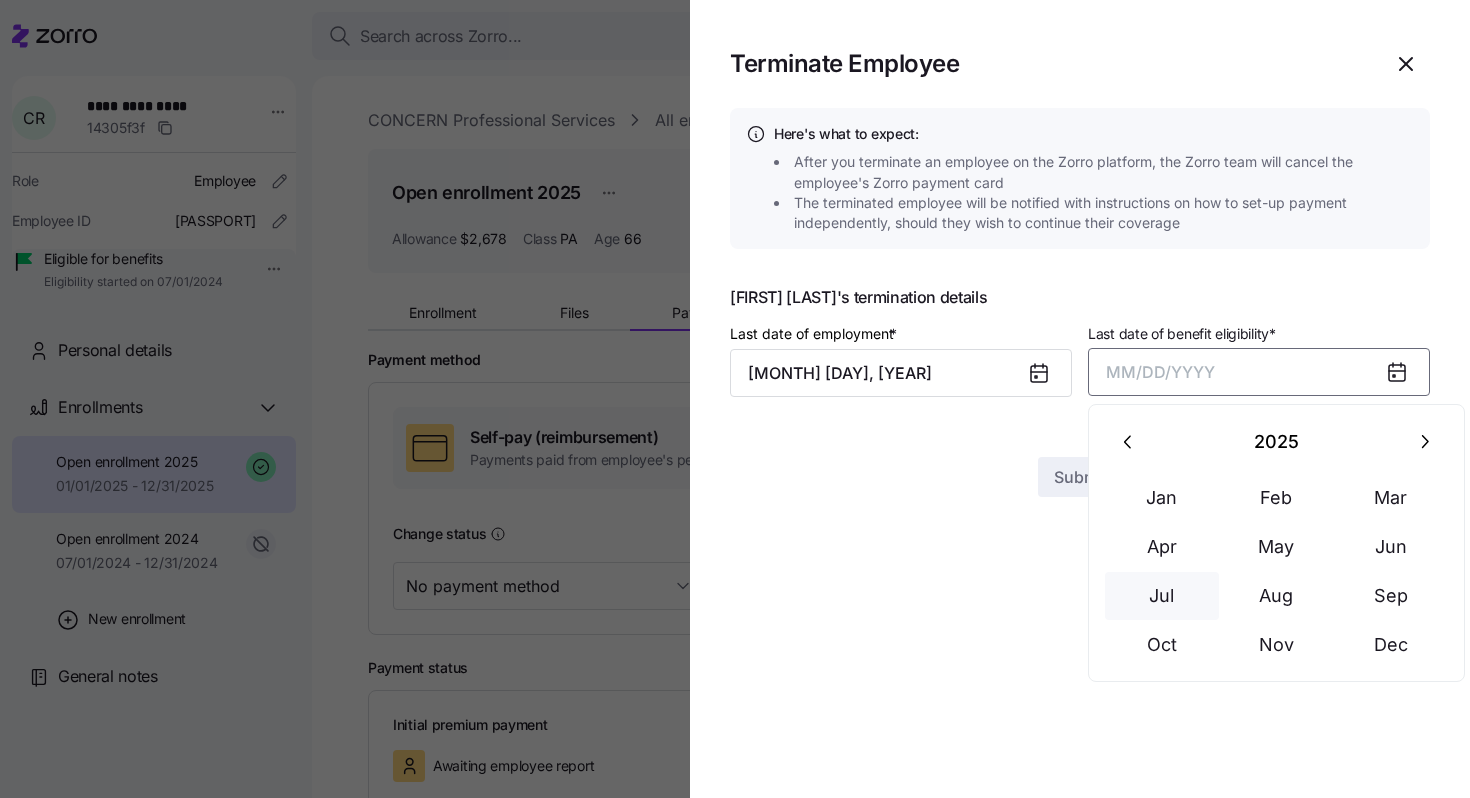 click on "Jul" at bounding box center [1162, 596] 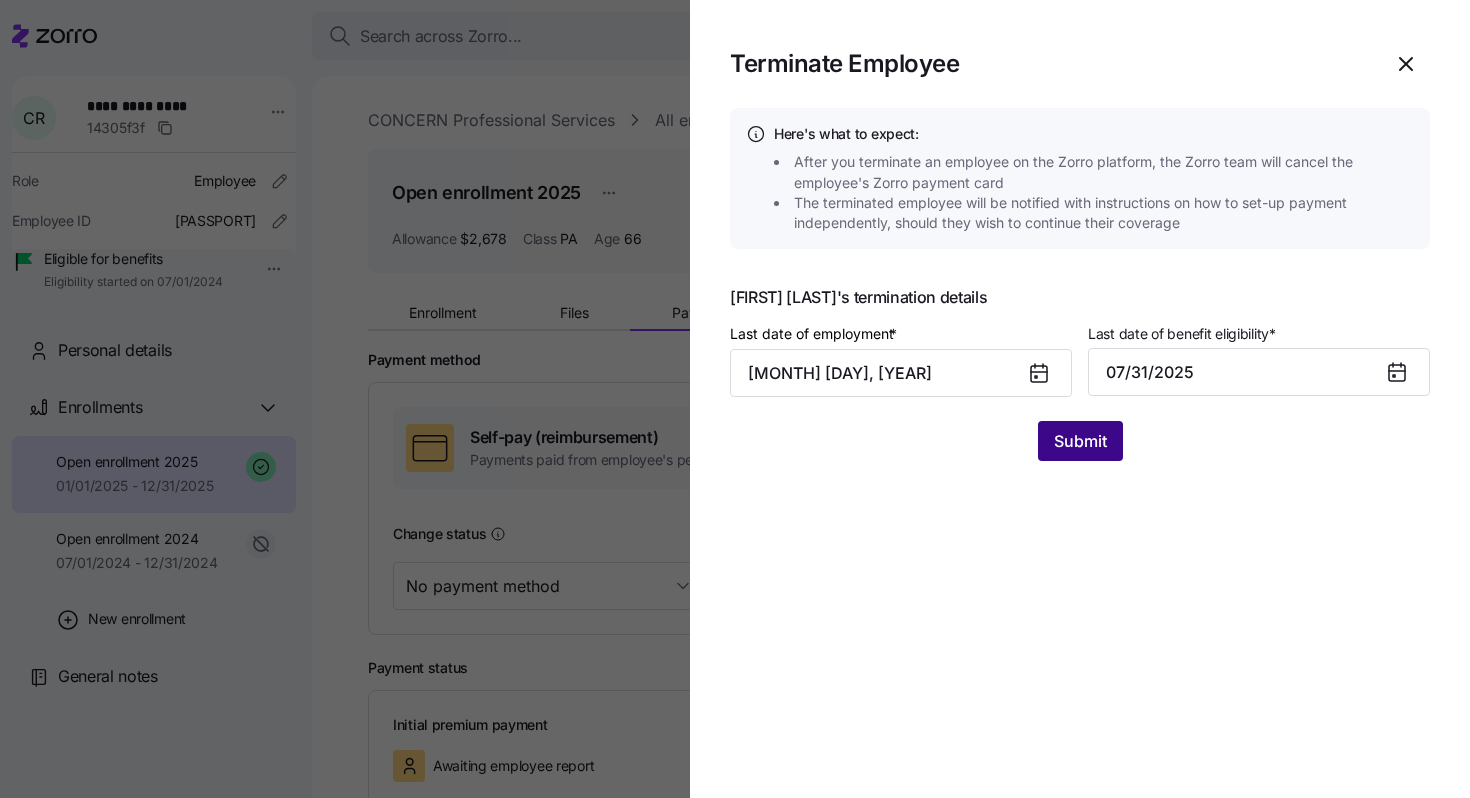 click on "Submit" at bounding box center [1080, 441] 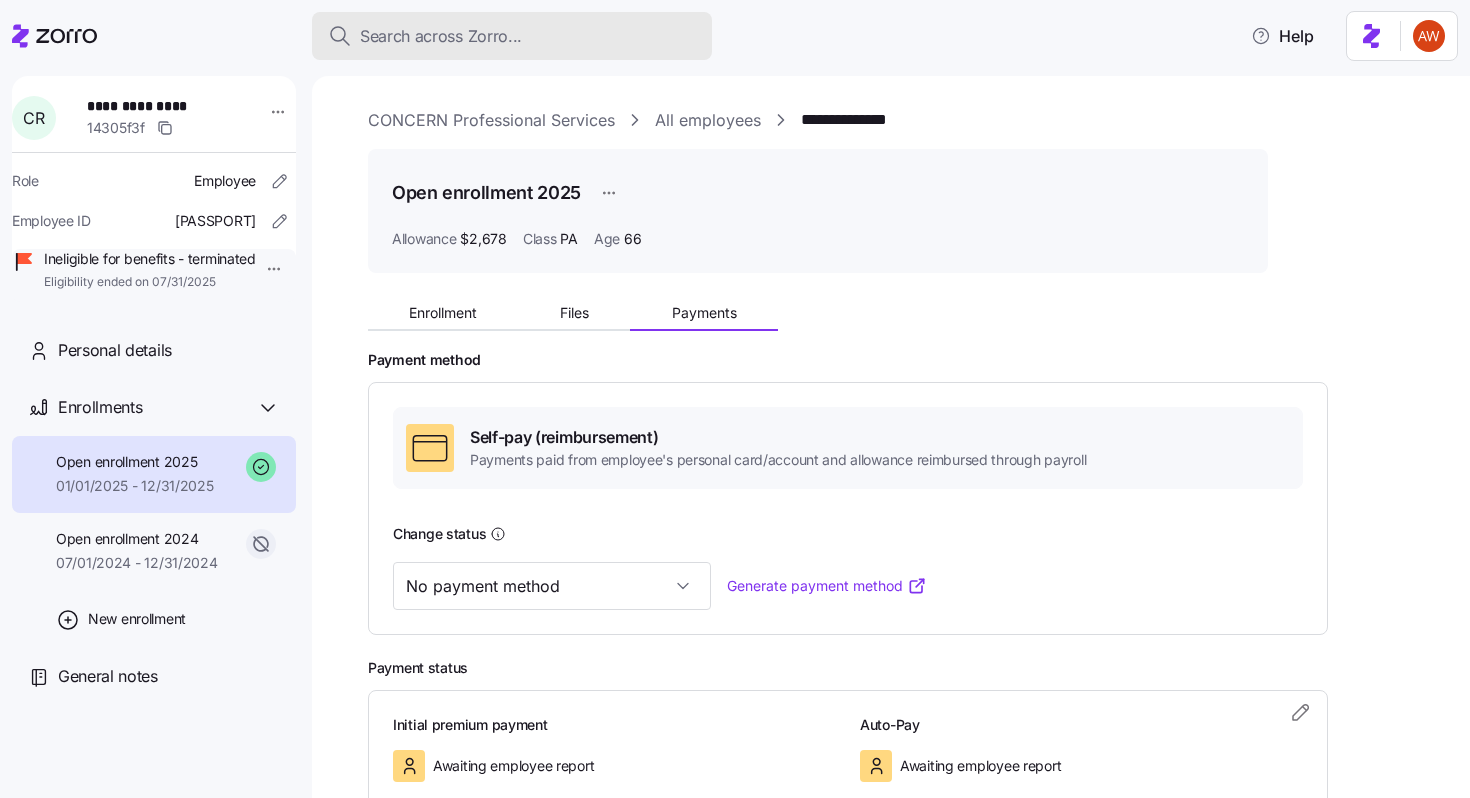 click on "Search across Zorro..." at bounding box center [512, 36] 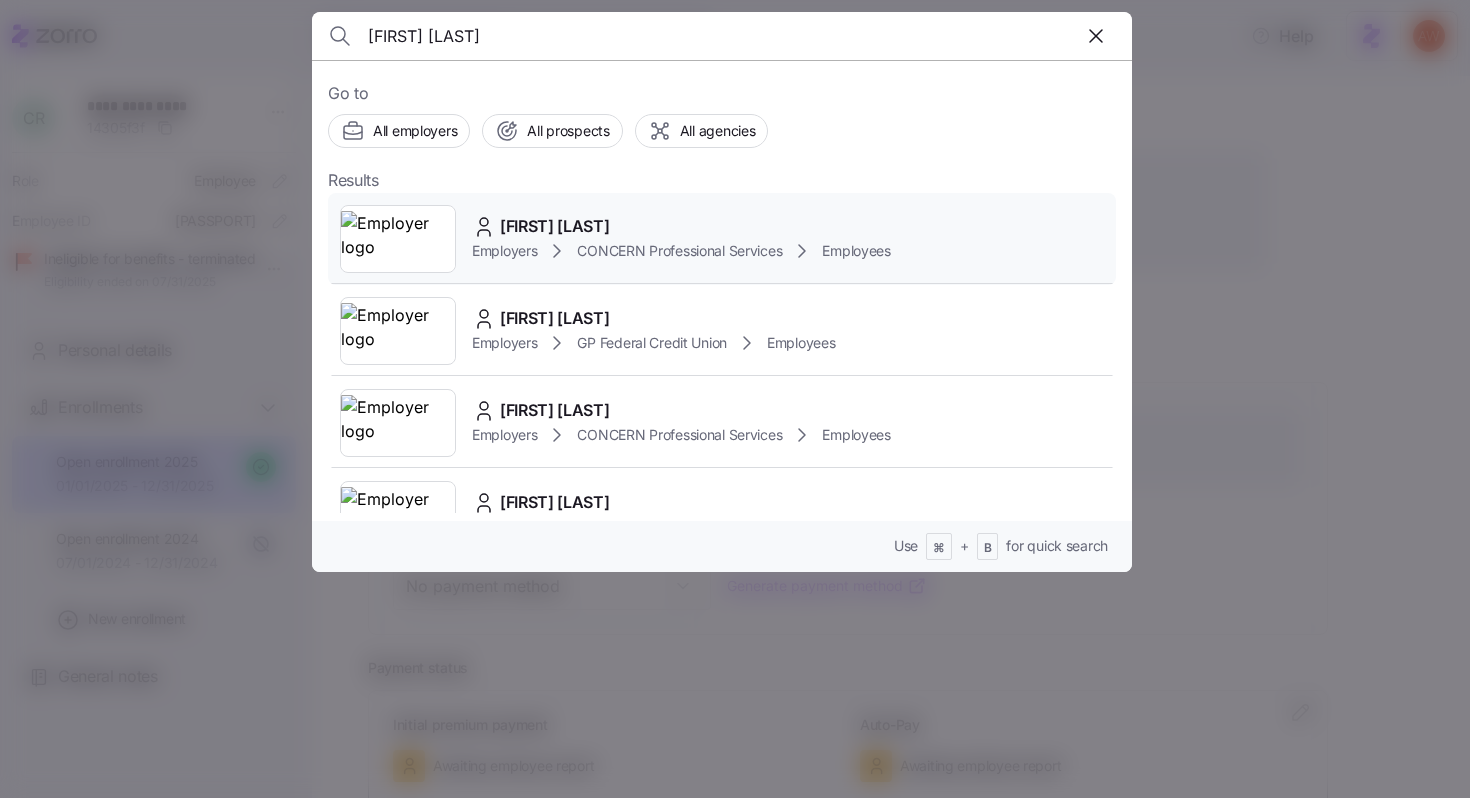 type on "[FIRST] [LAST]" 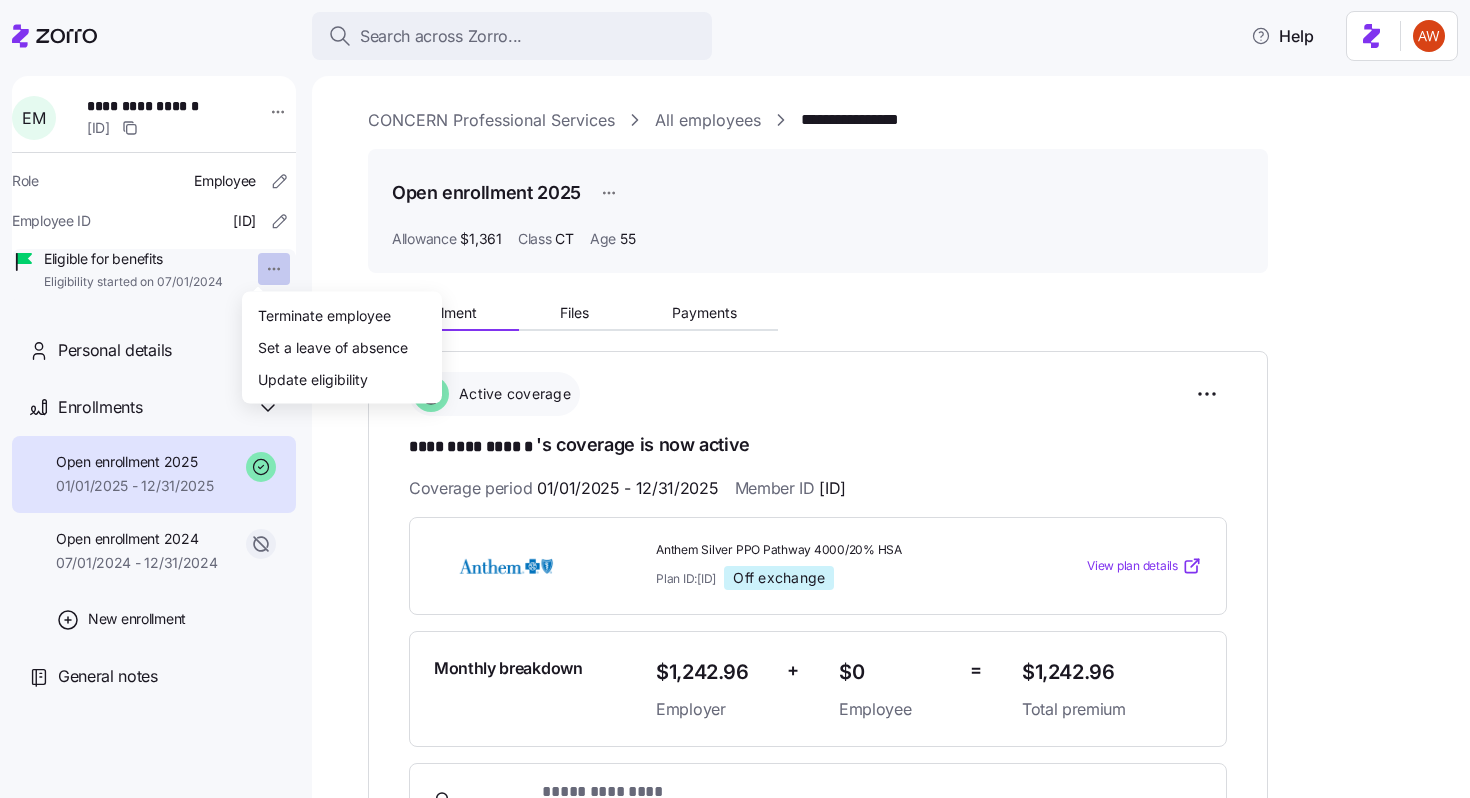 click on "**********" at bounding box center [735, 393] 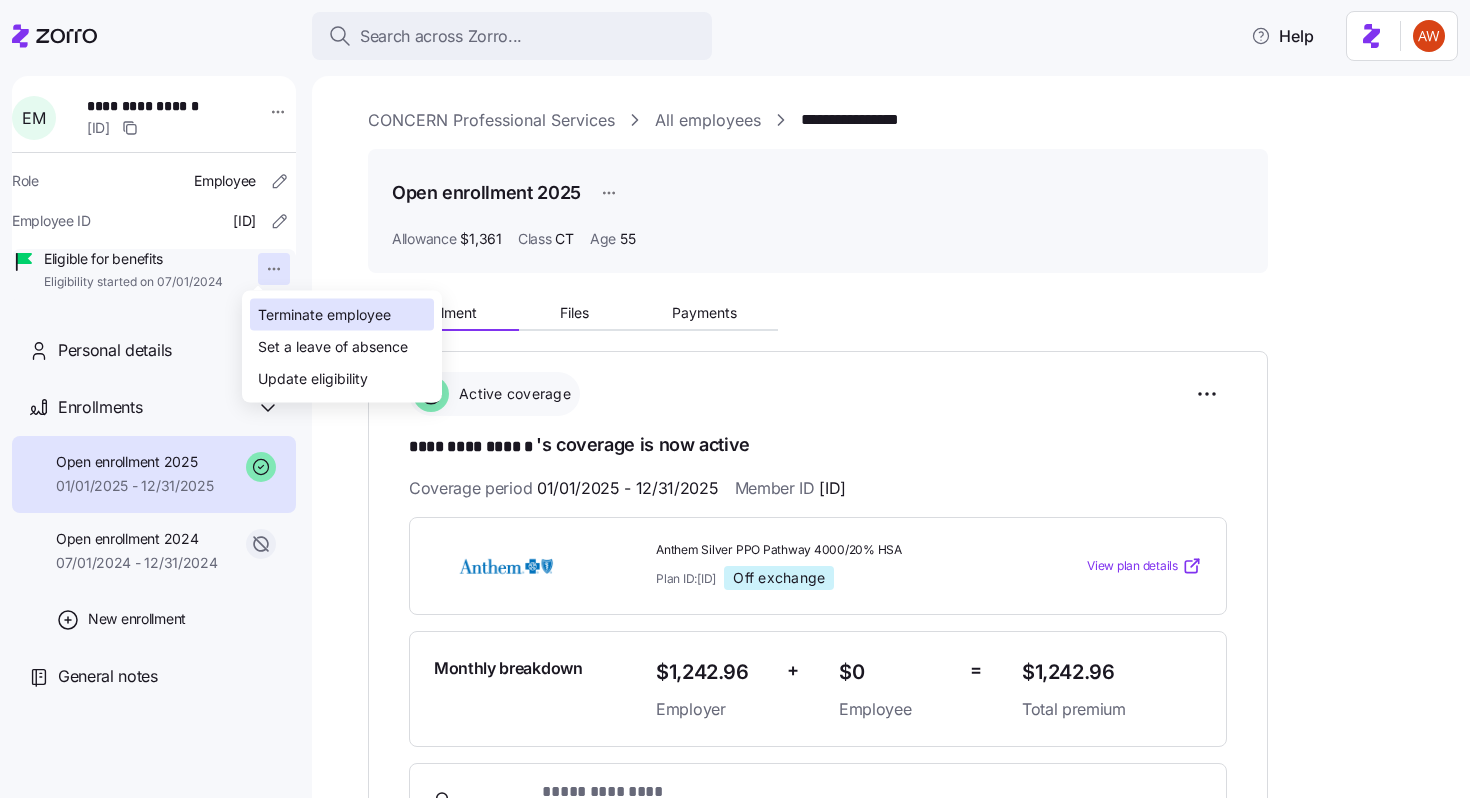 click on "Terminate employee" at bounding box center [324, 315] 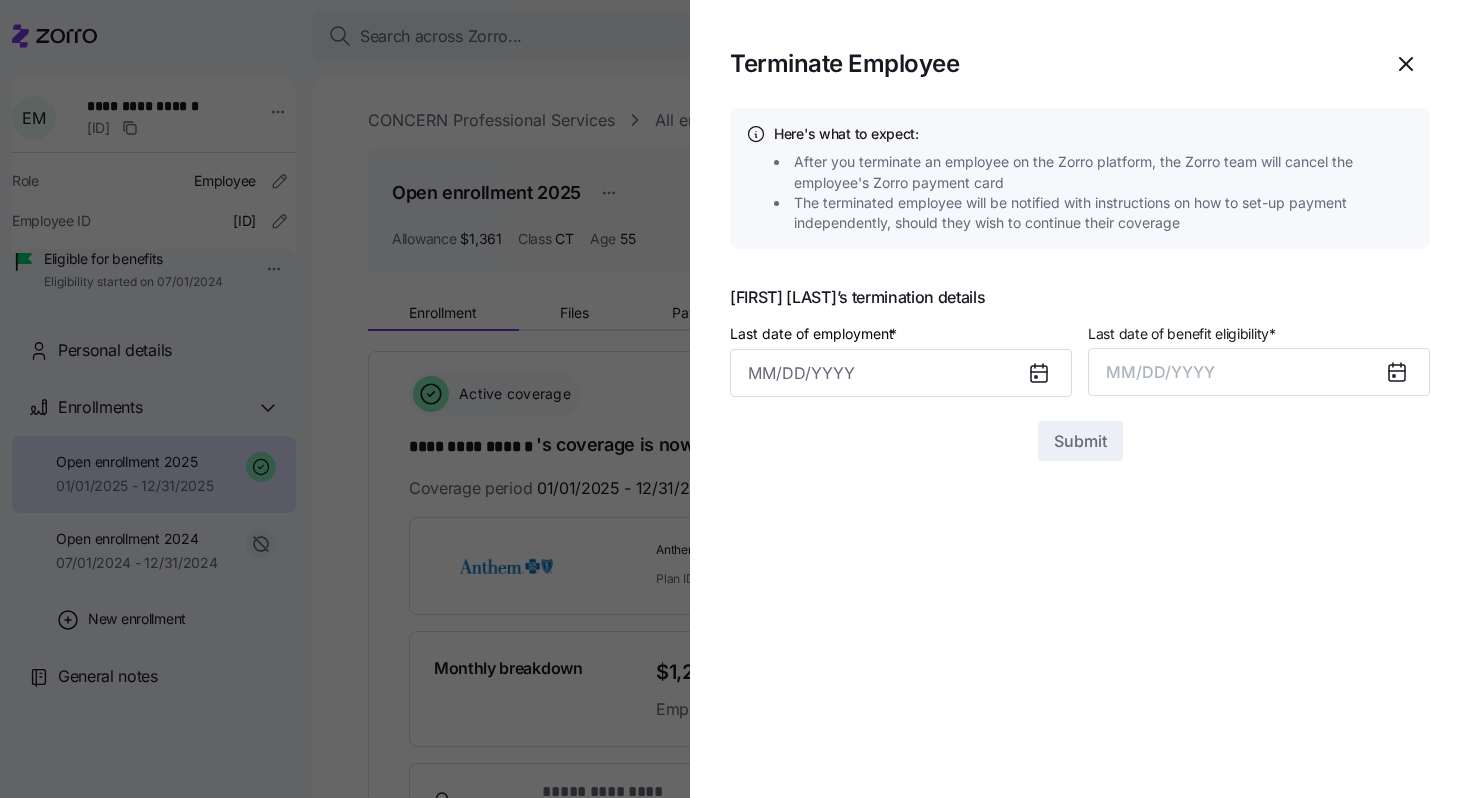 click 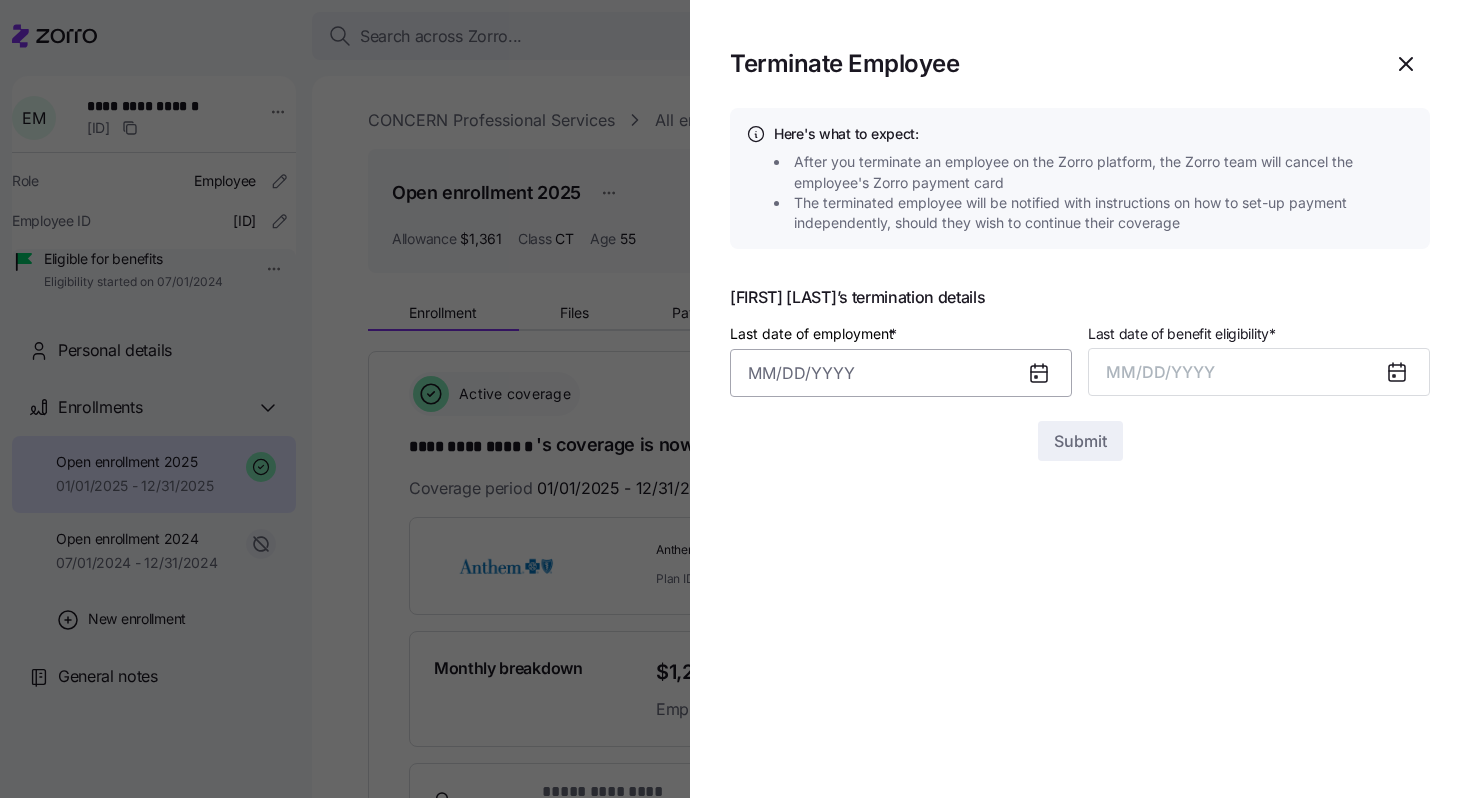 click on "Last date of employment  *" at bounding box center [901, 373] 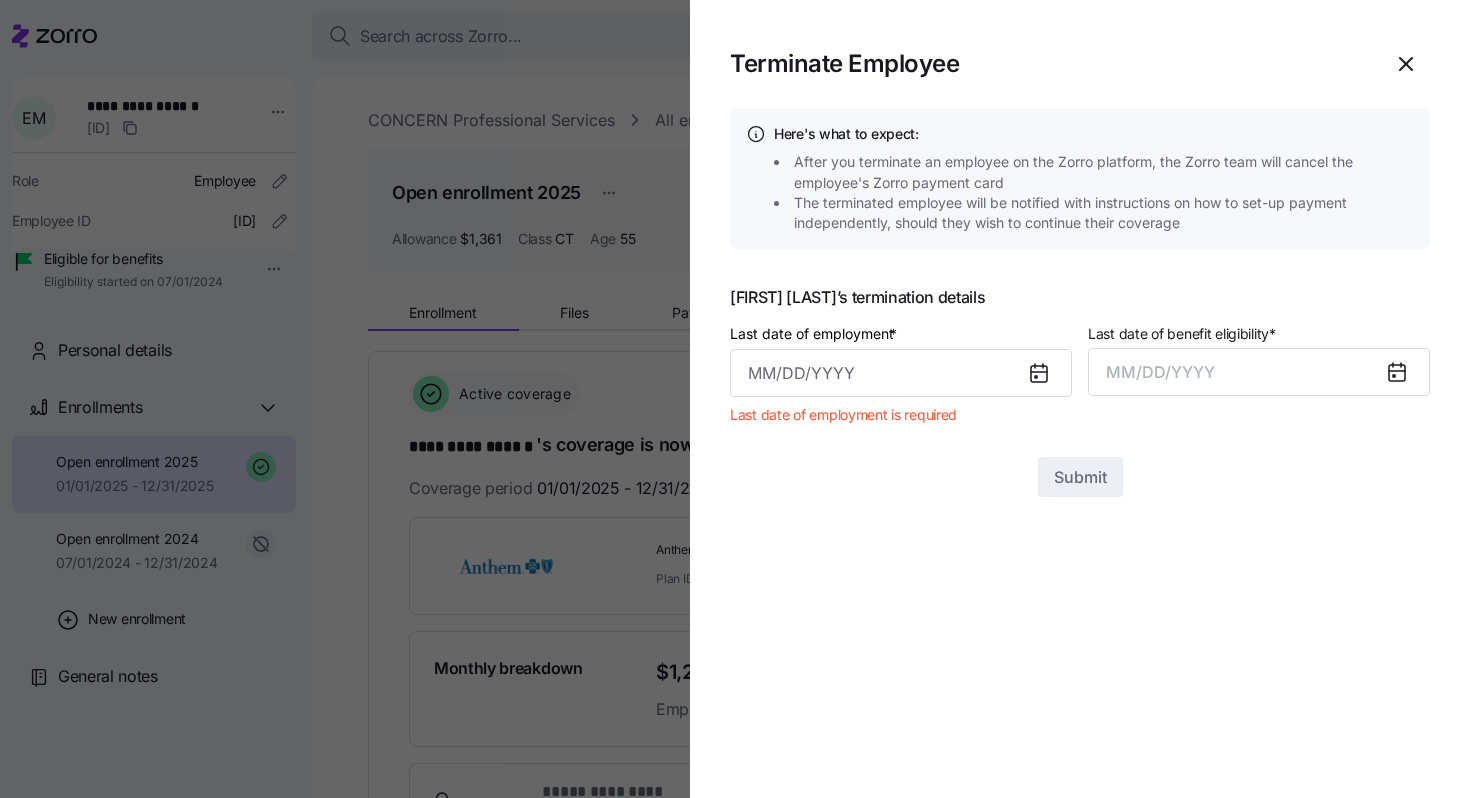 click on "15" at bounding box center (968, 636) 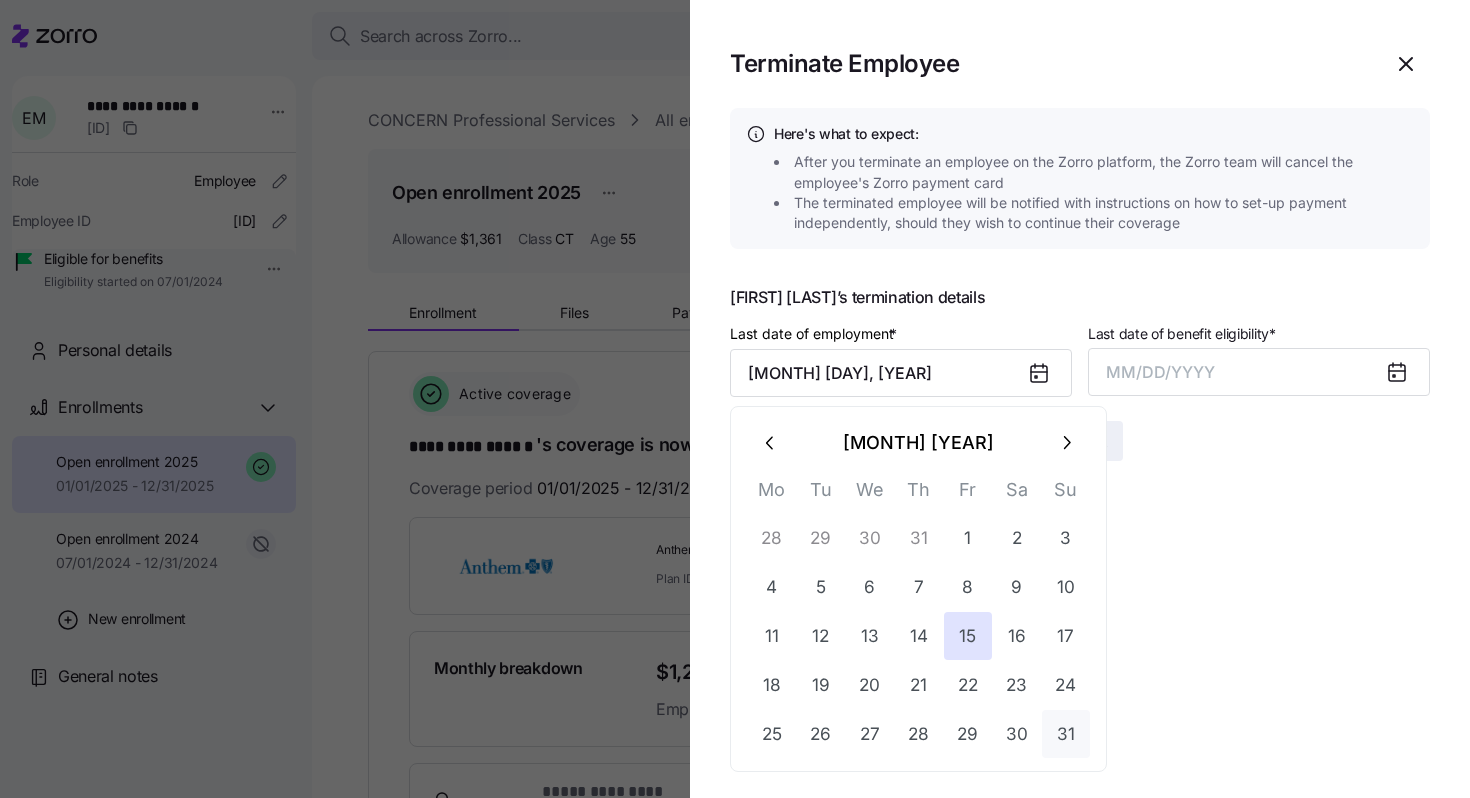 click on "31" at bounding box center (1066, 734) 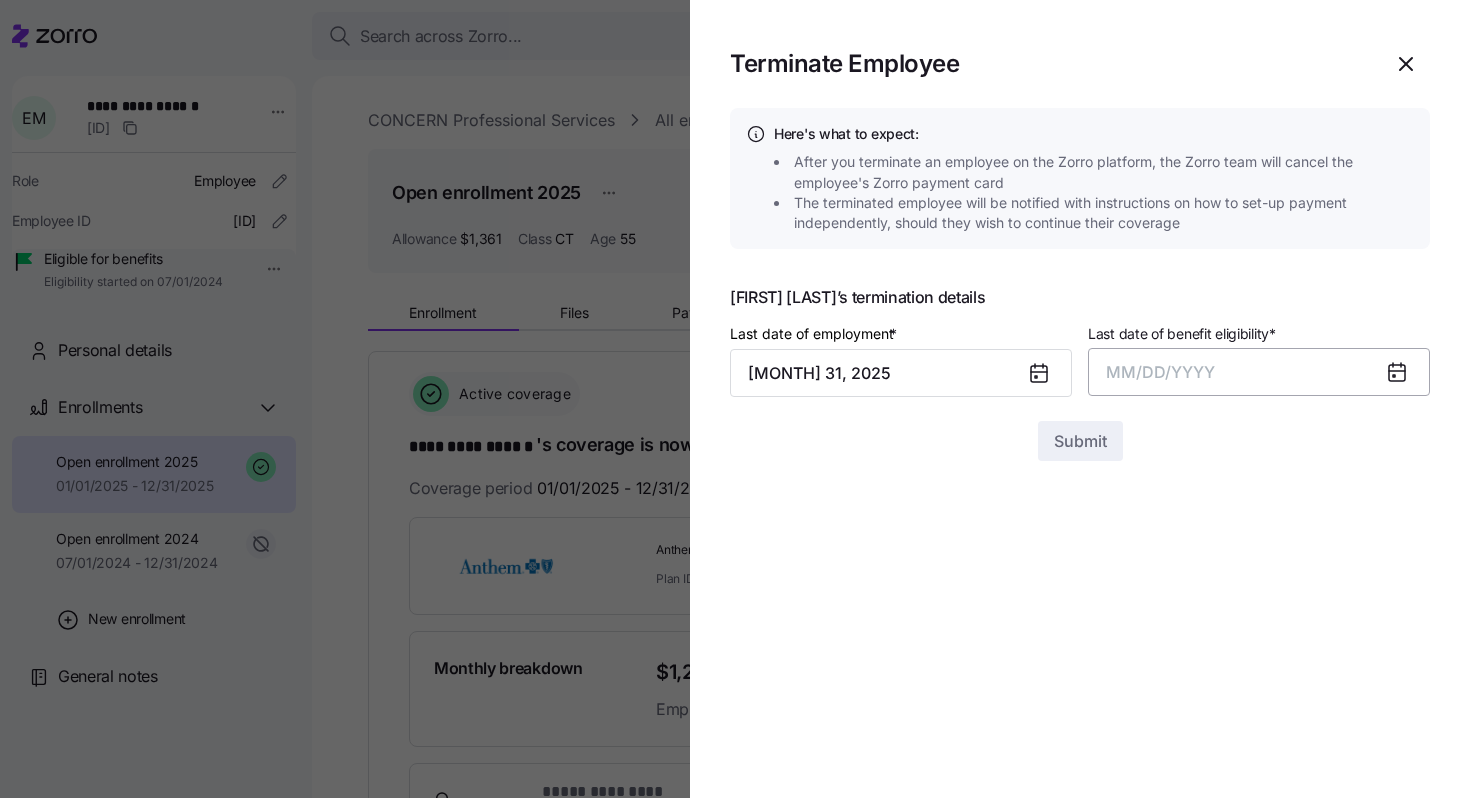 click on "MM/DD/YYYY" at bounding box center (1259, 372) 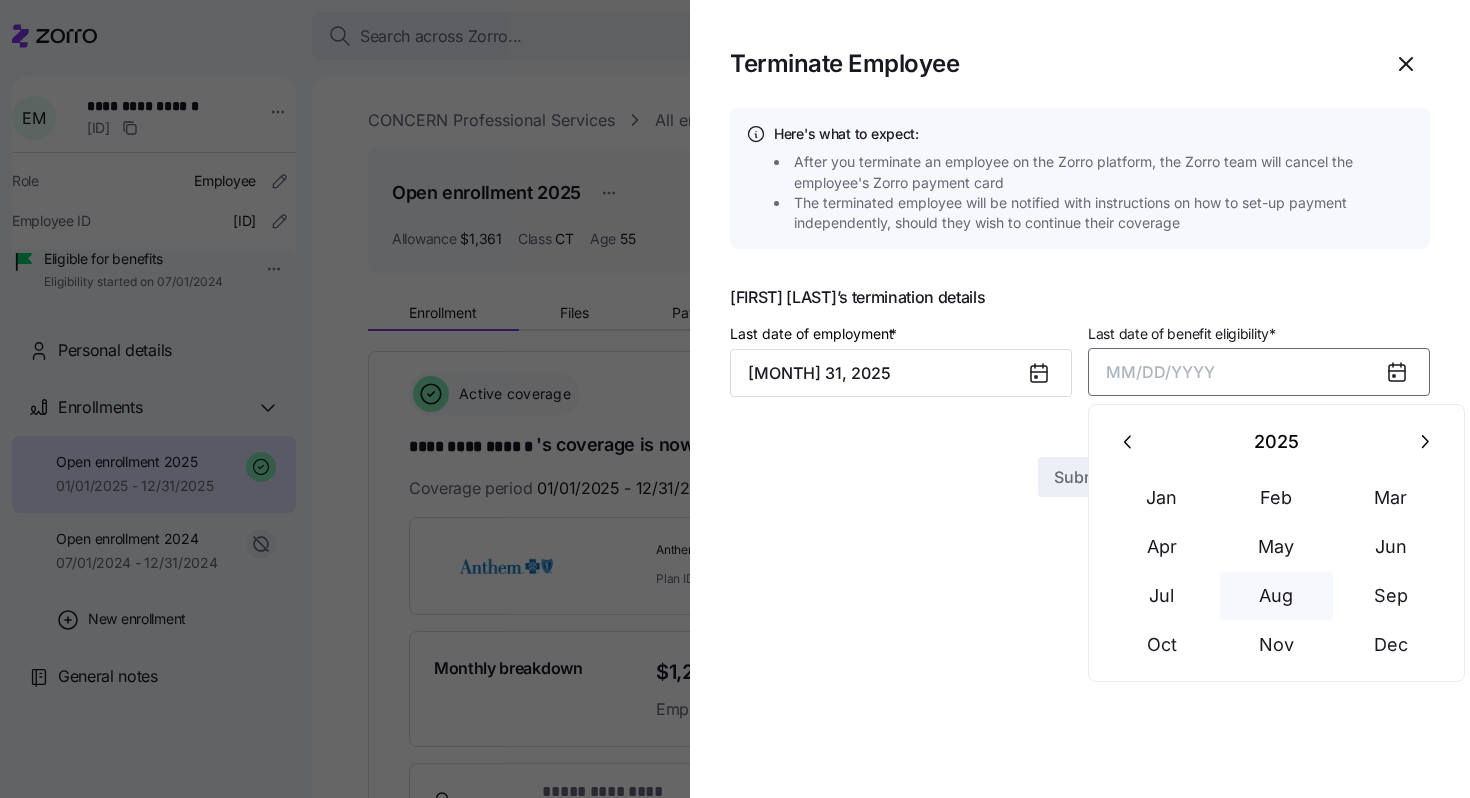 click on "Aug" at bounding box center (1277, 596) 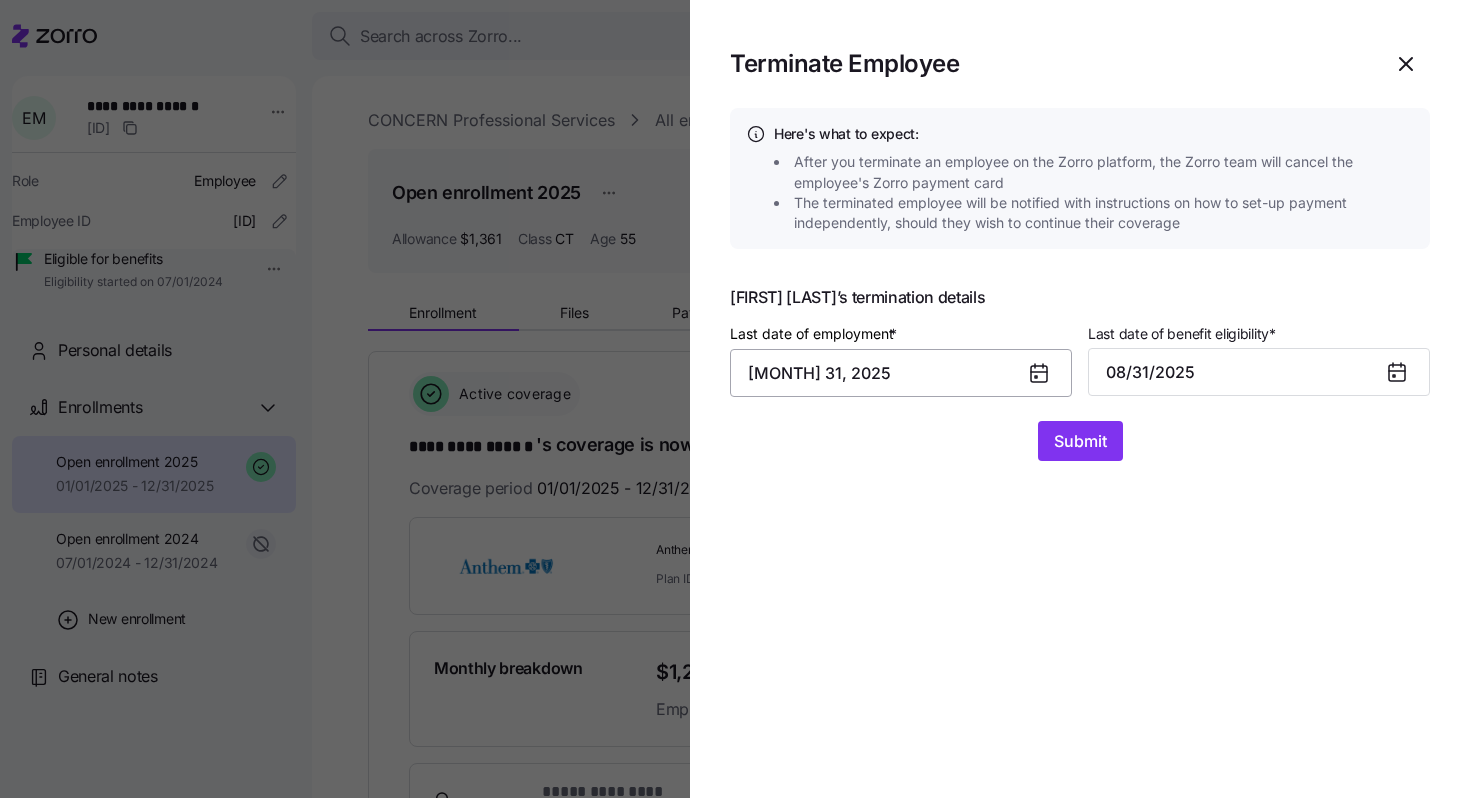 click on "[MONTH] 31, 2025" at bounding box center (901, 373) 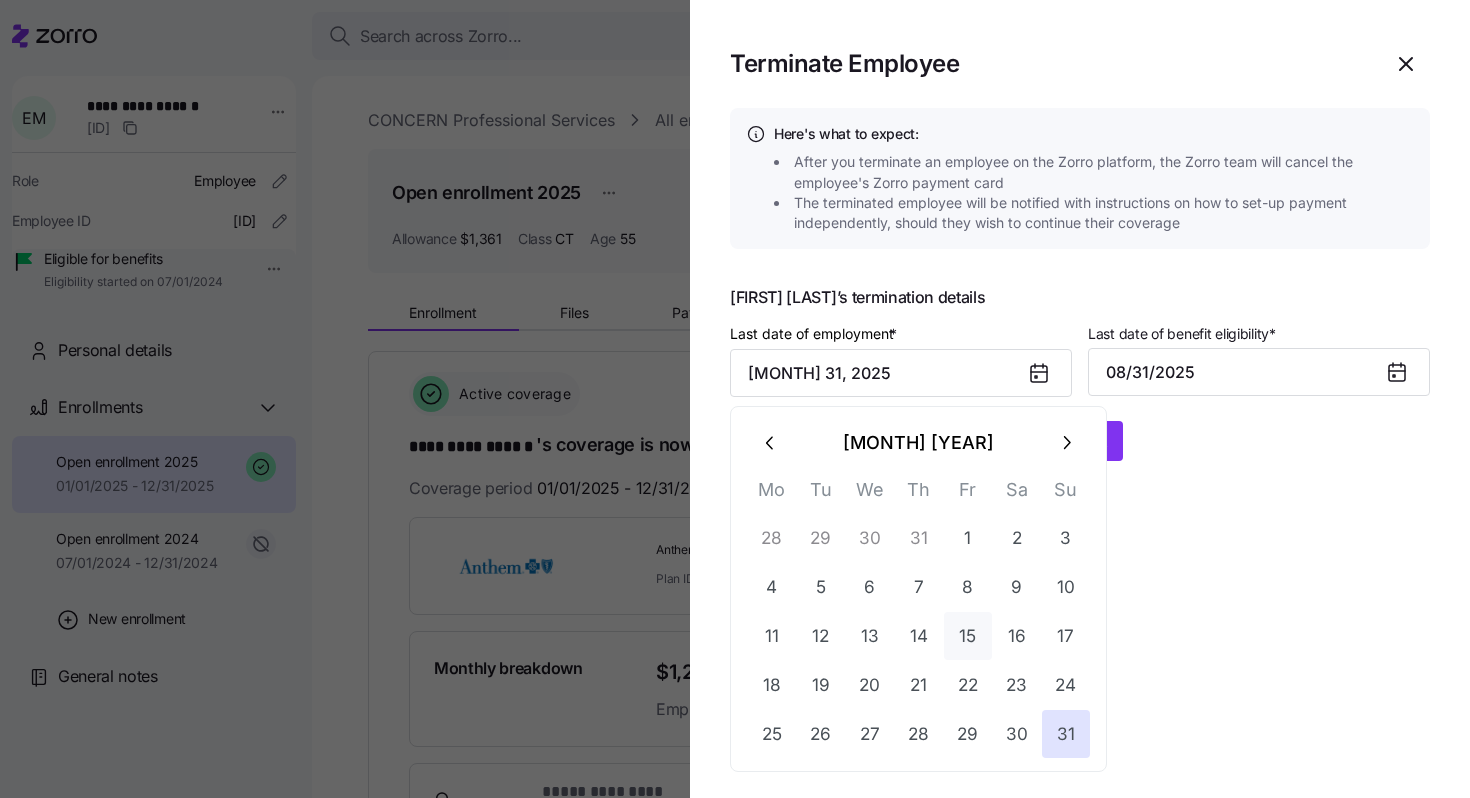 click on "15" at bounding box center (968, 636) 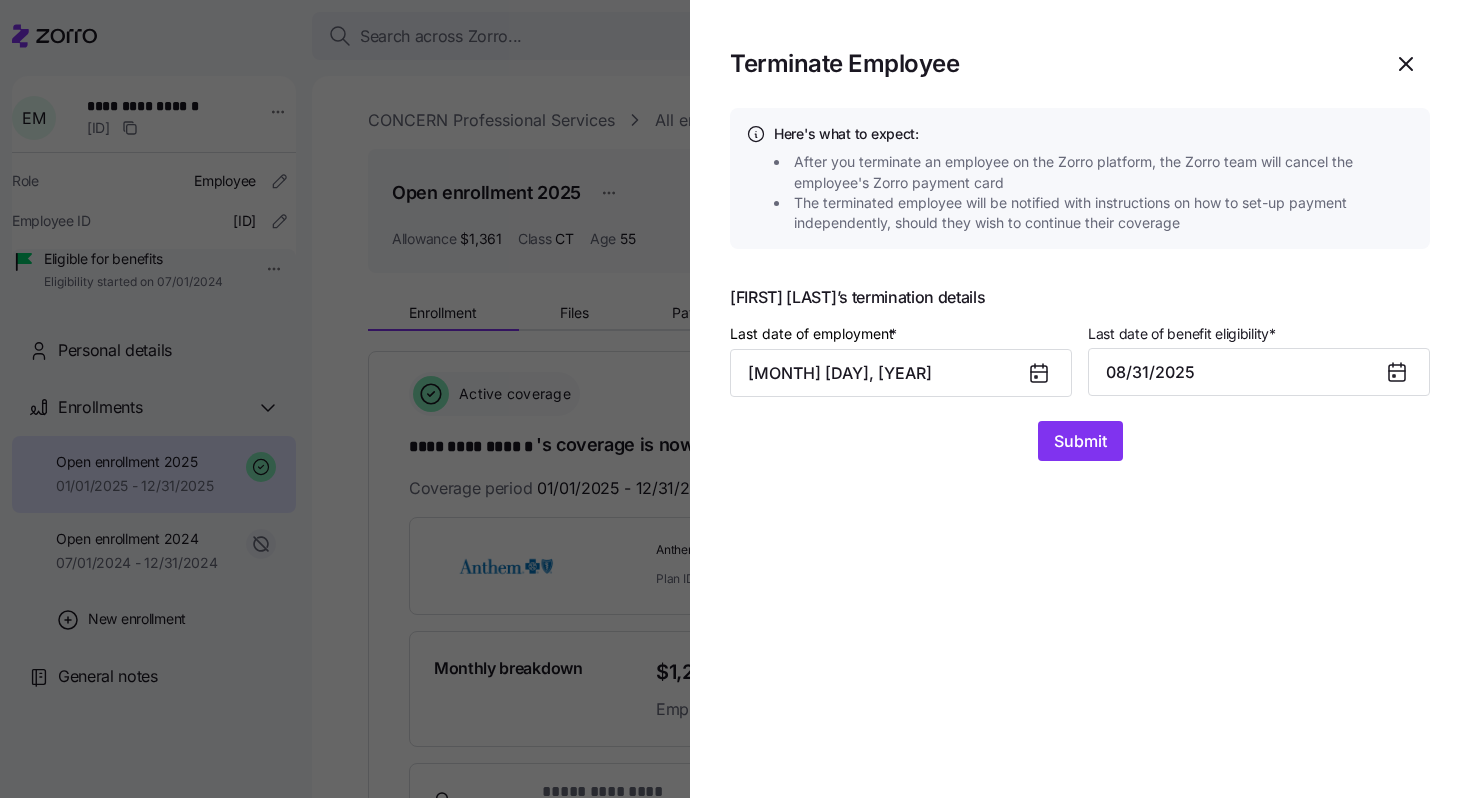click on "Terminate Employee Here's what to expect: After you terminate an employee on the Zorro platform, the Zorro team will cancel the employee's Zorro payment card The terminated employee will be notified with instructions on how to set-up payment independently, should they wish to continue their coverage [FIRST] [LAST]’s termination details Last date of employment * [MONTH] 15, 2025 Last date of benefit eligibility * [DATE] Submit" at bounding box center [1080, 399] 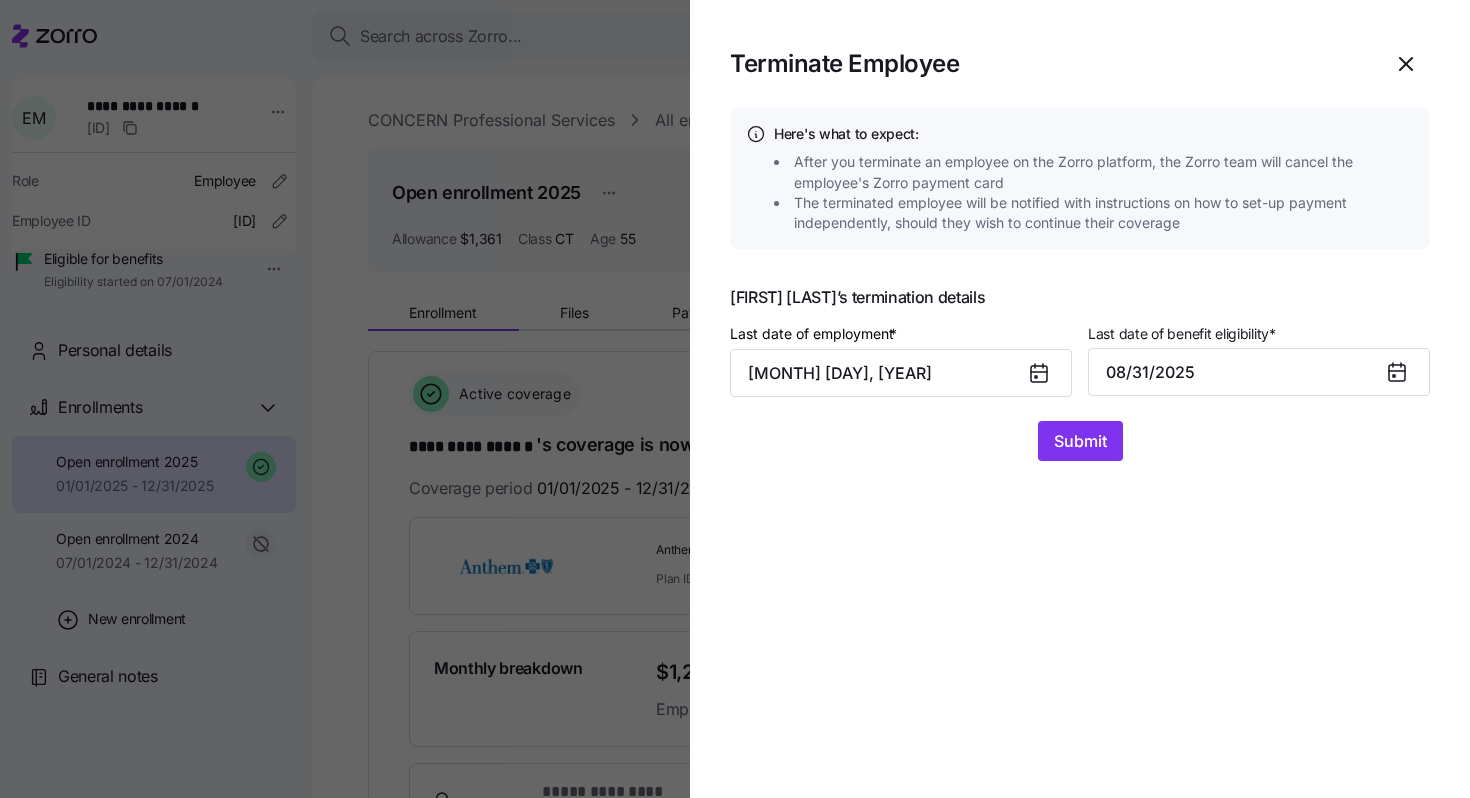 click at bounding box center [735, 399] 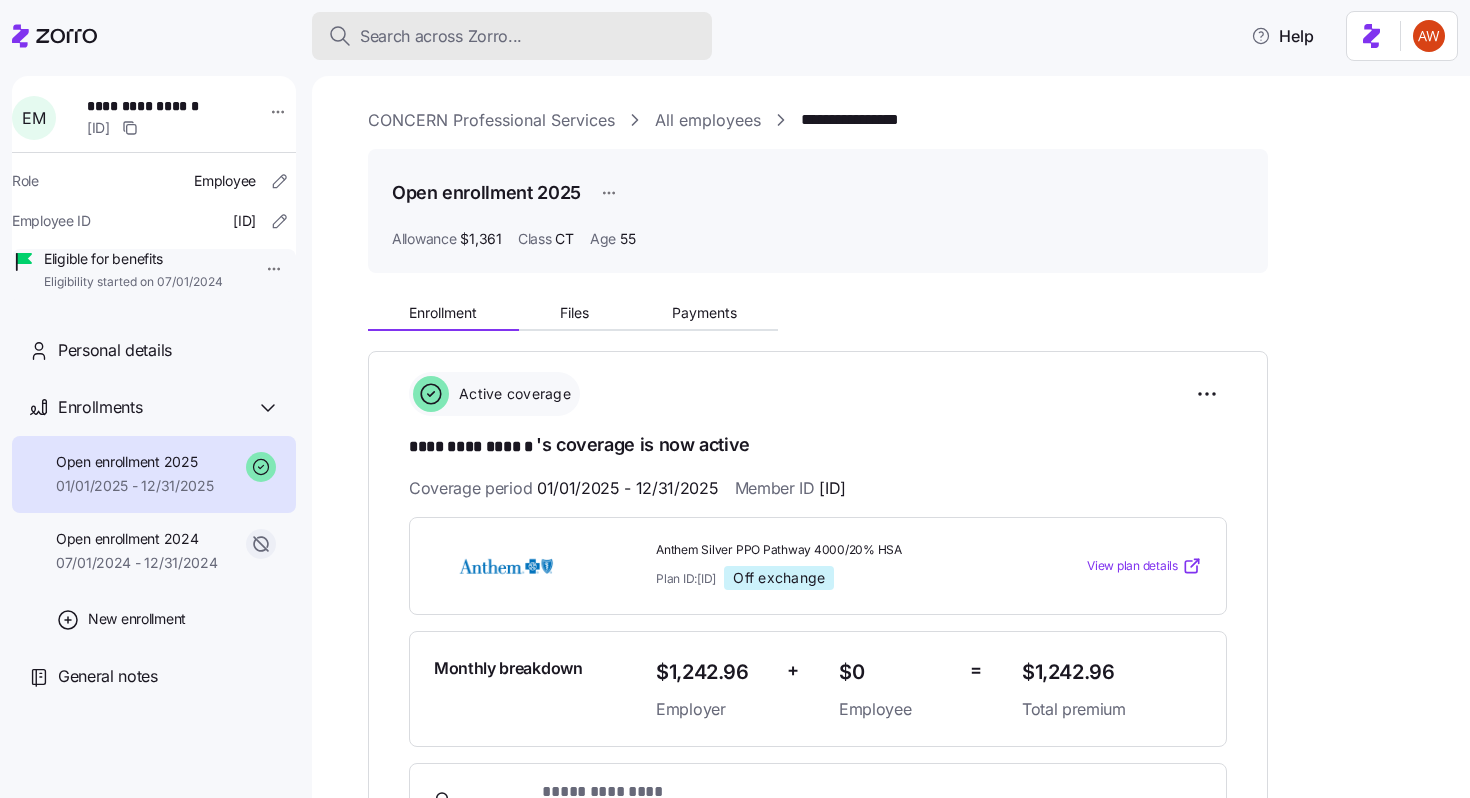 click on "Search across Zorro..." at bounding box center (441, 36) 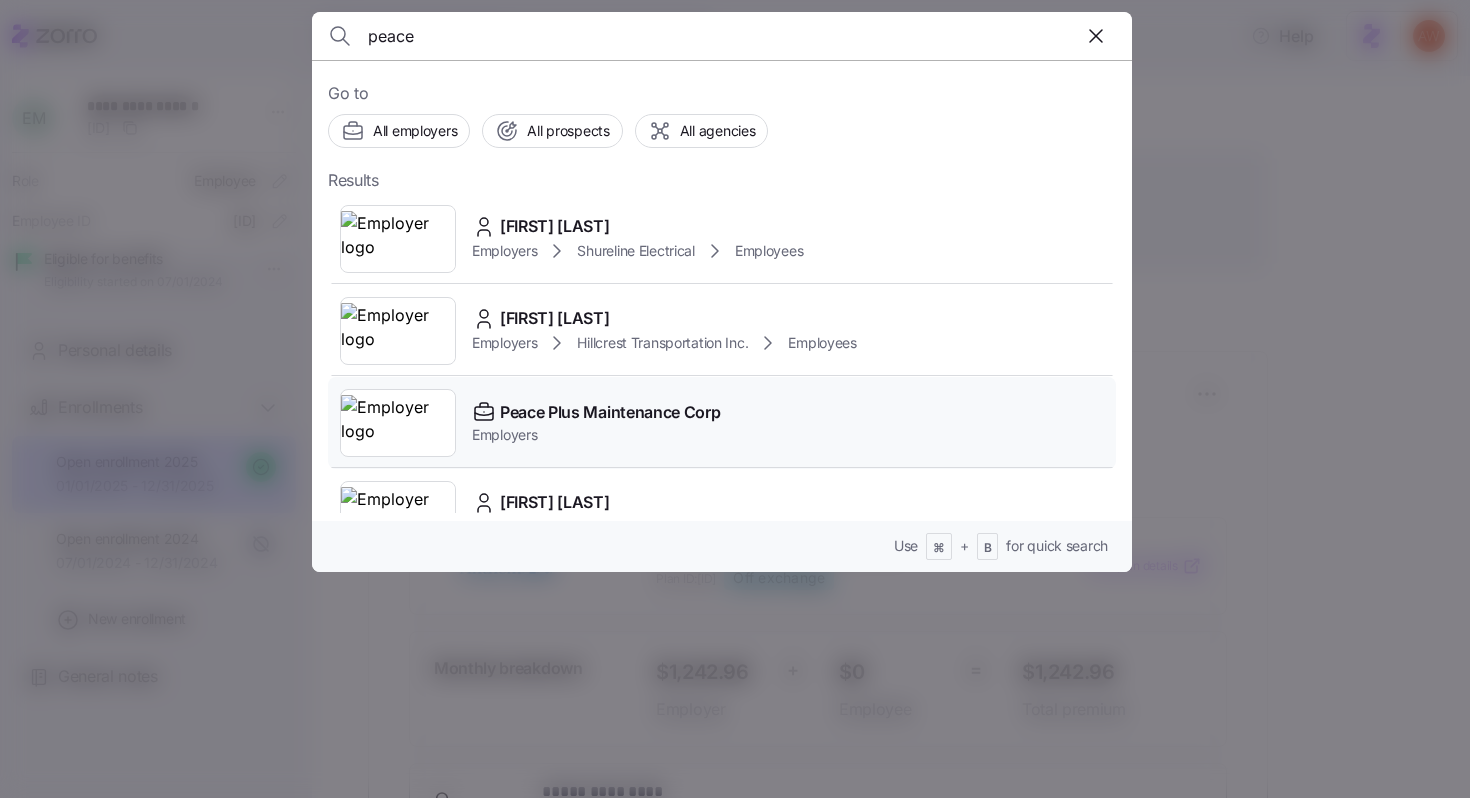 type on "peace" 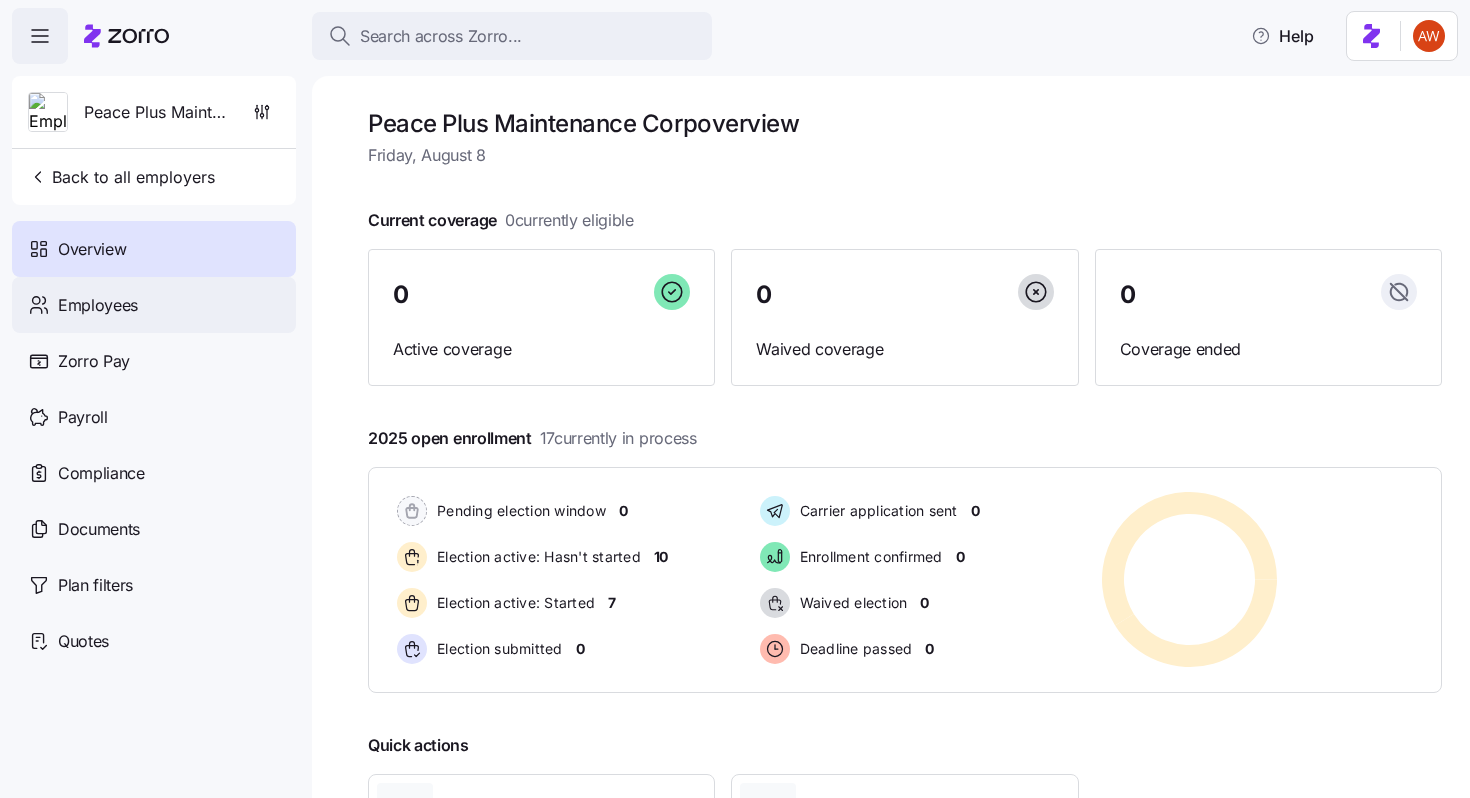 click on "Employees" at bounding box center (154, 305) 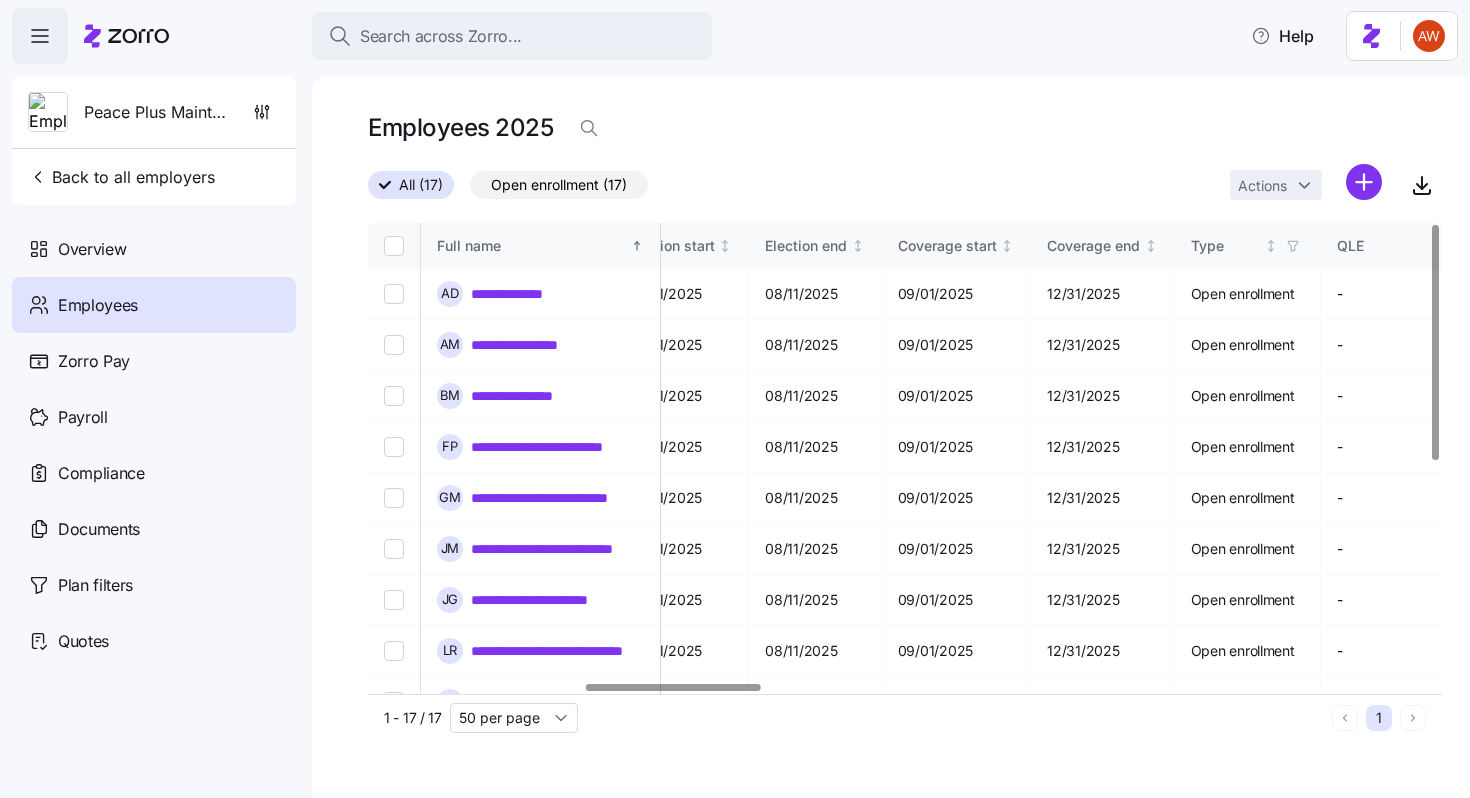 scroll, scrollTop: 0, scrollLeft: 1340, axis: horizontal 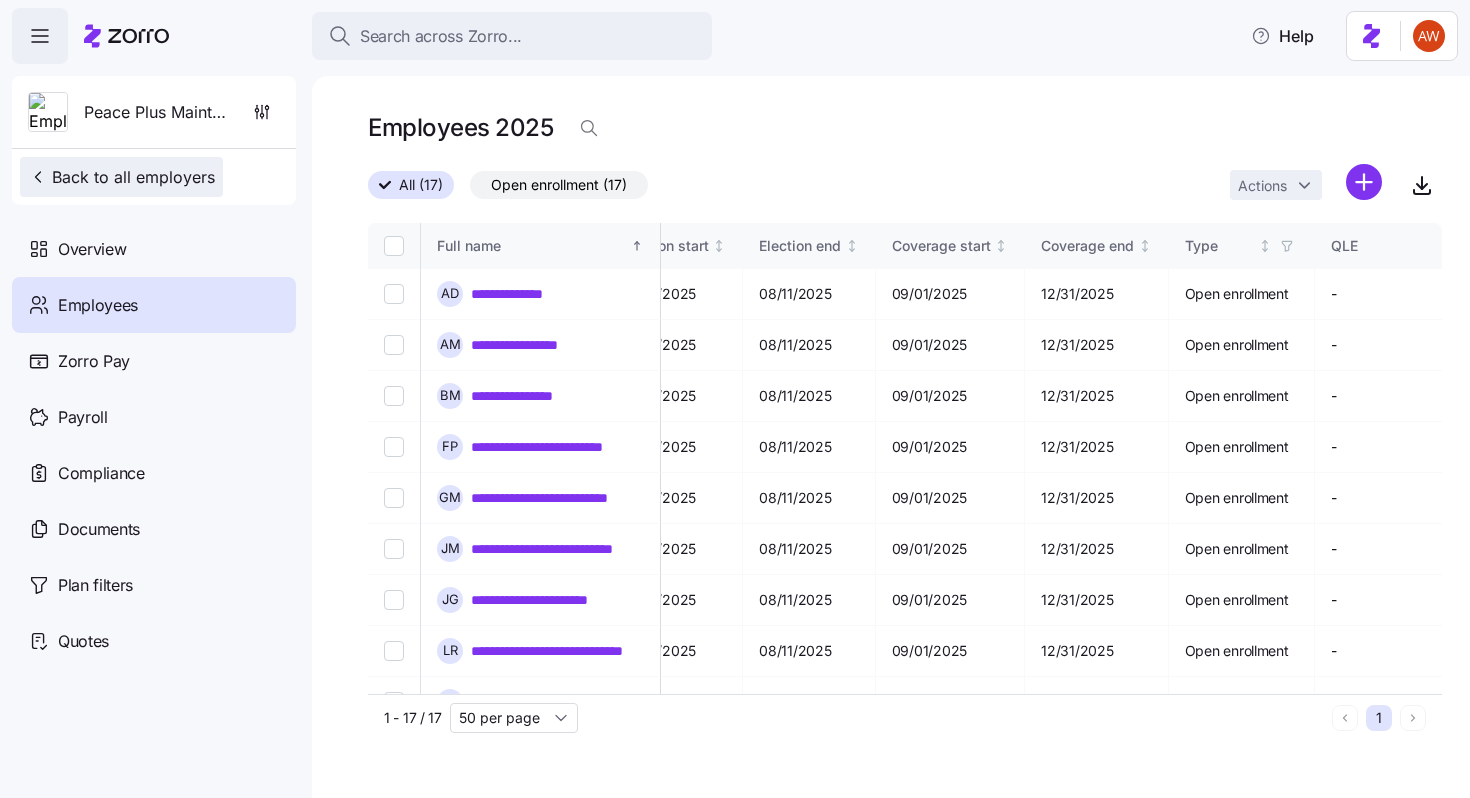 click on "Back to all employers" at bounding box center (121, 177) 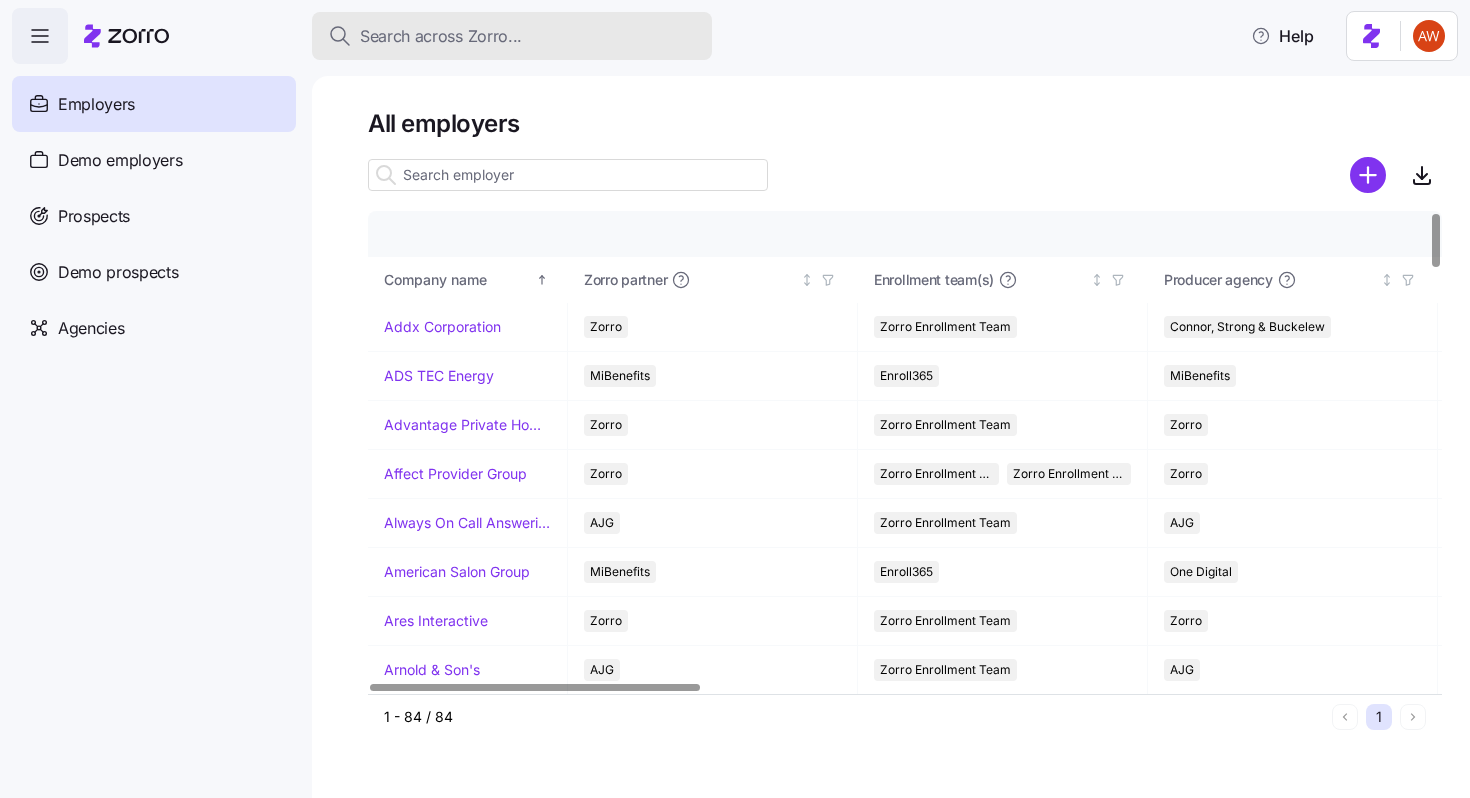 click on "Search across Zorro..." at bounding box center (441, 36) 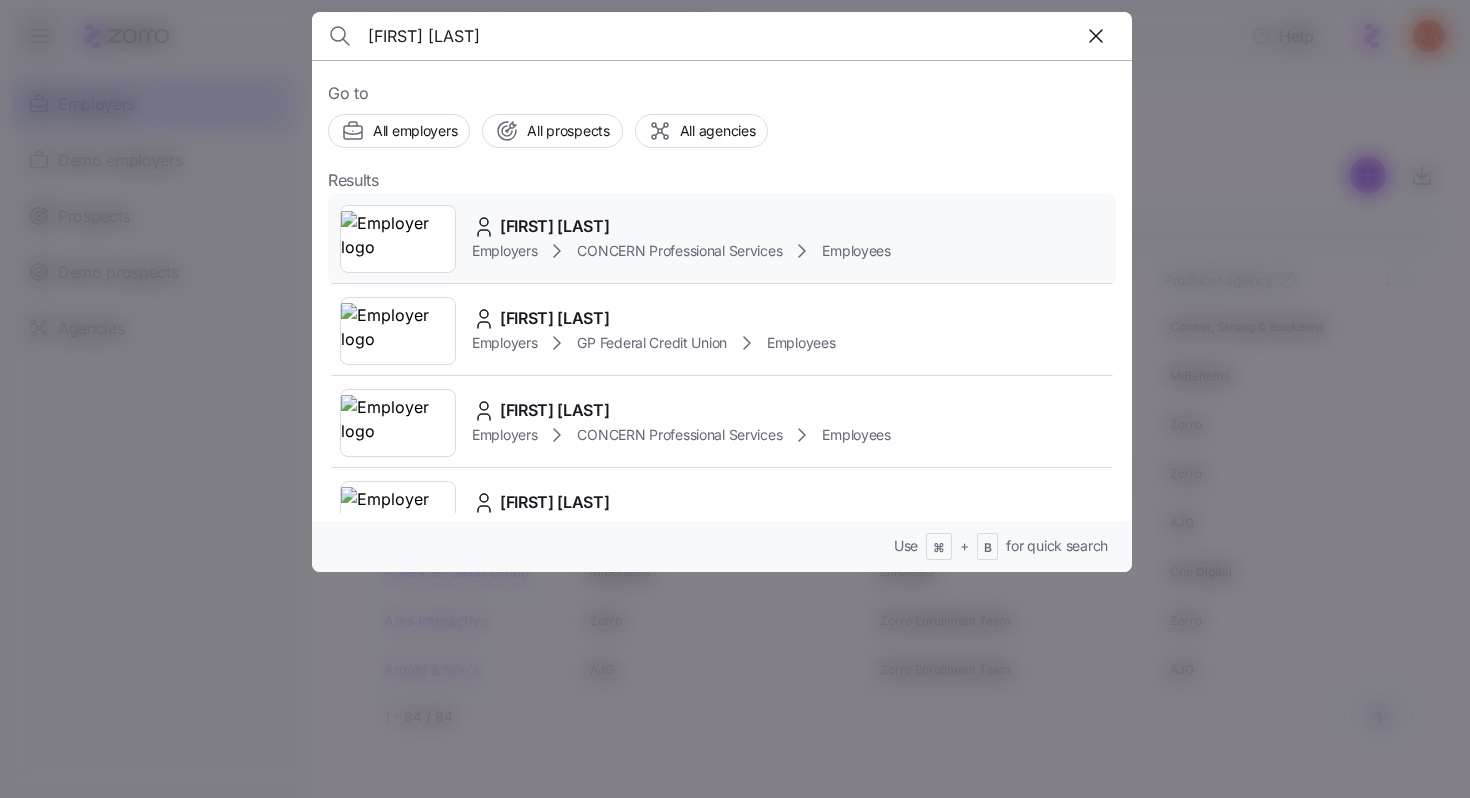 type on "[FIRST] [LAST]" 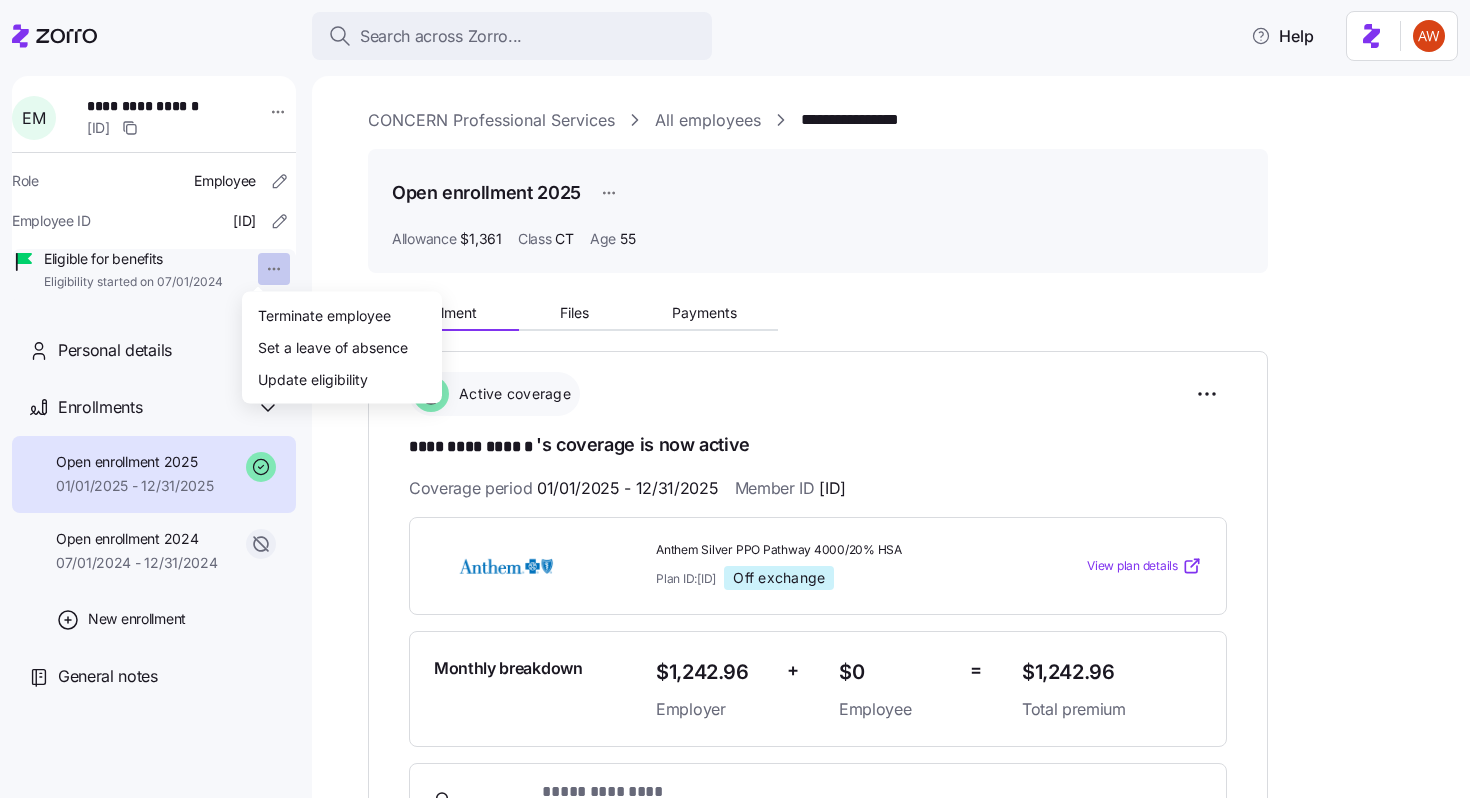click on "**********" at bounding box center (735, 393) 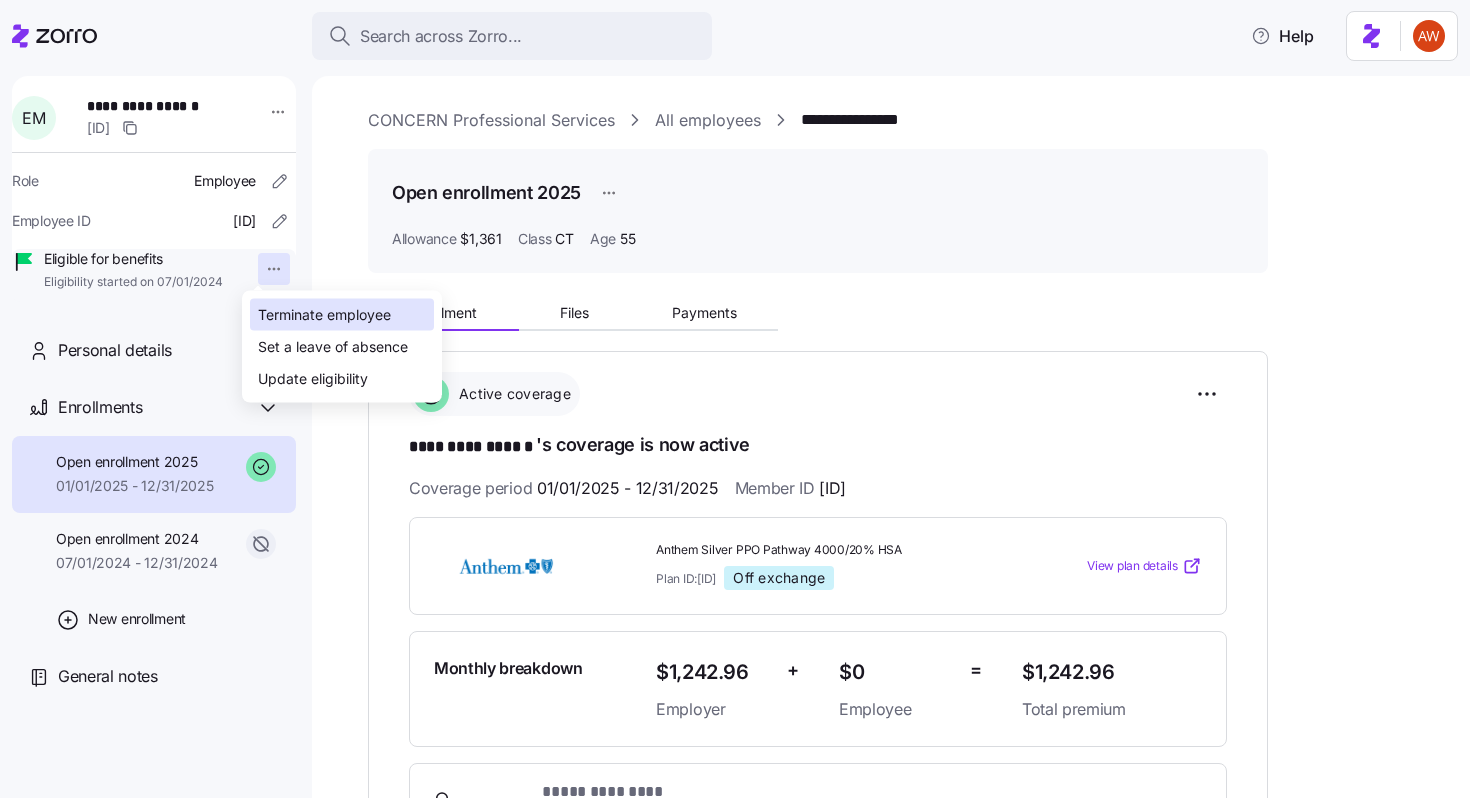 click on "Terminate employee" at bounding box center (324, 315) 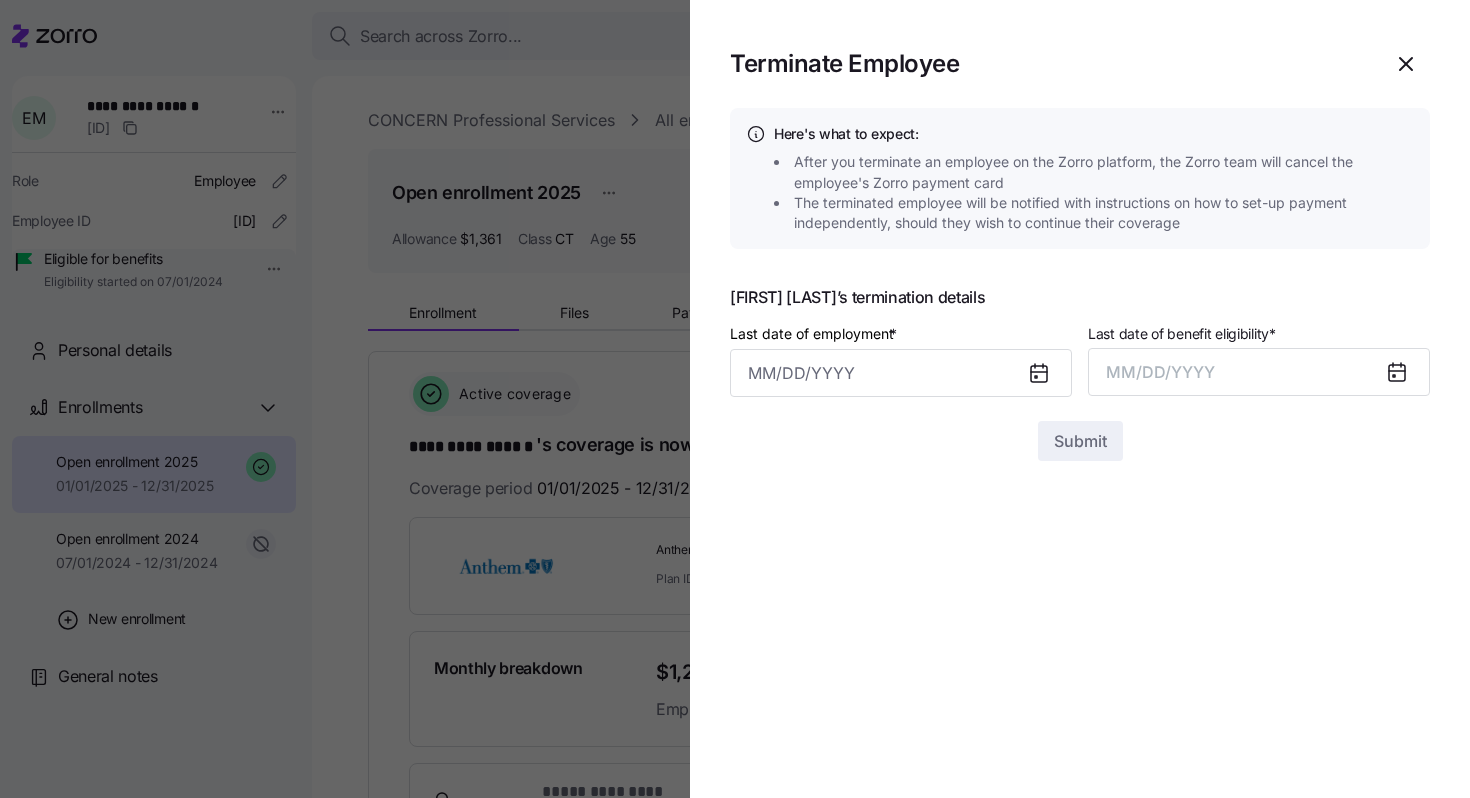 click 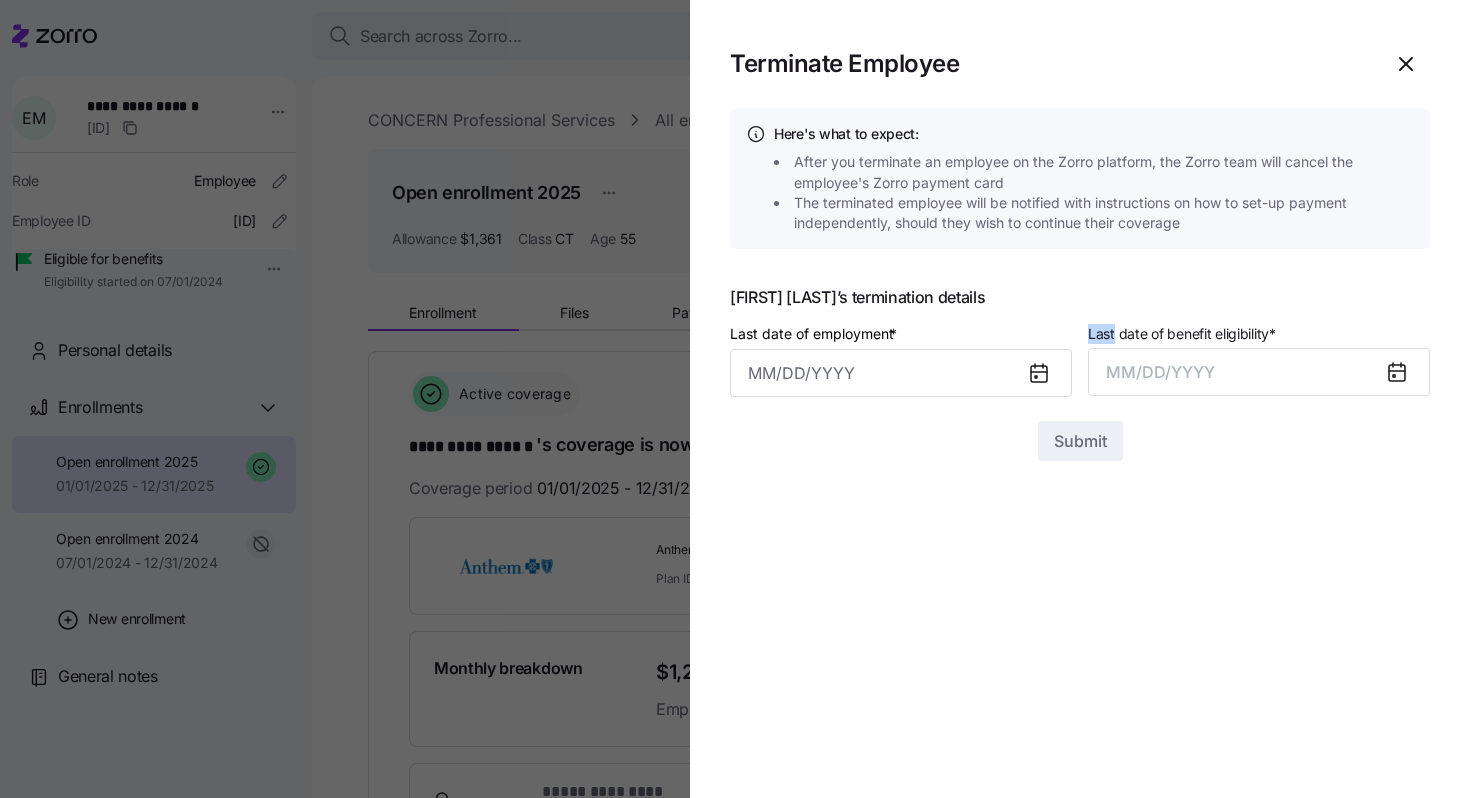 click 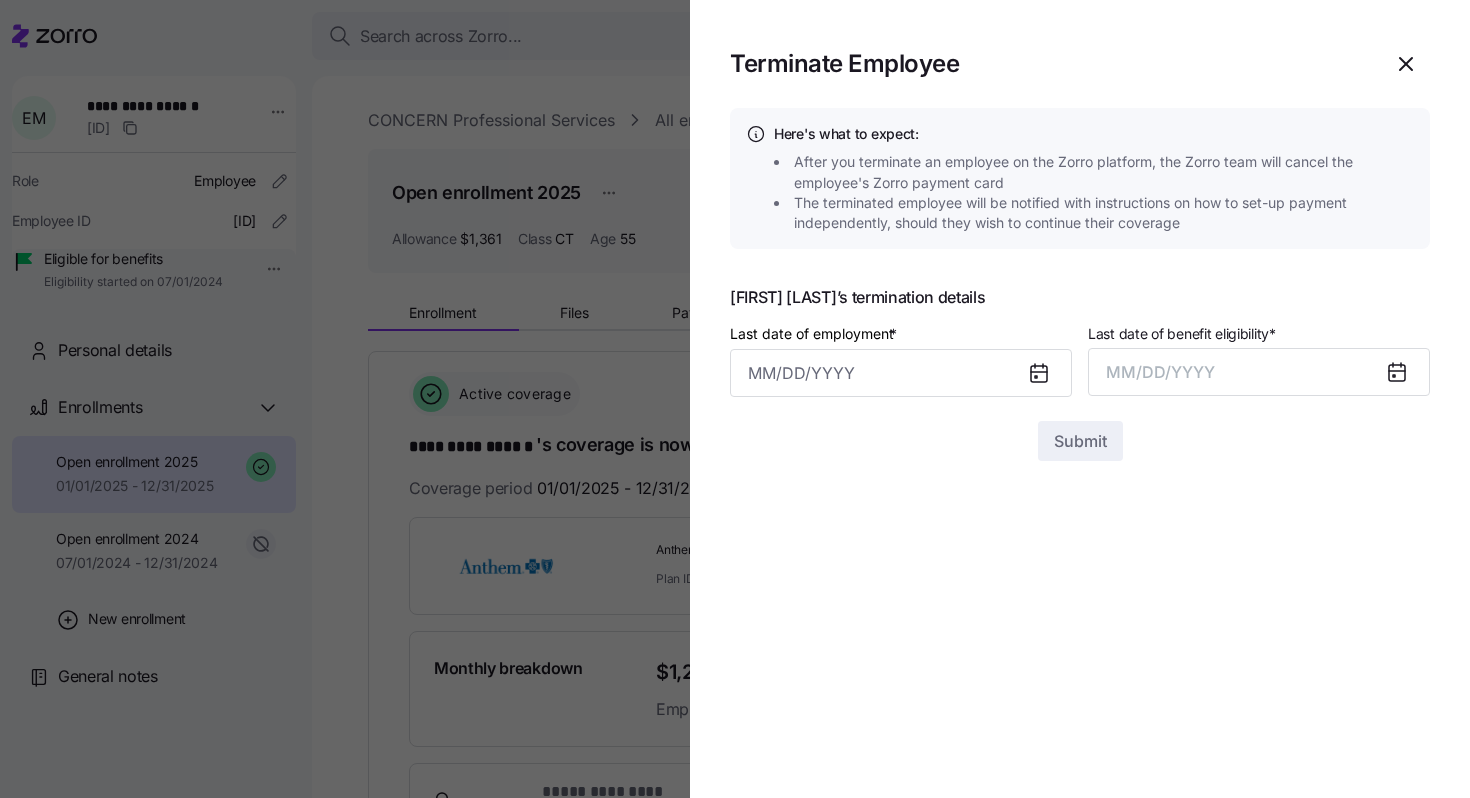 click 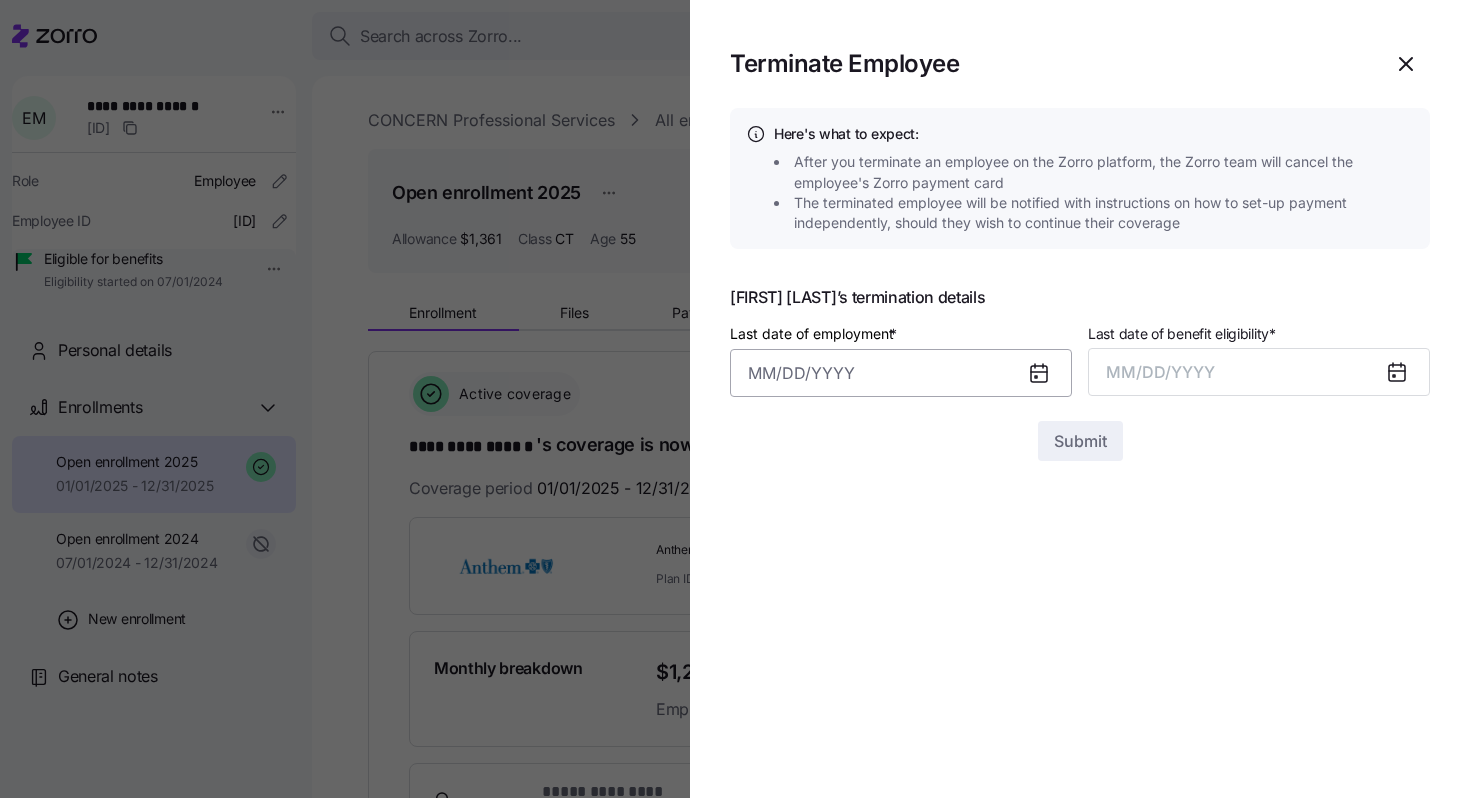 click on "Last date of employment  *" at bounding box center [901, 373] 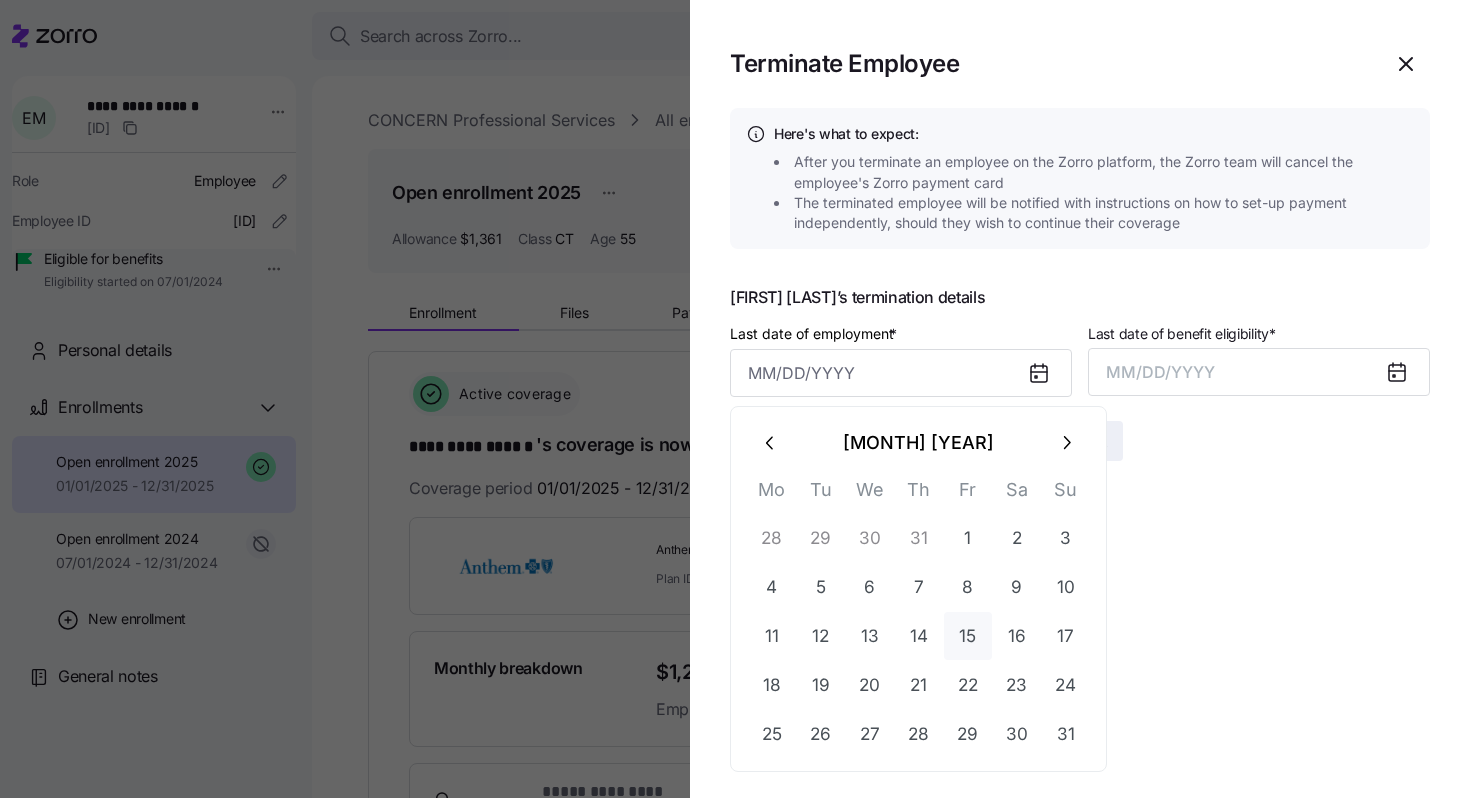 click on "15" at bounding box center [968, 636] 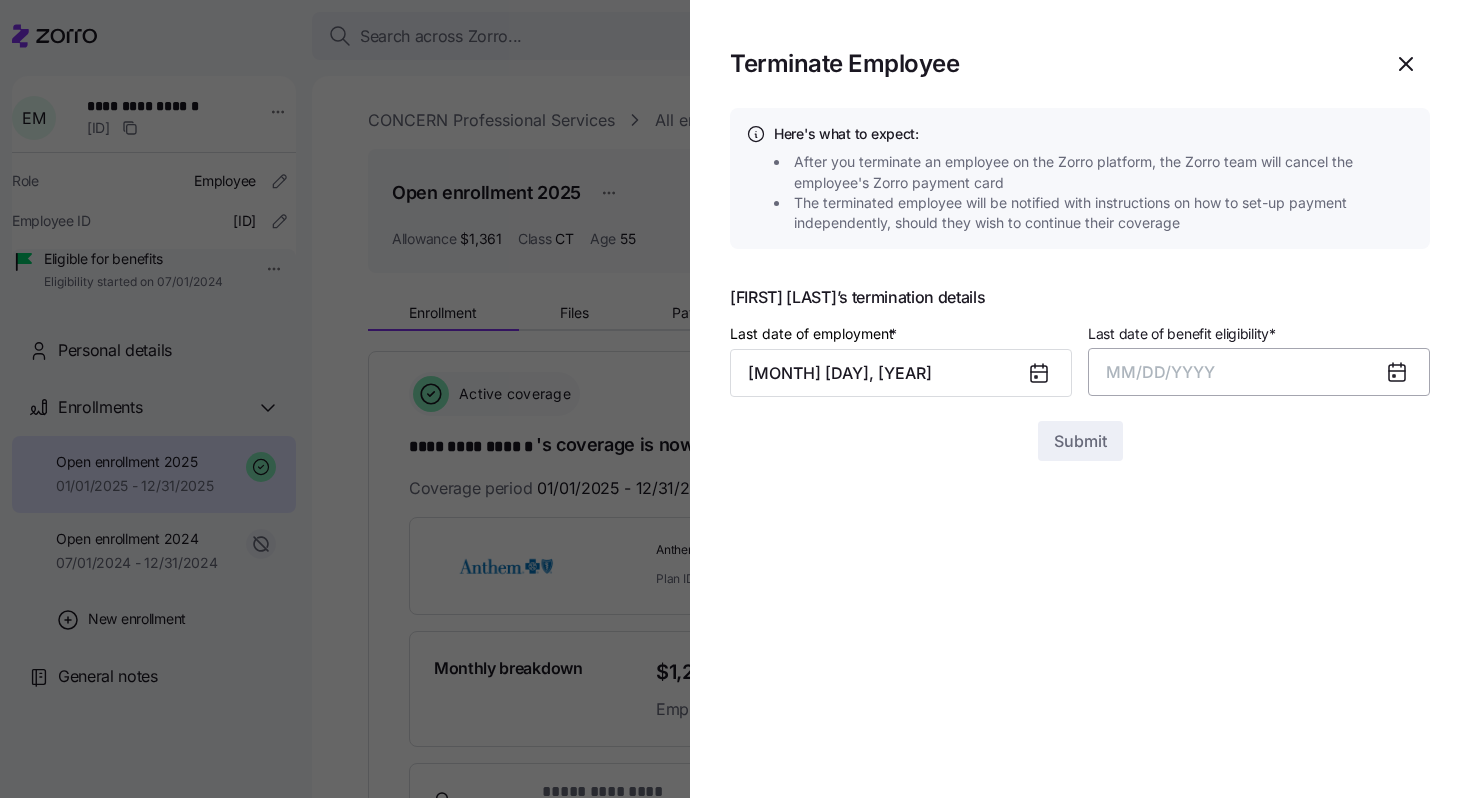 click on "MM/DD/YYYY" at bounding box center [1160, 372] 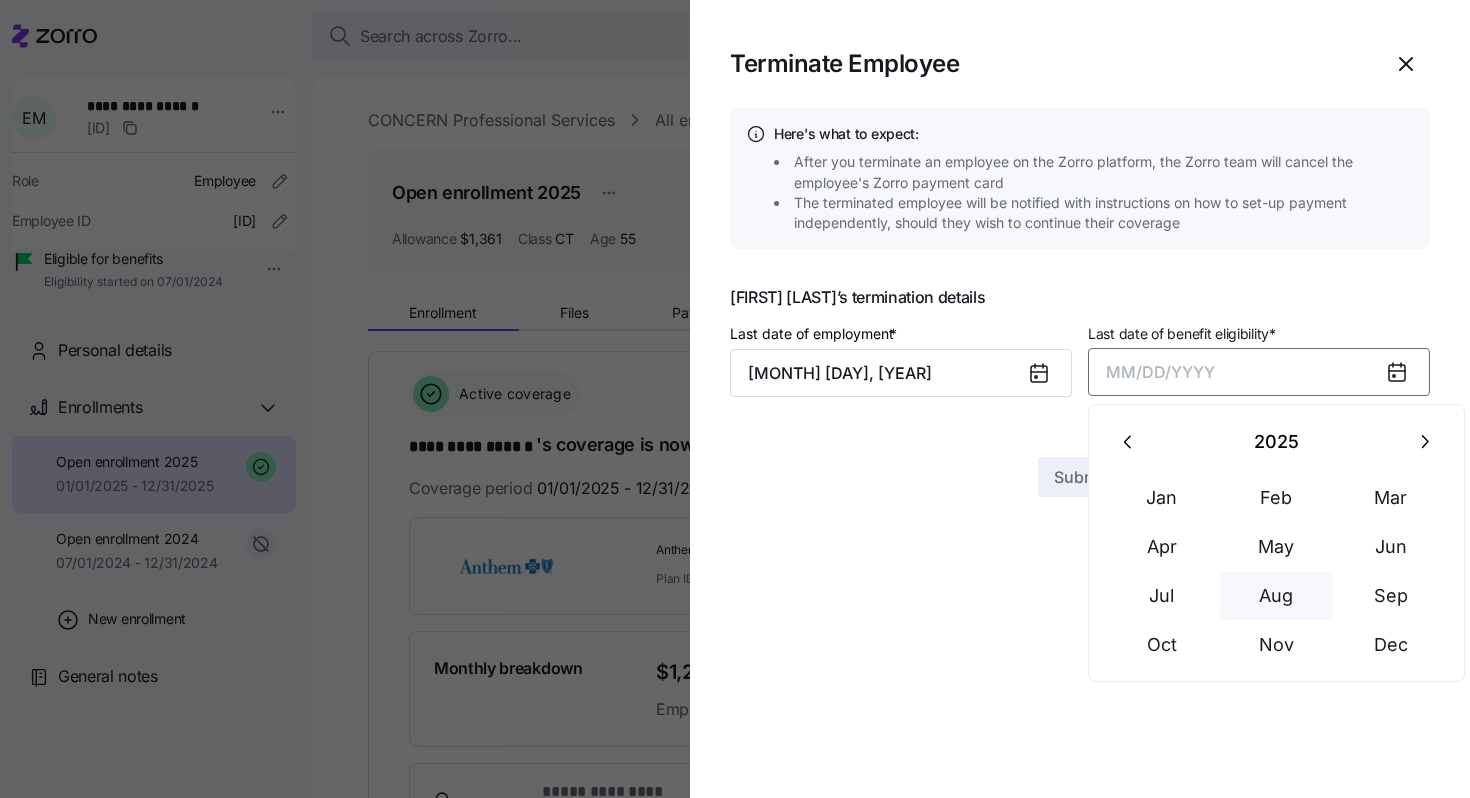 click on "Aug" at bounding box center [1277, 596] 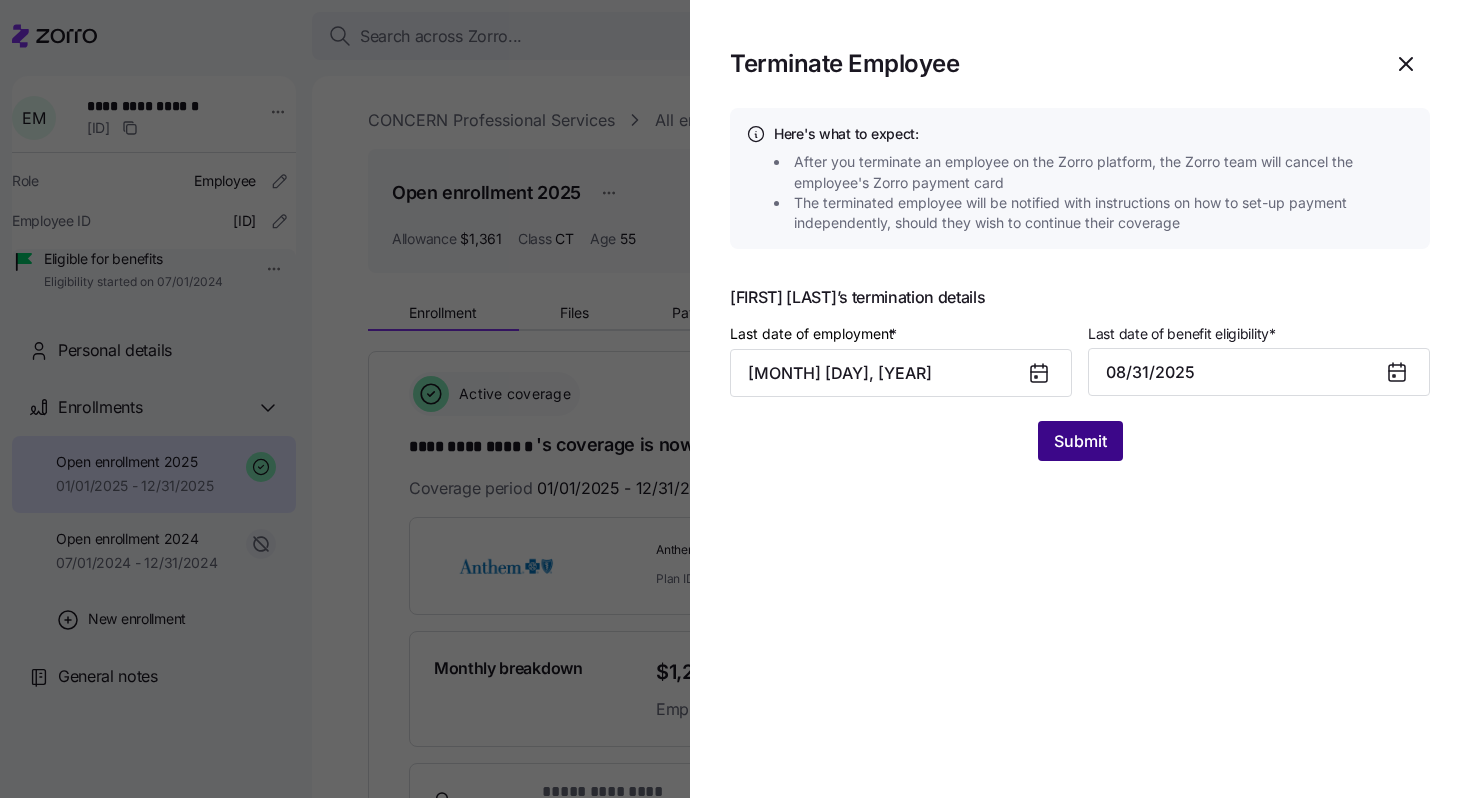 click on "Submit" at bounding box center (1080, 441) 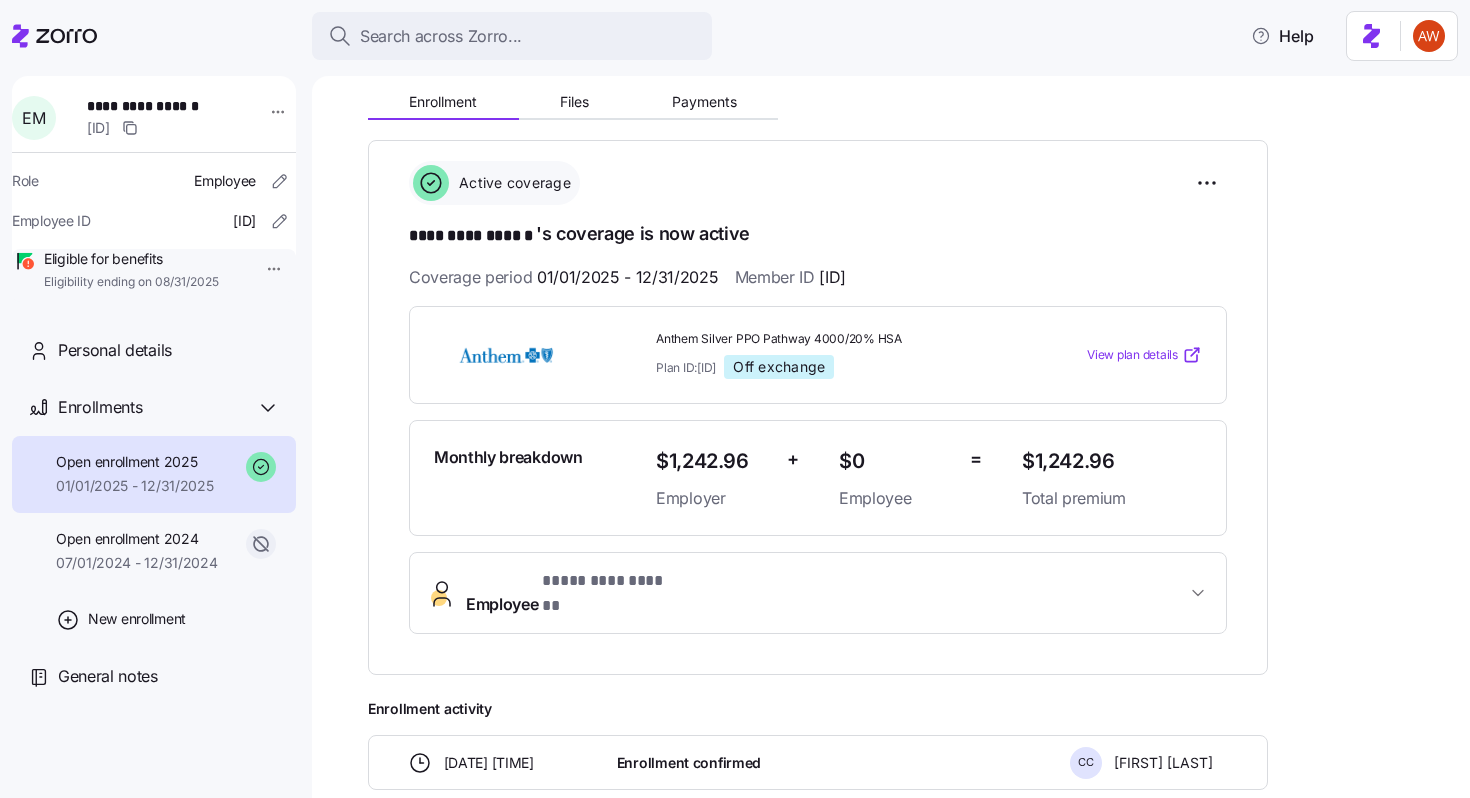scroll, scrollTop: 220, scrollLeft: 0, axis: vertical 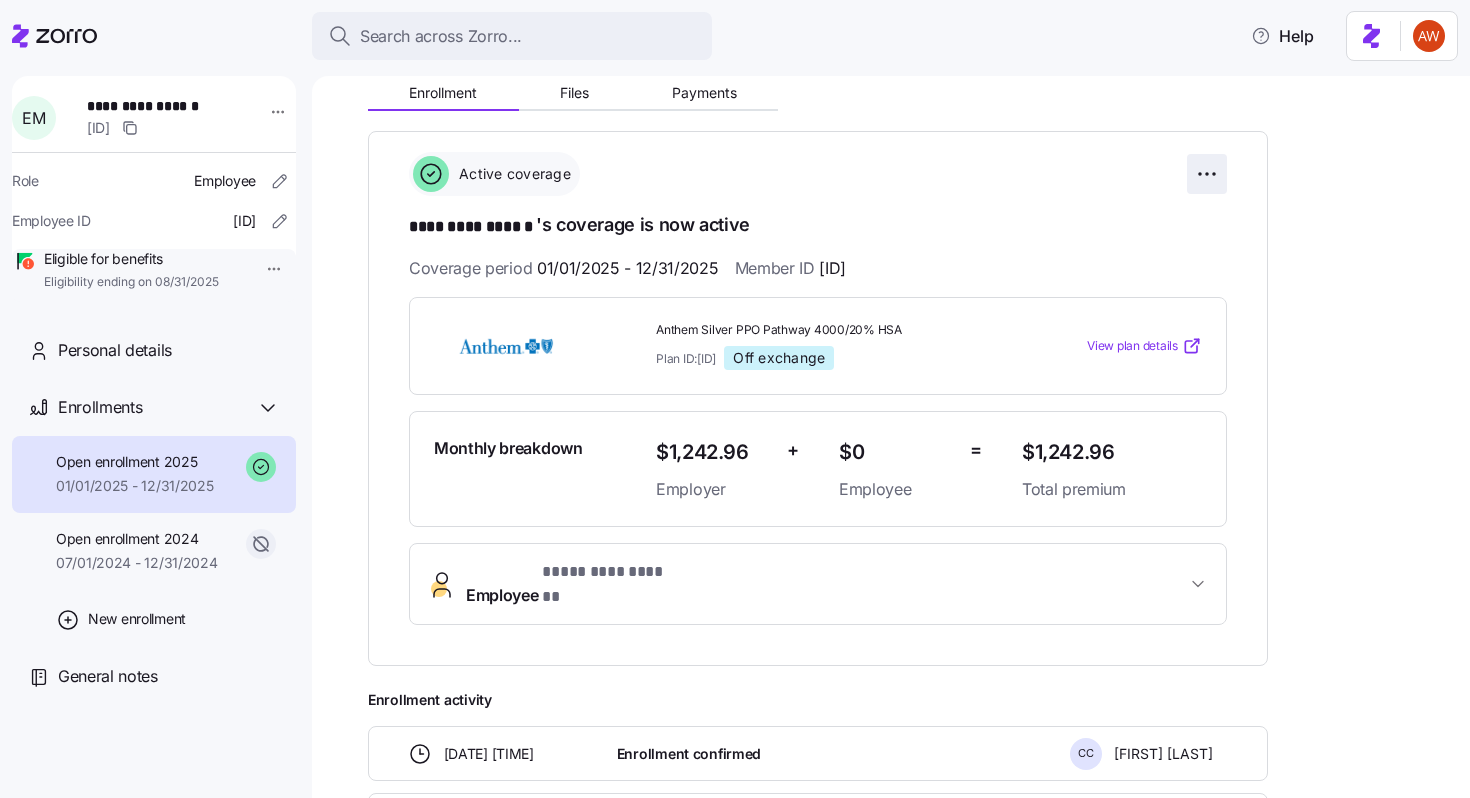 click on "**********" at bounding box center [735, 393] 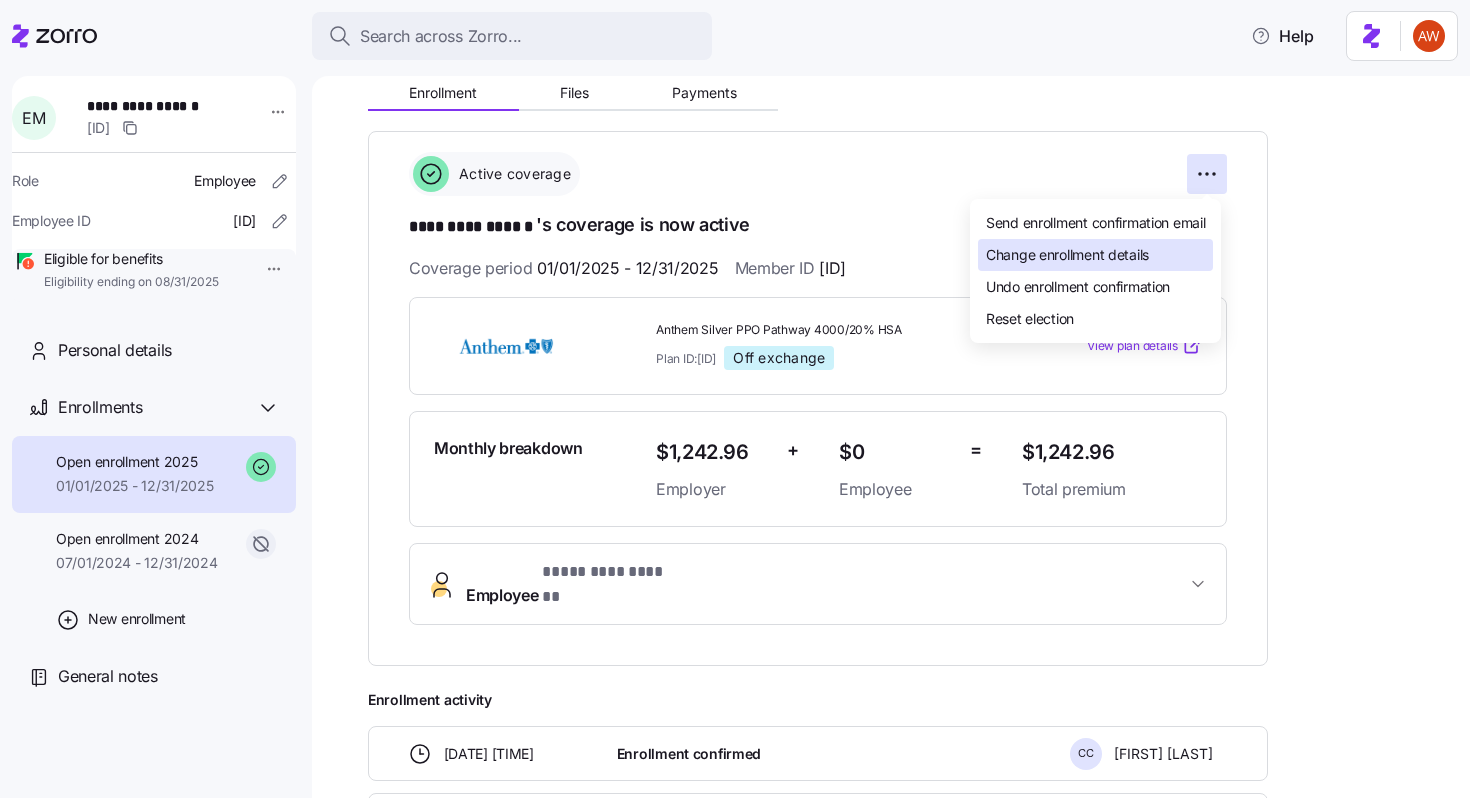 click on "Change enrollment details" at bounding box center [1067, 255] 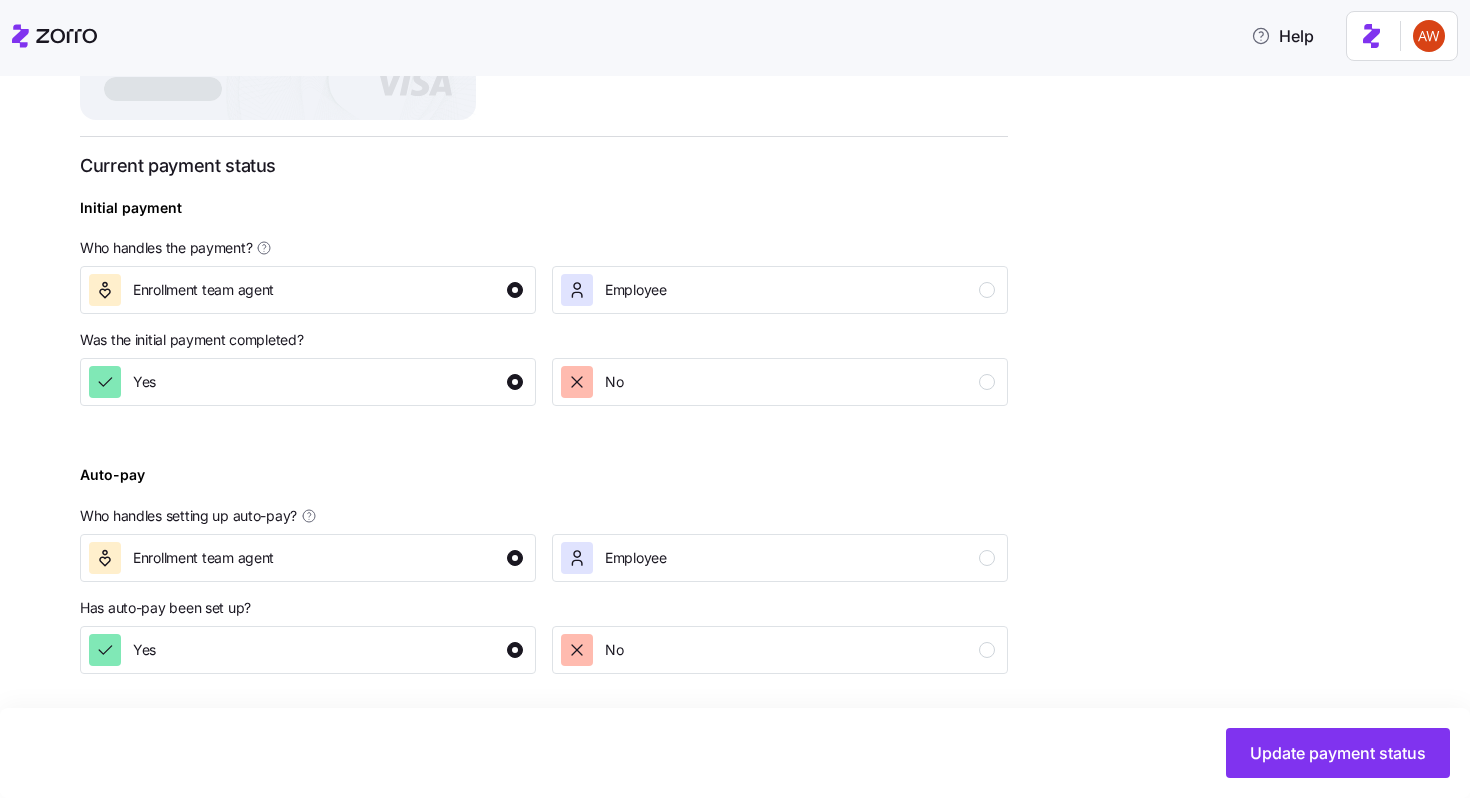 scroll, scrollTop: 635, scrollLeft: 0, axis: vertical 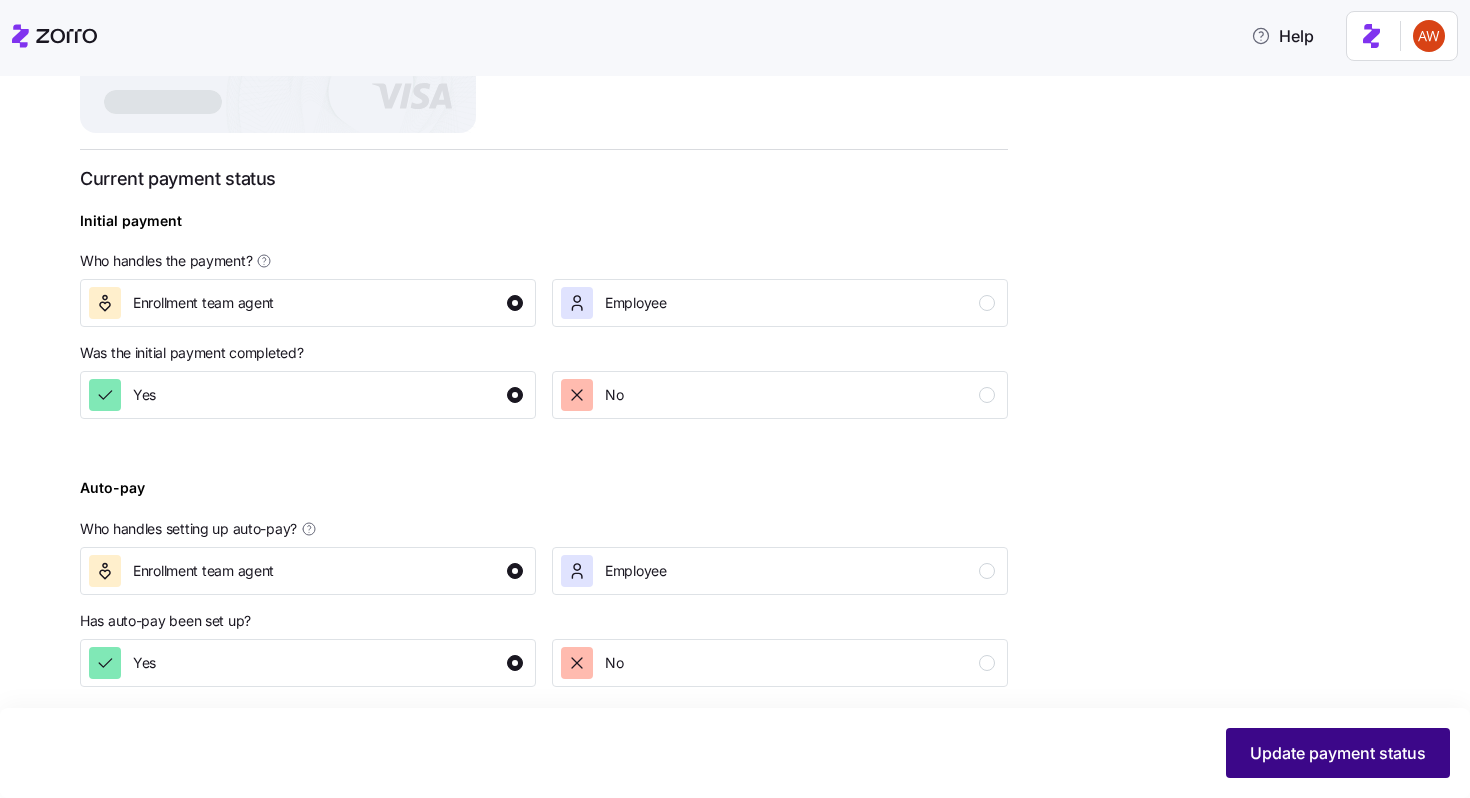click on "Update payment status" at bounding box center (1338, 753) 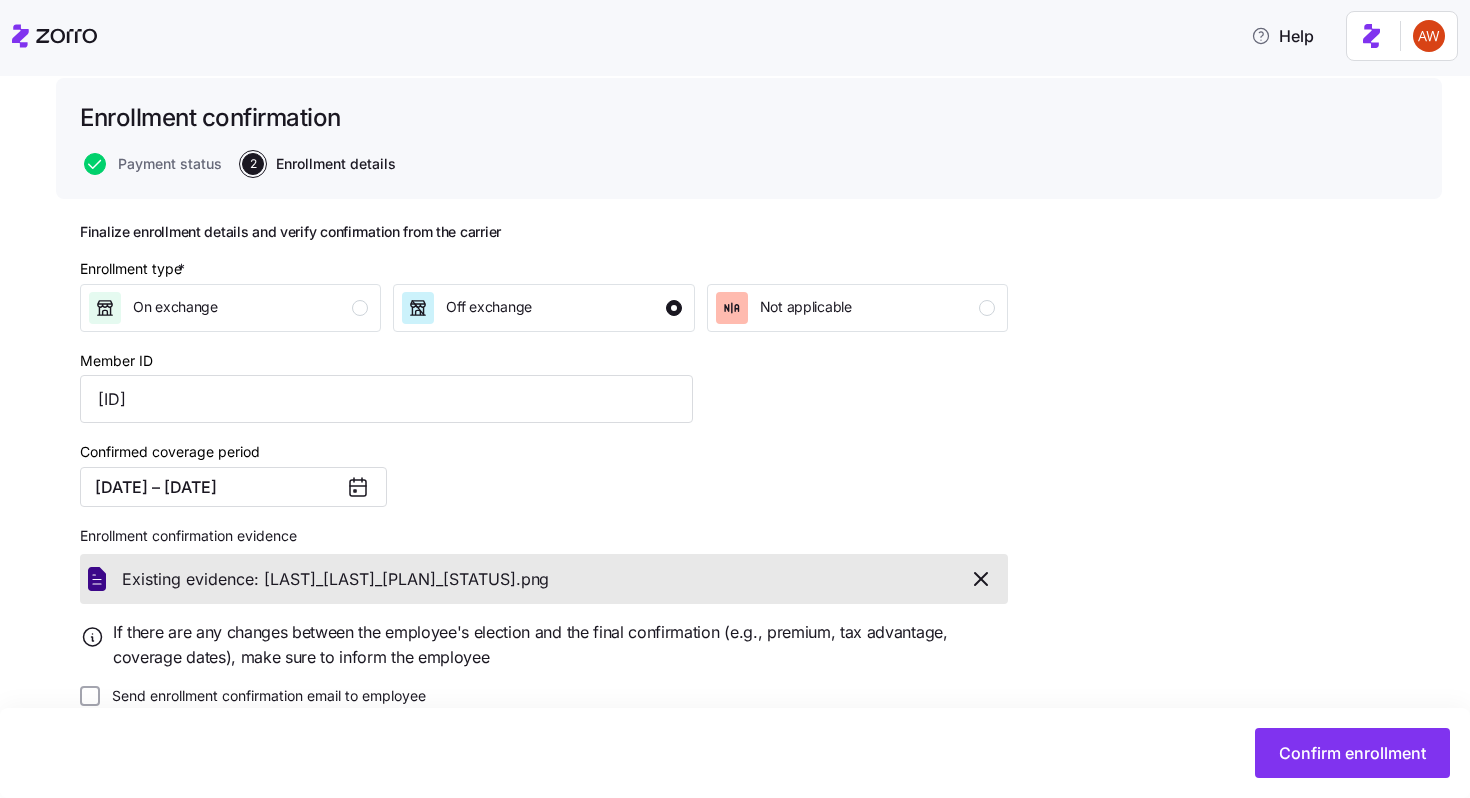scroll, scrollTop: 152, scrollLeft: 0, axis: vertical 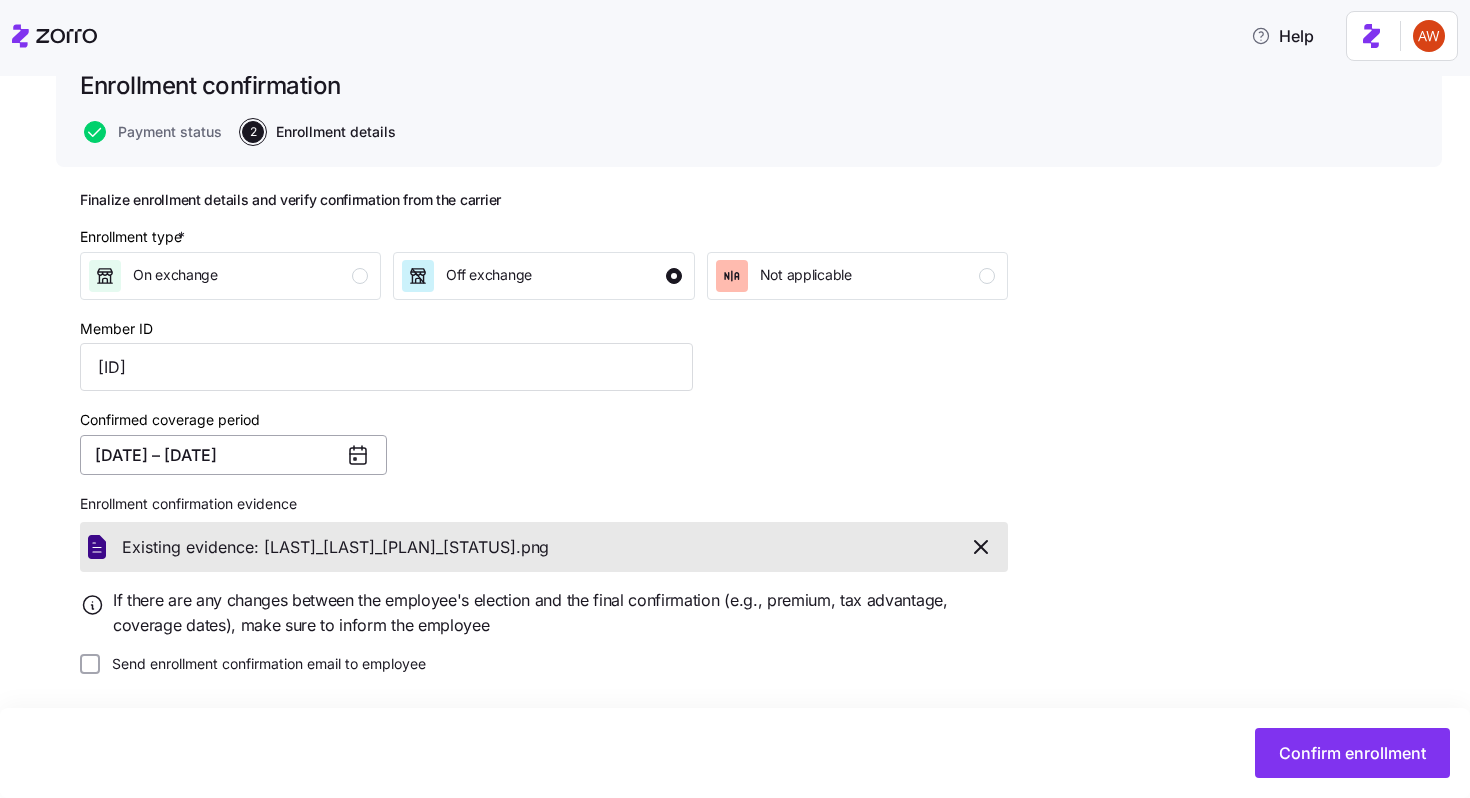 click on "[DATE] – [DATE]" at bounding box center [233, 455] 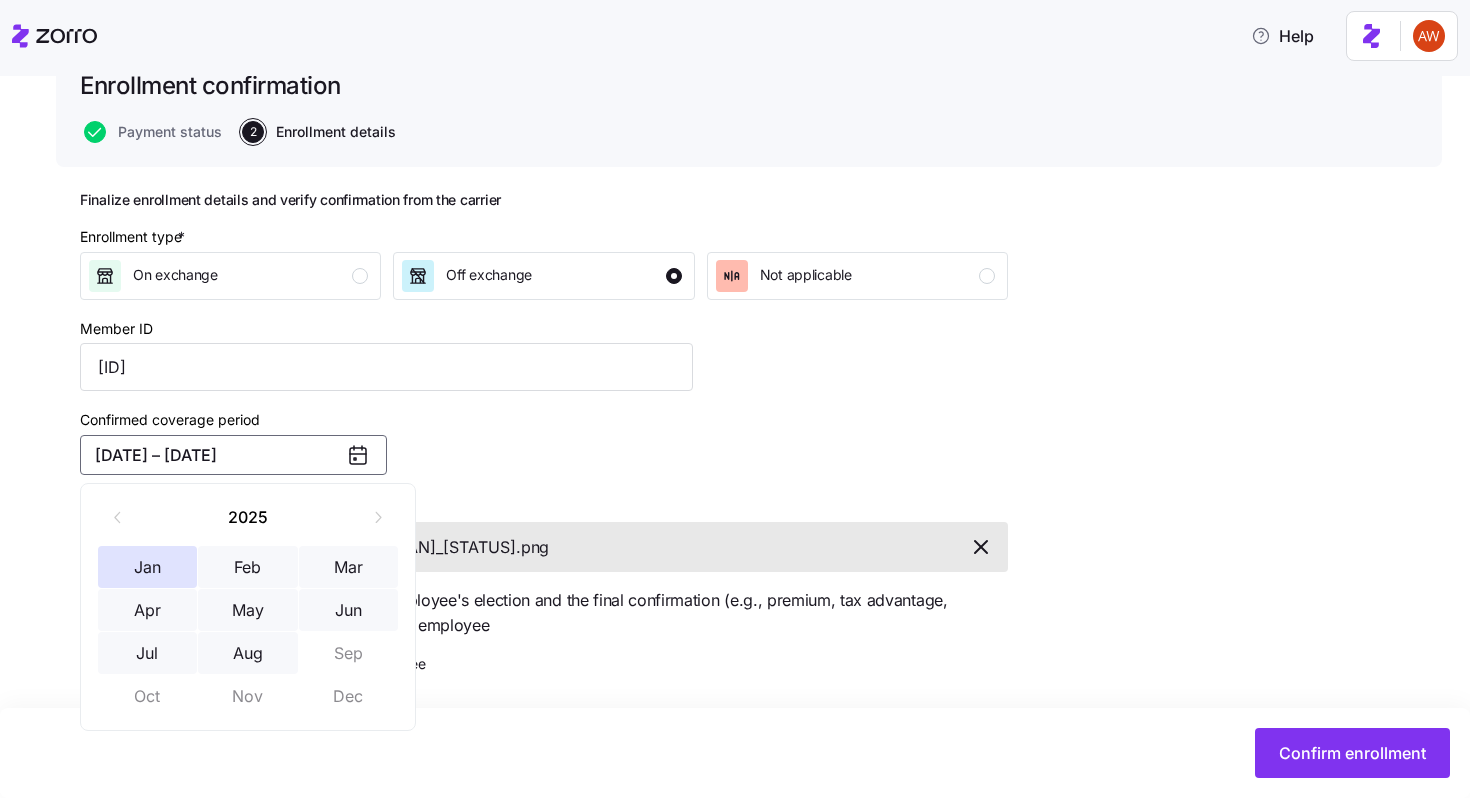 click on "[DATE] – [DATE]" at bounding box center [233, 455] 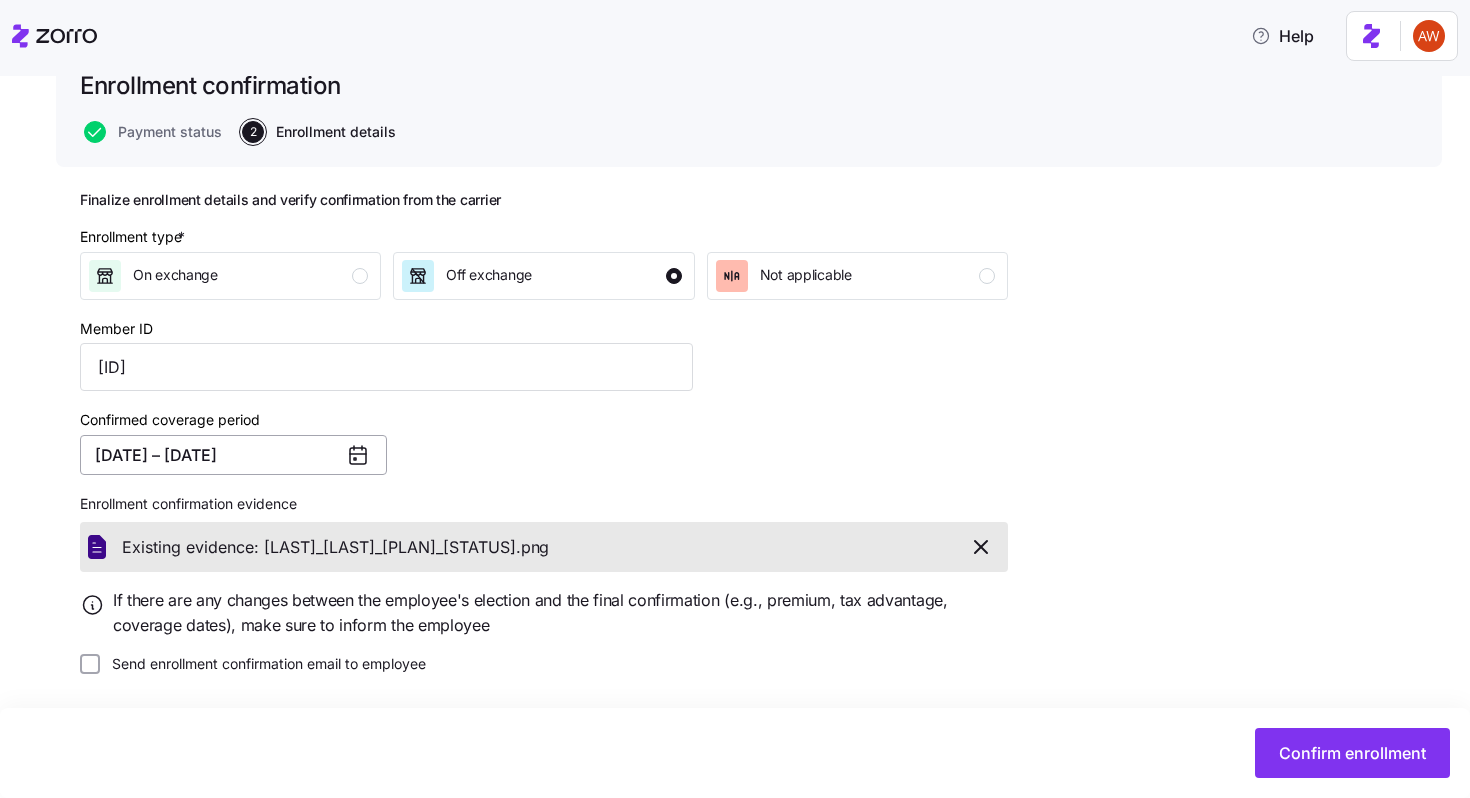 click on "[DATE] – [DATE]" at bounding box center (233, 455) 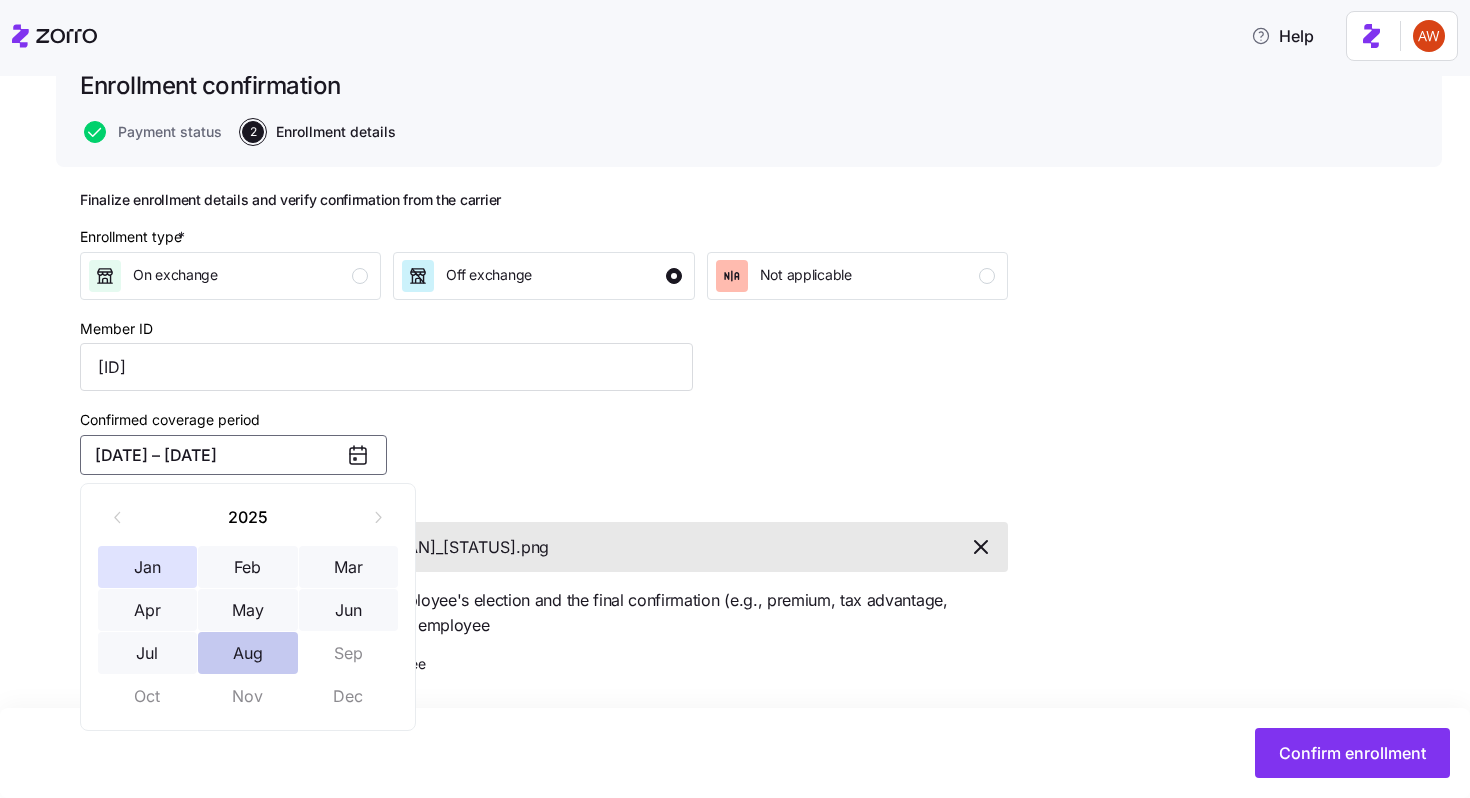 click on "Aug" at bounding box center (248, 653) 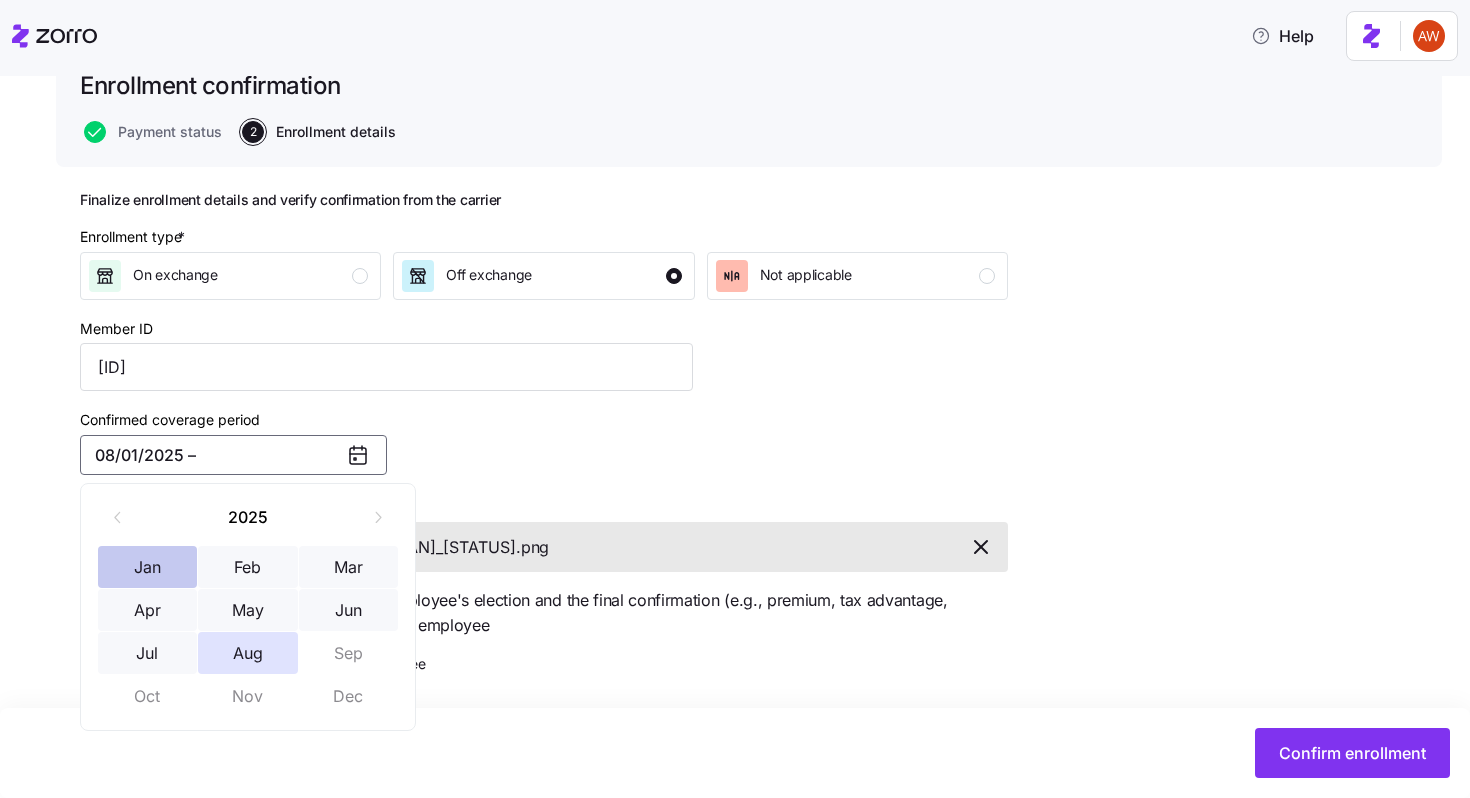 click on "Jan" at bounding box center (148, 567) 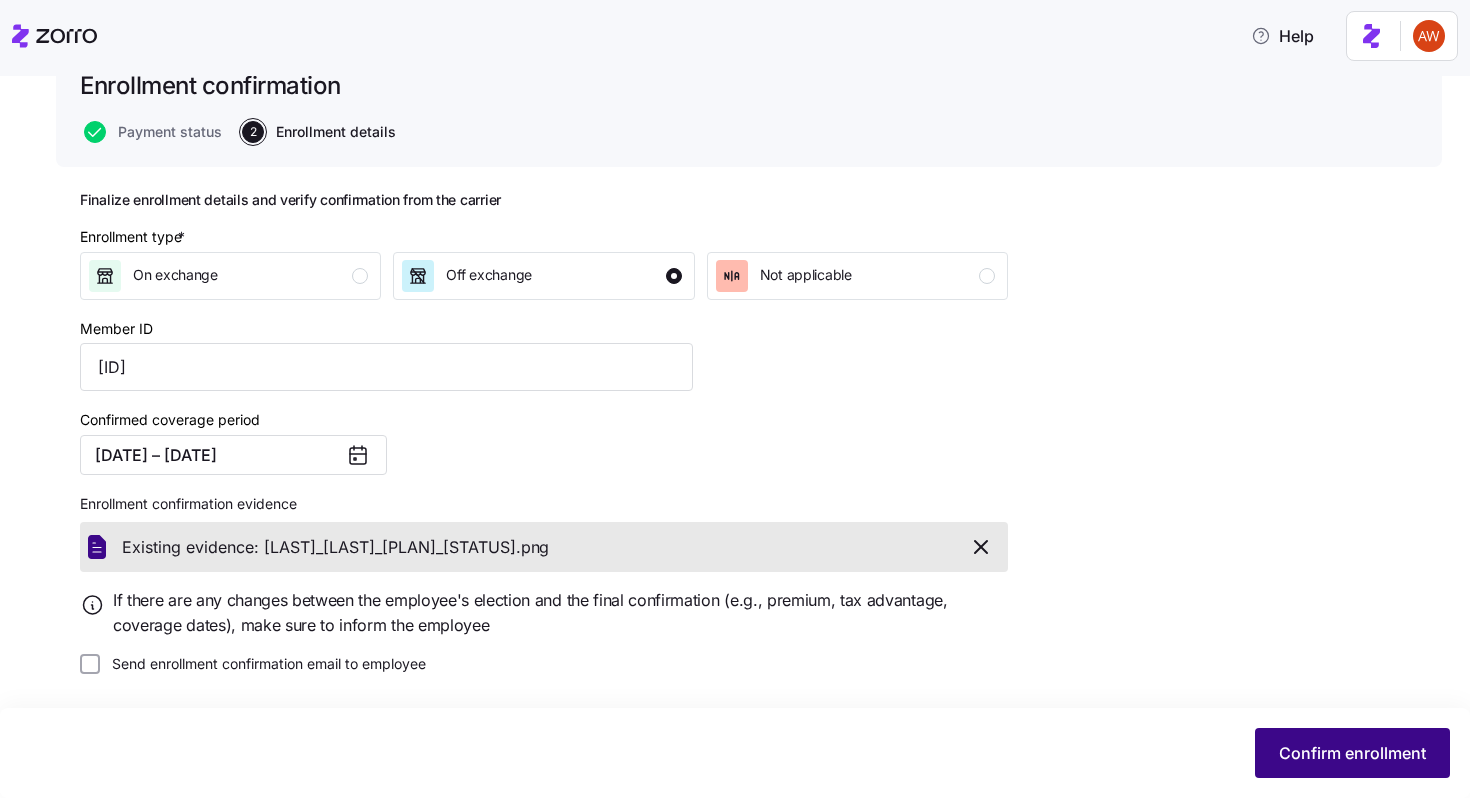 click on "Confirm enrollment" at bounding box center (1352, 753) 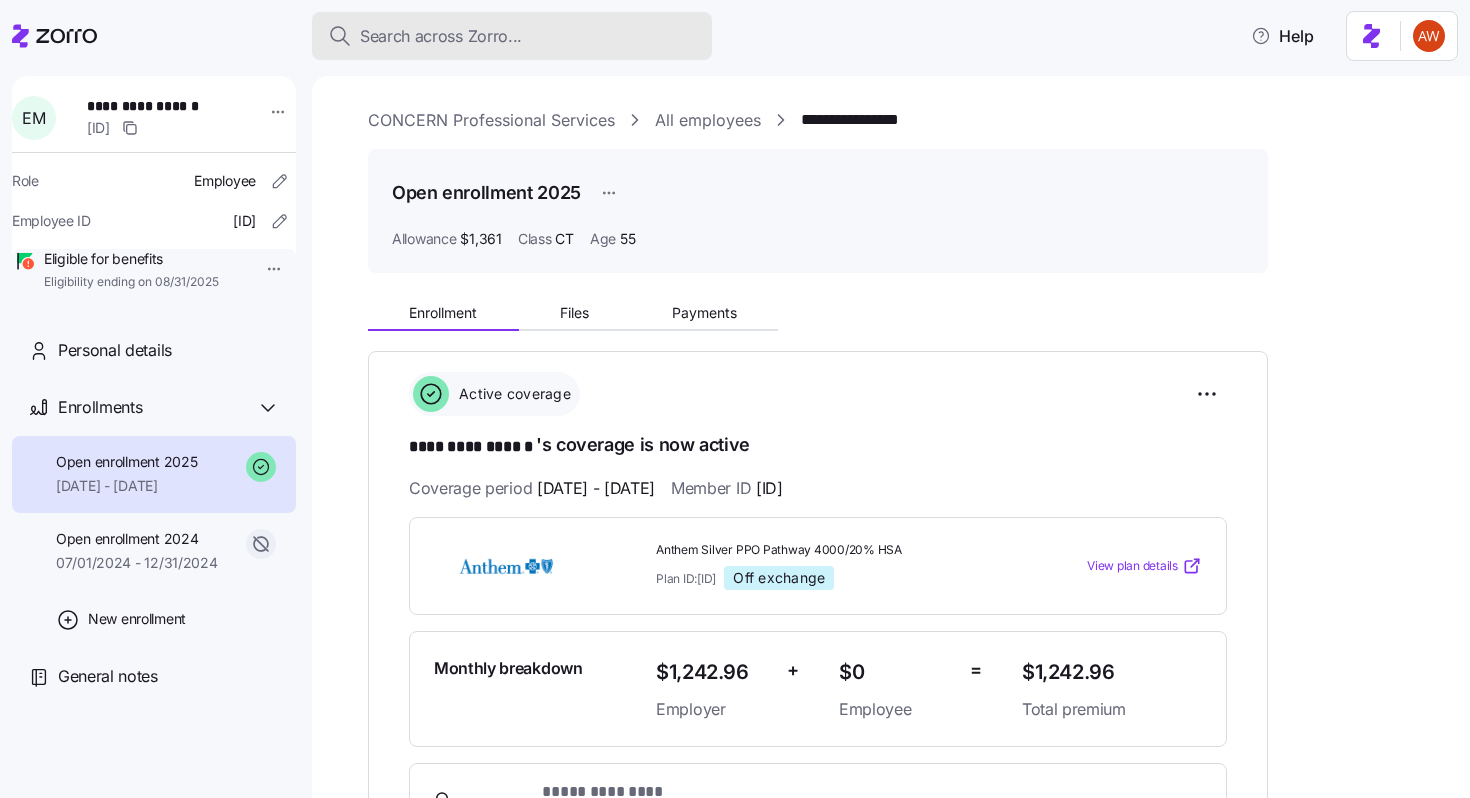 click on "Search across Zorro..." at bounding box center [512, 36] 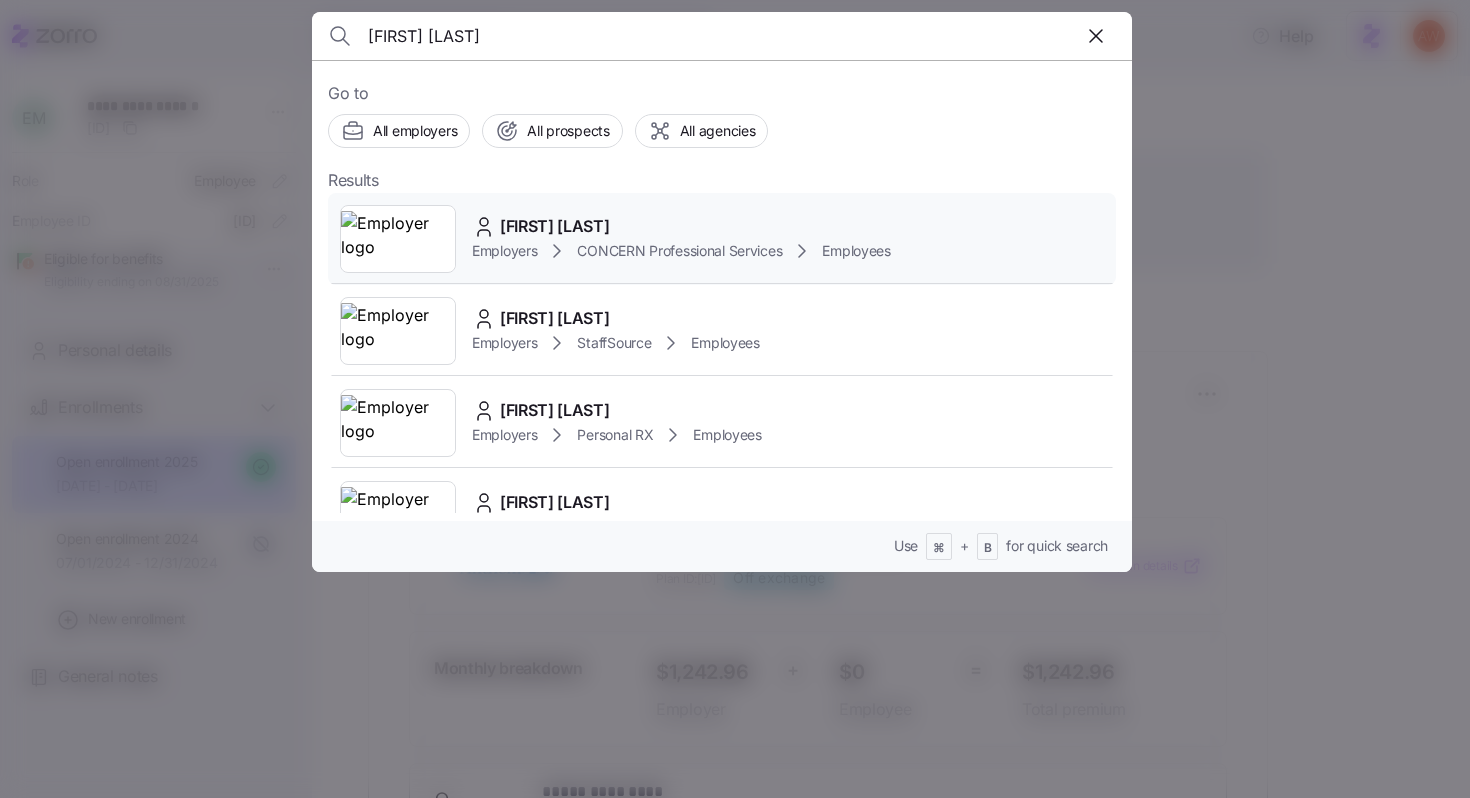 type on "[FIRST] [LAST]" 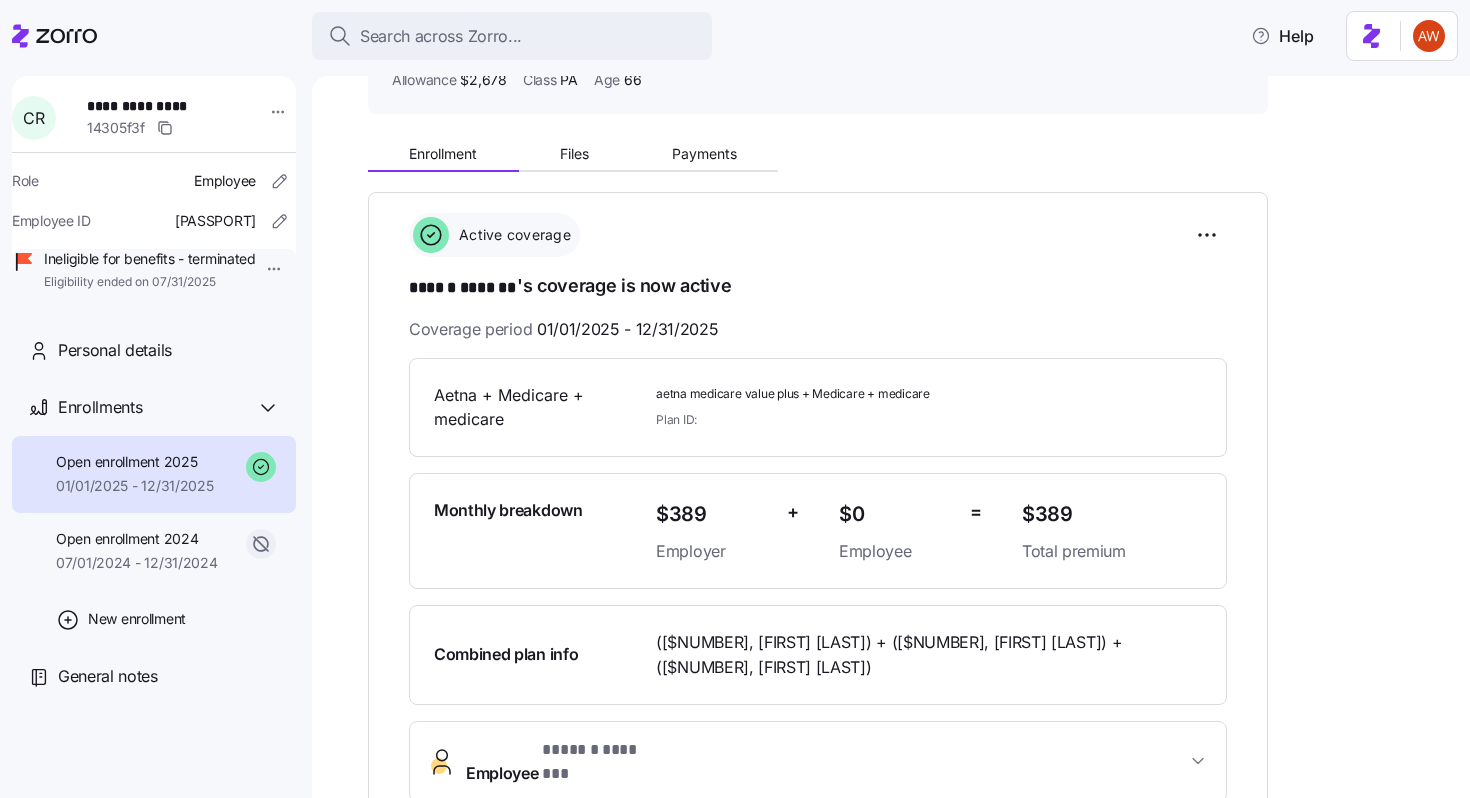 scroll, scrollTop: 166, scrollLeft: 0, axis: vertical 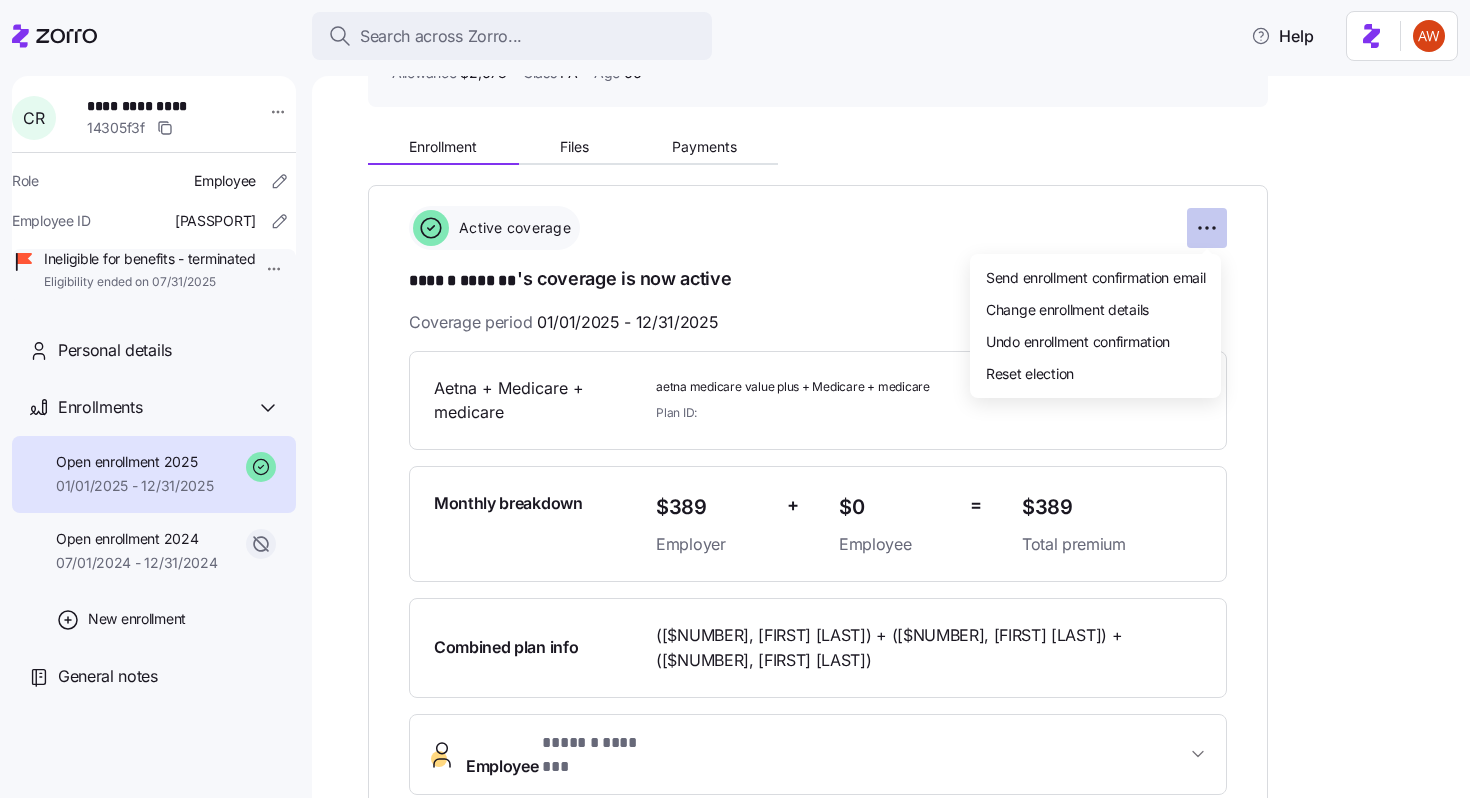 click on "**********" at bounding box center [735, 393] 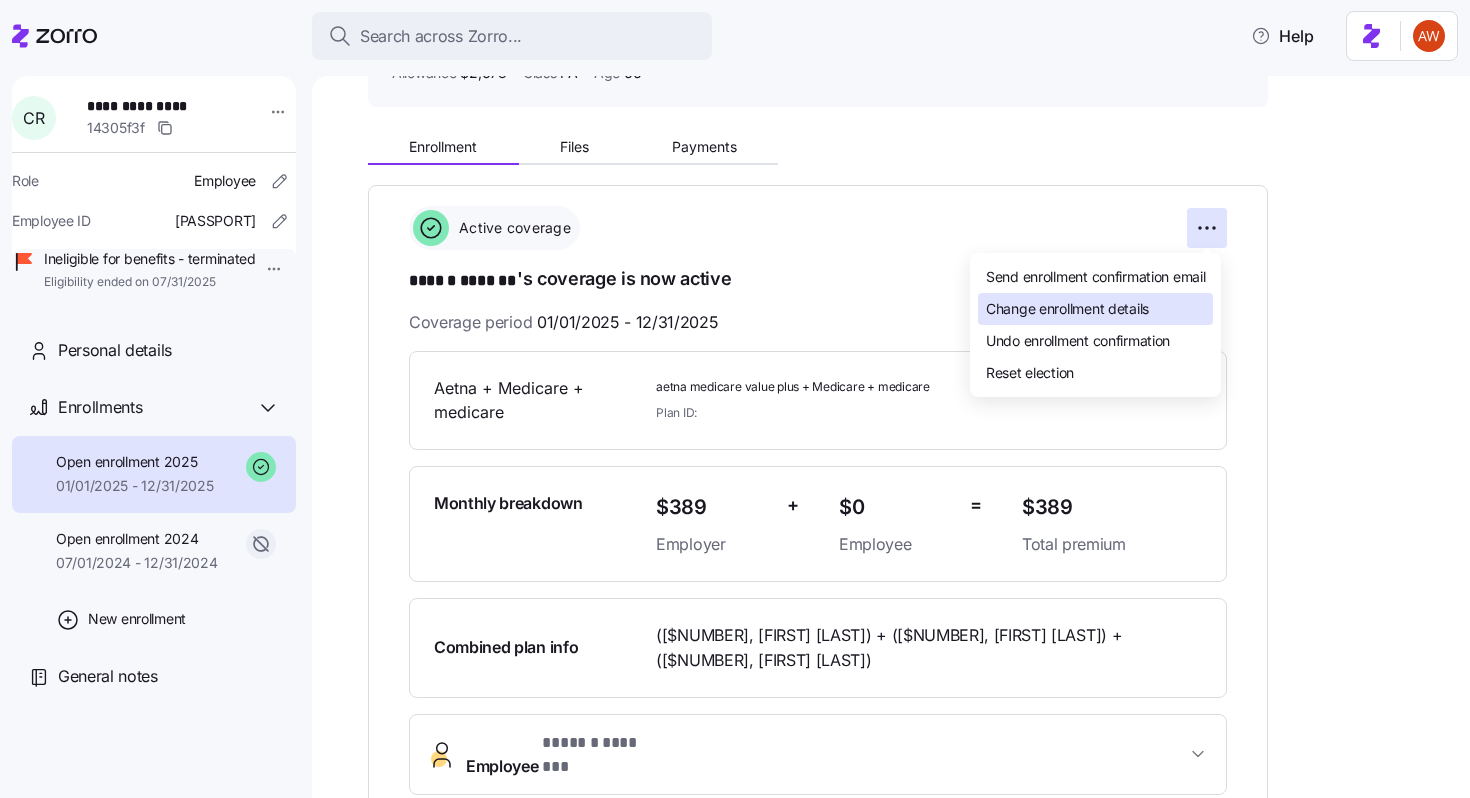click on "Change enrollment details" at bounding box center [1067, 309] 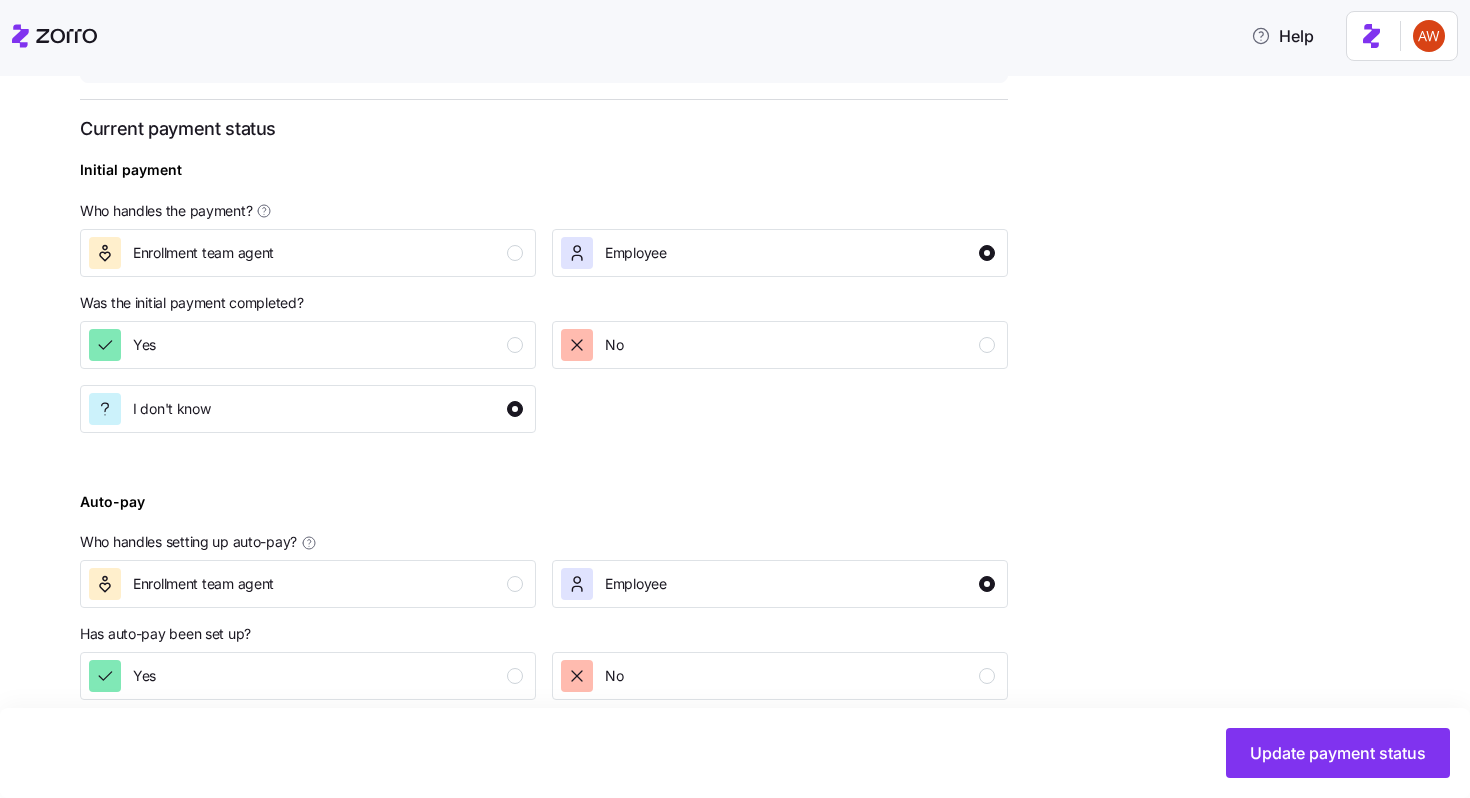 scroll, scrollTop: 467, scrollLeft: 0, axis: vertical 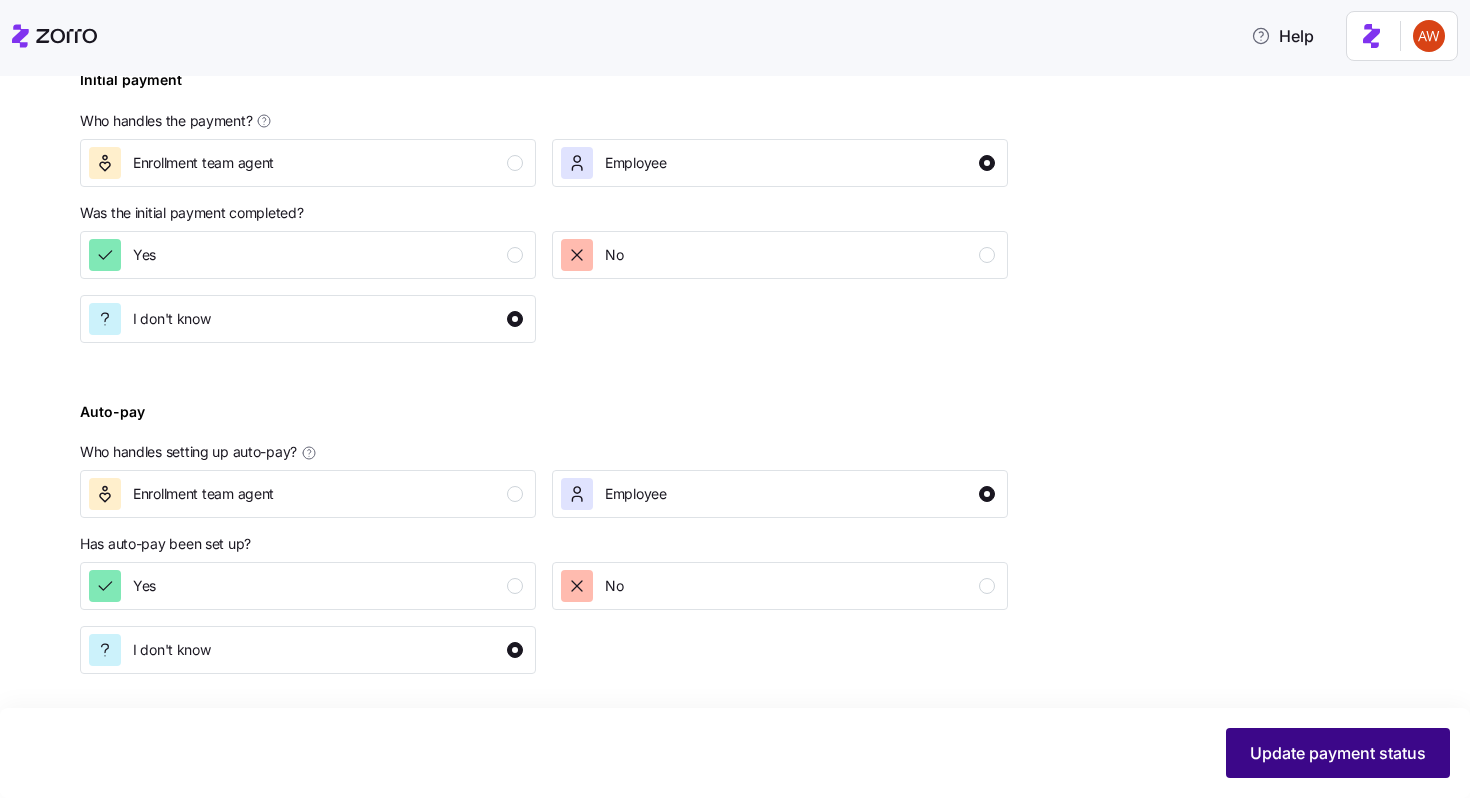 click on "Update payment status" at bounding box center [1338, 753] 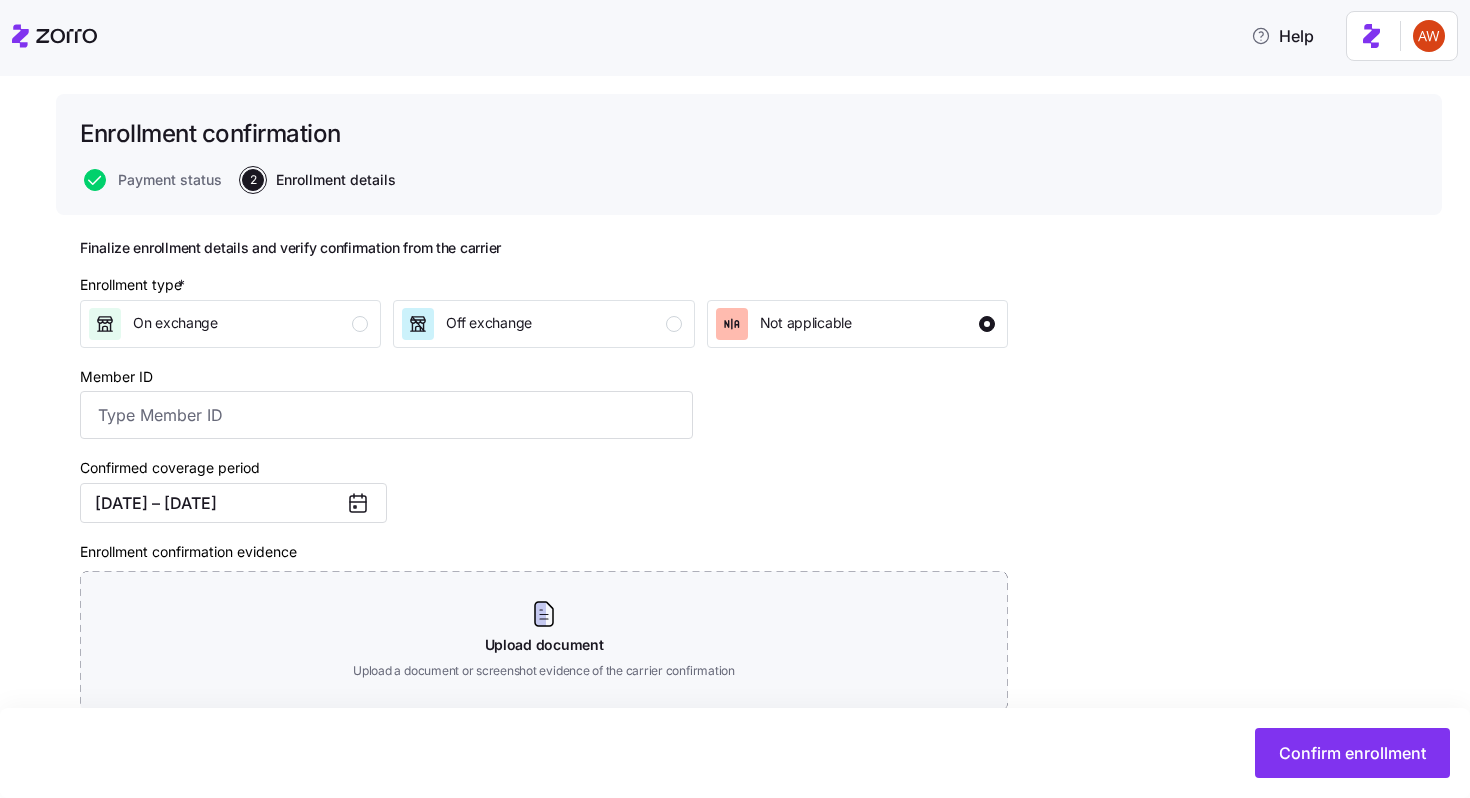 scroll, scrollTop: 243, scrollLeft: 0, axis: vertical 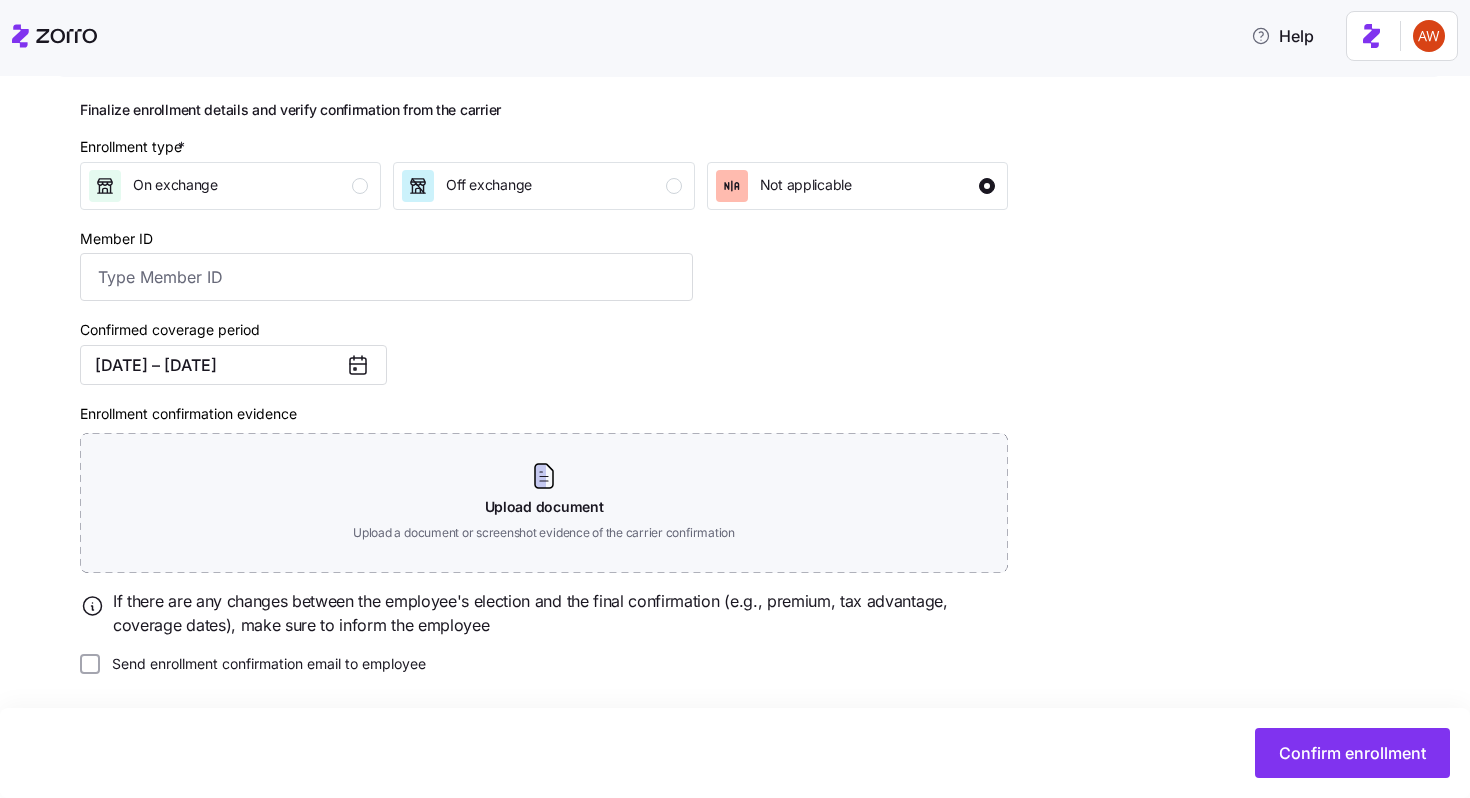 click 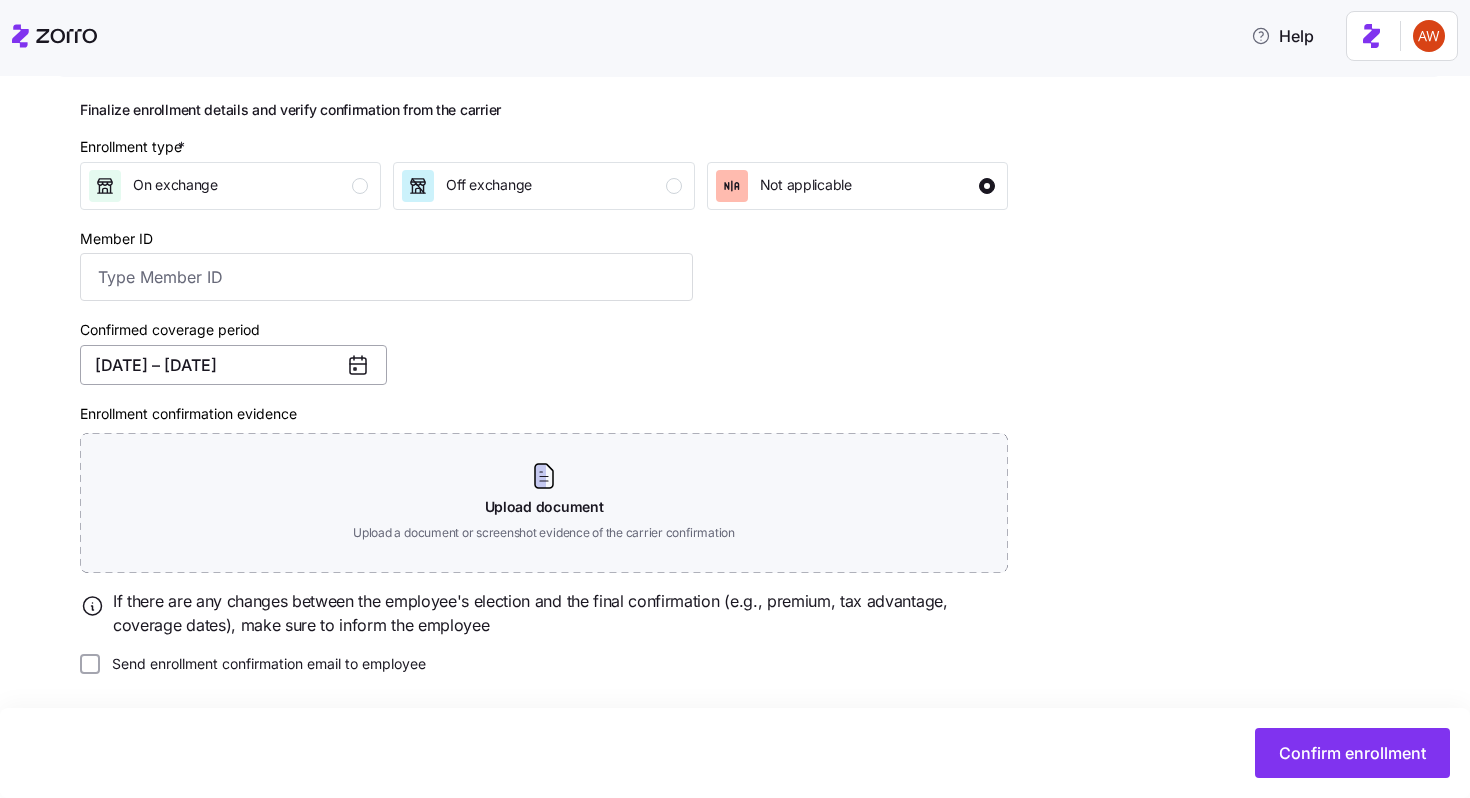 click on "[DATE] – [DATE]" at bounding box center [233, 365] 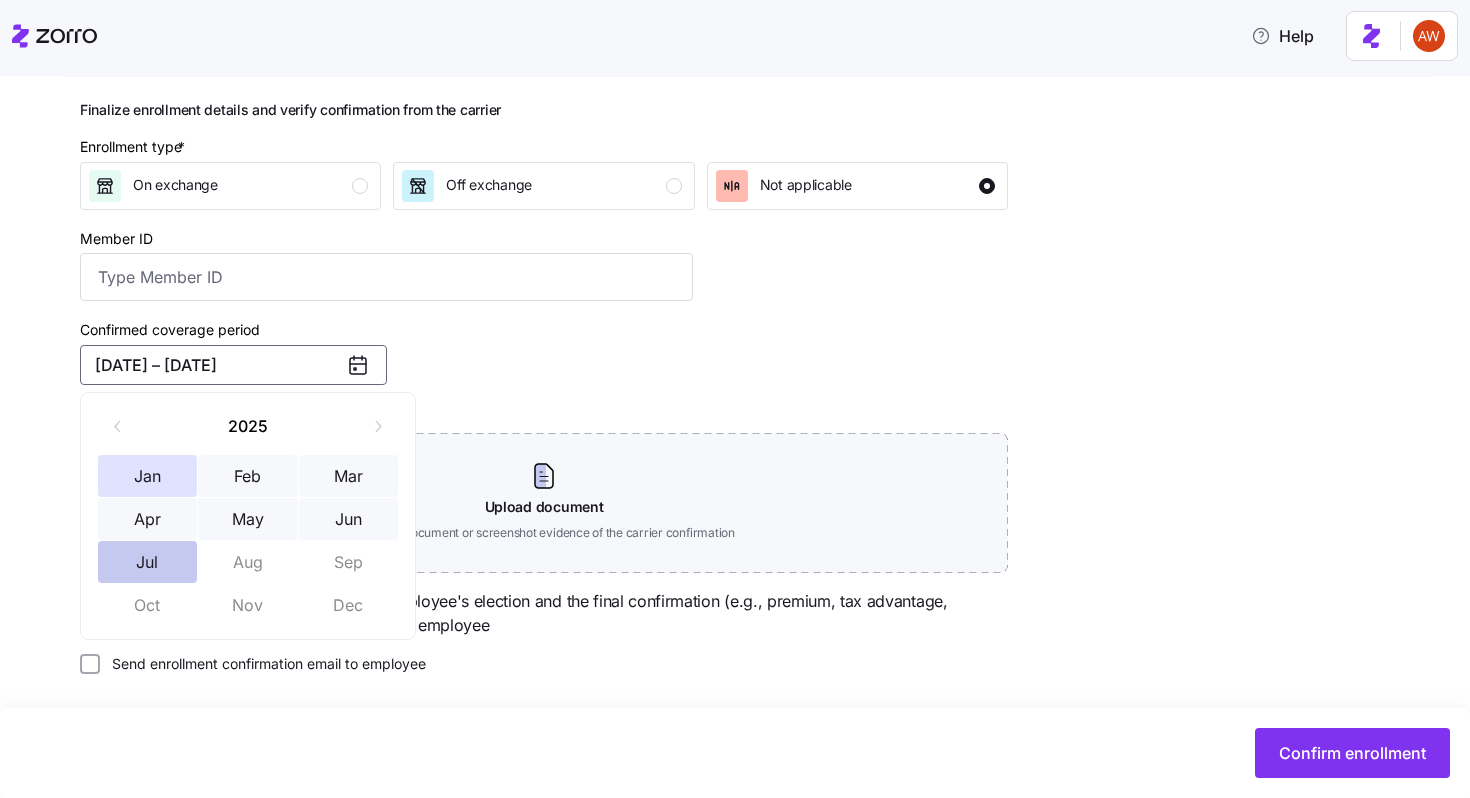 click on "Jul" at bounding box center (148, 562) 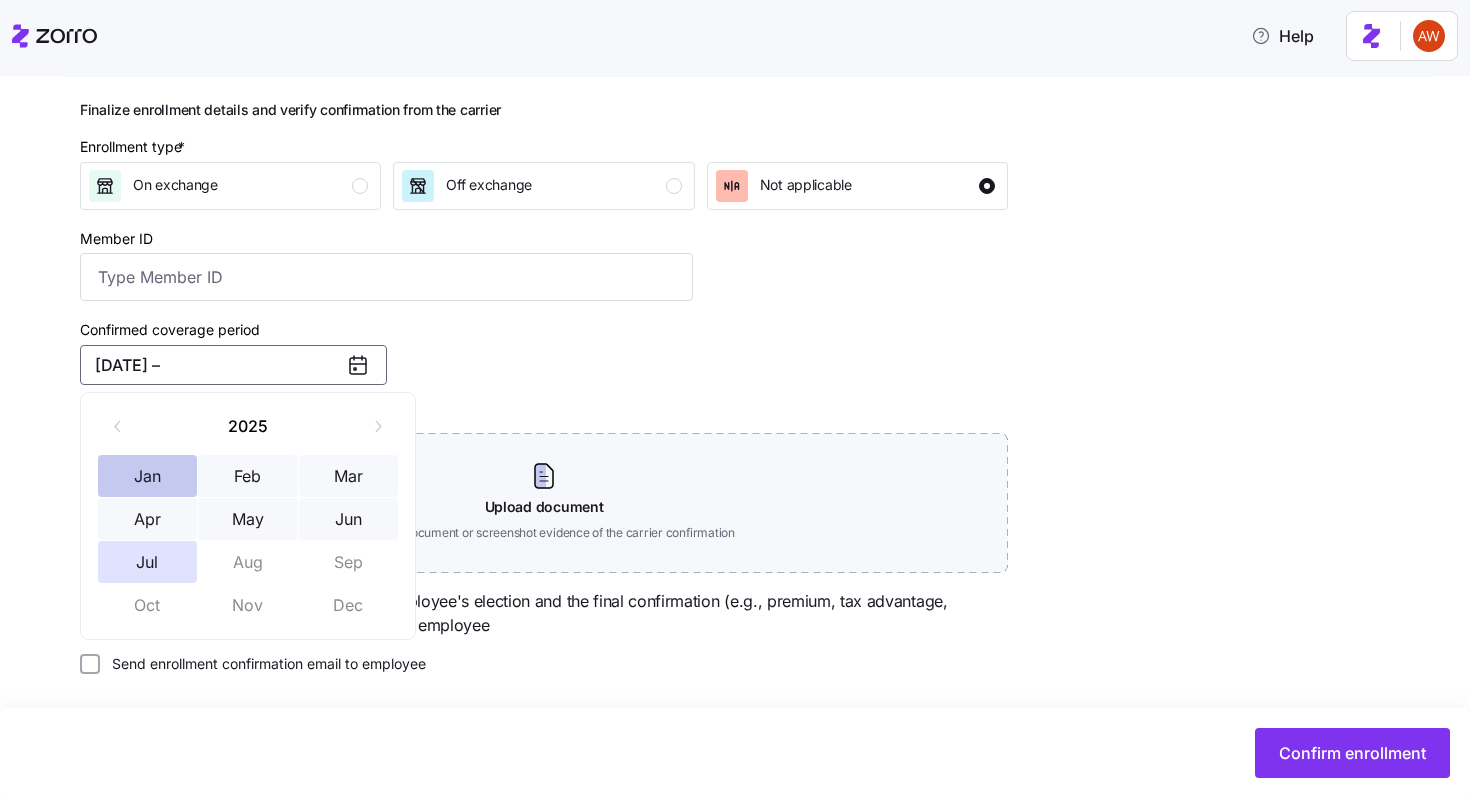 click on "Jan" at bounding box center [148, 476] 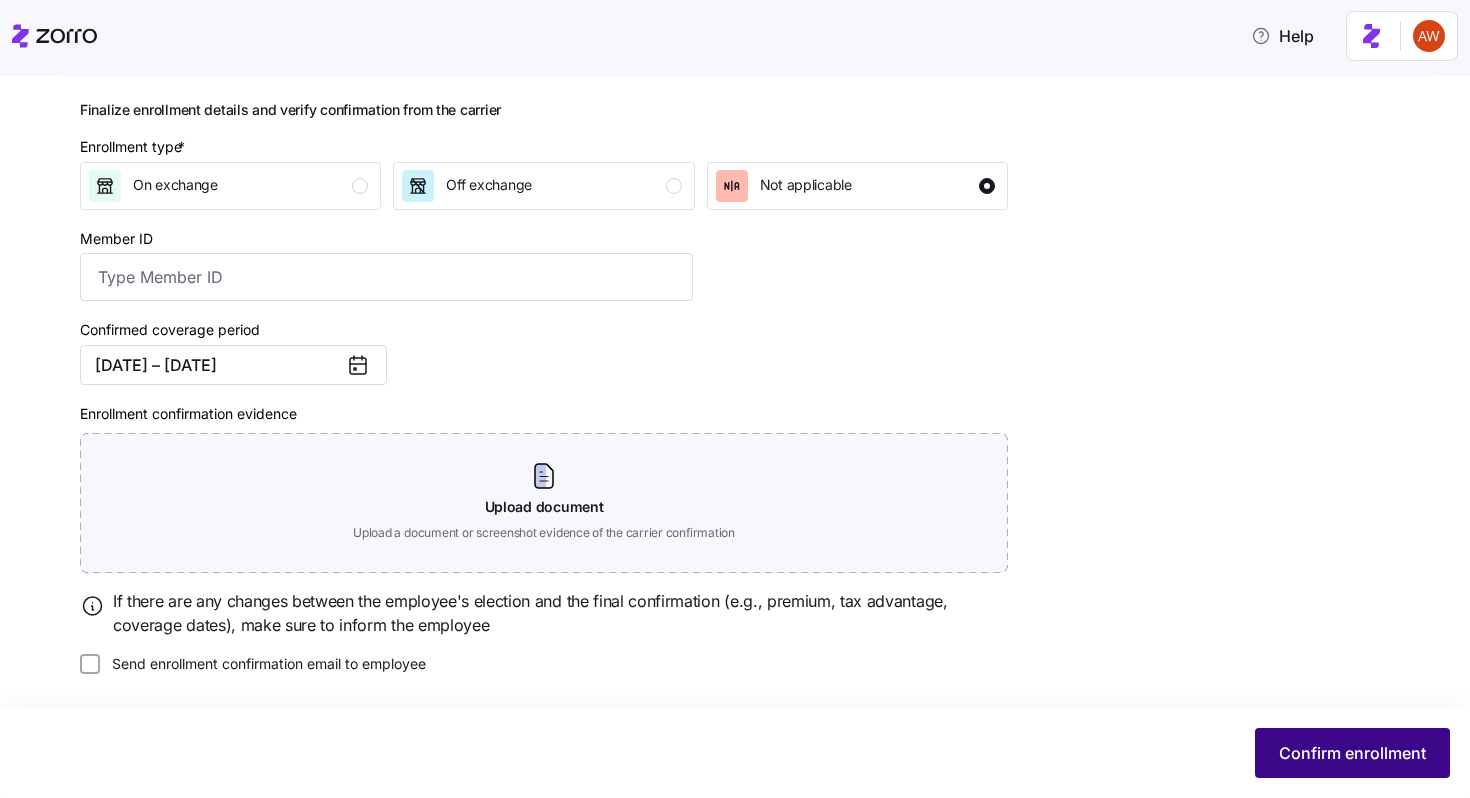 click on "Confirm enrollment" at bounding box center [1352, 753] 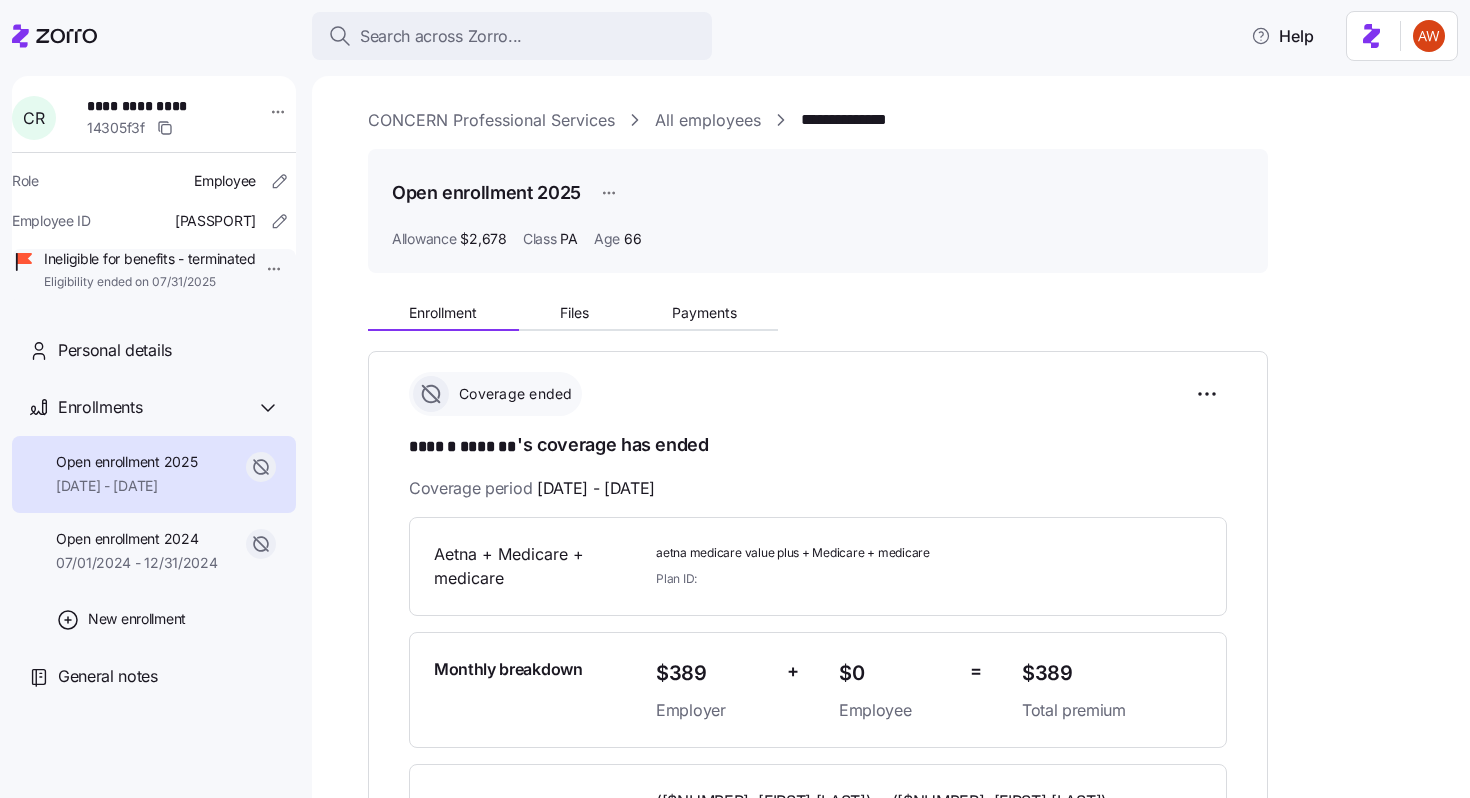 click on "CONCERN Professional Services" at bounding box center (491, 120) 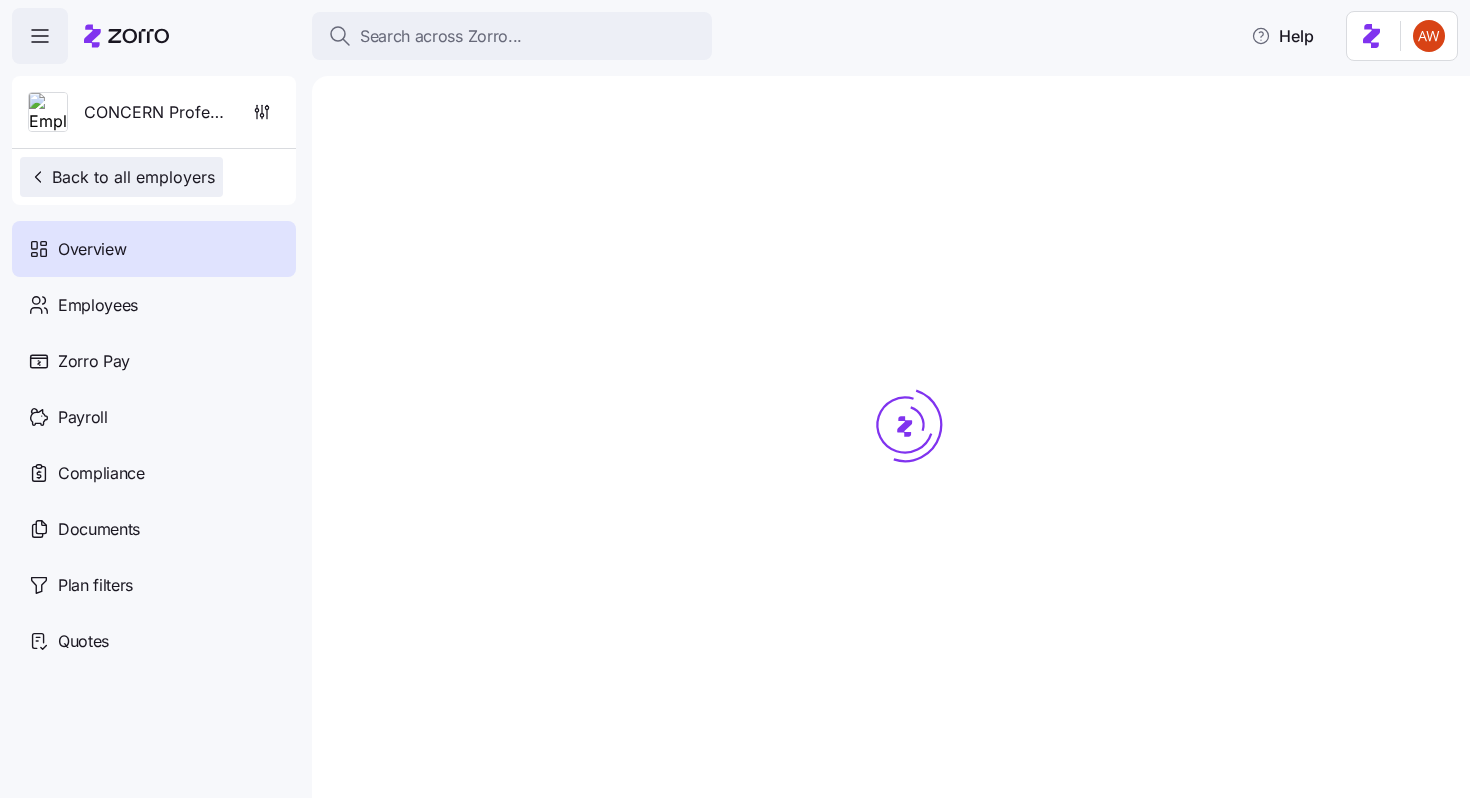 click on "Back to all employers" at bounding box center (121, 177) 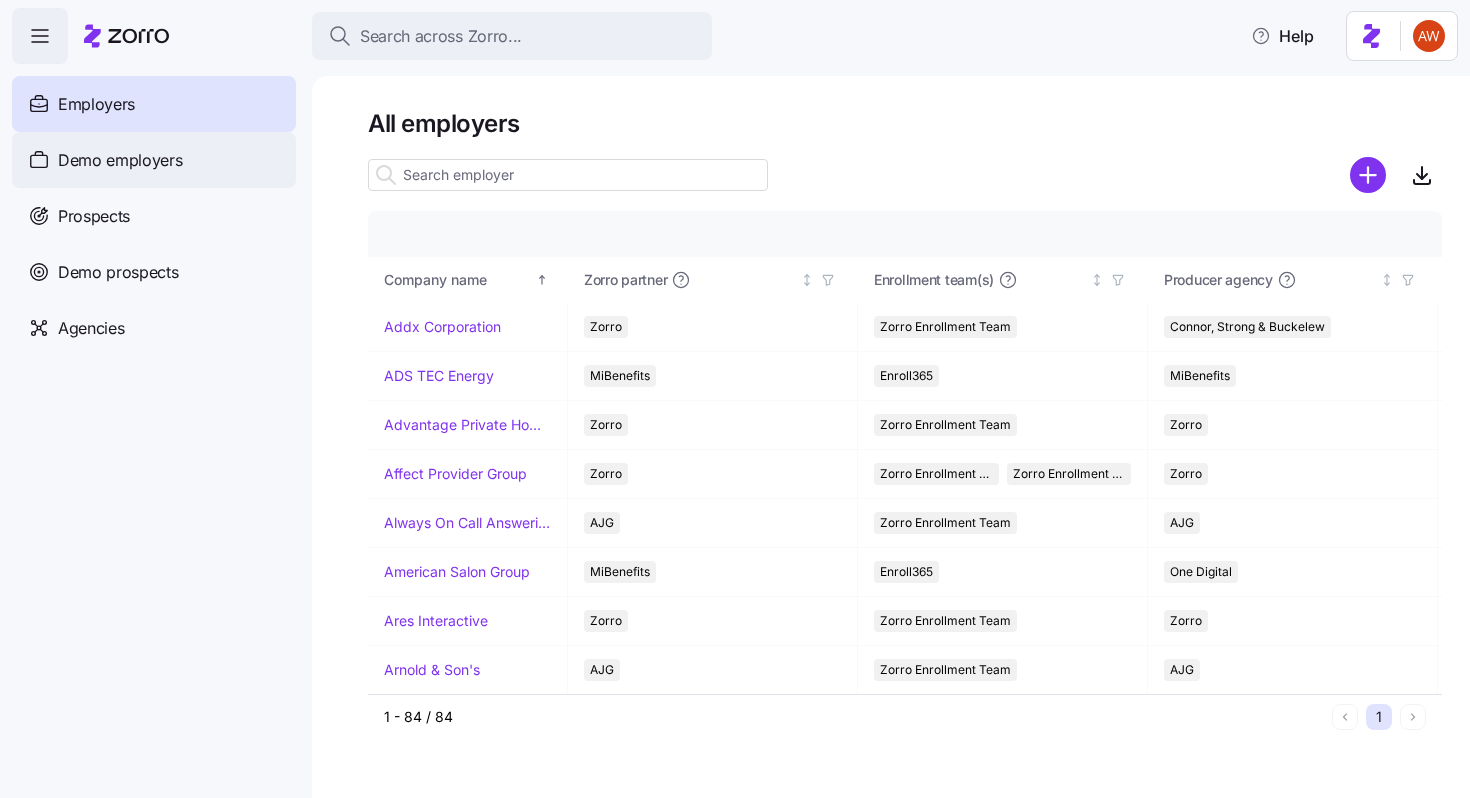 click on "Demo employers" at bounding box center (120, 160) 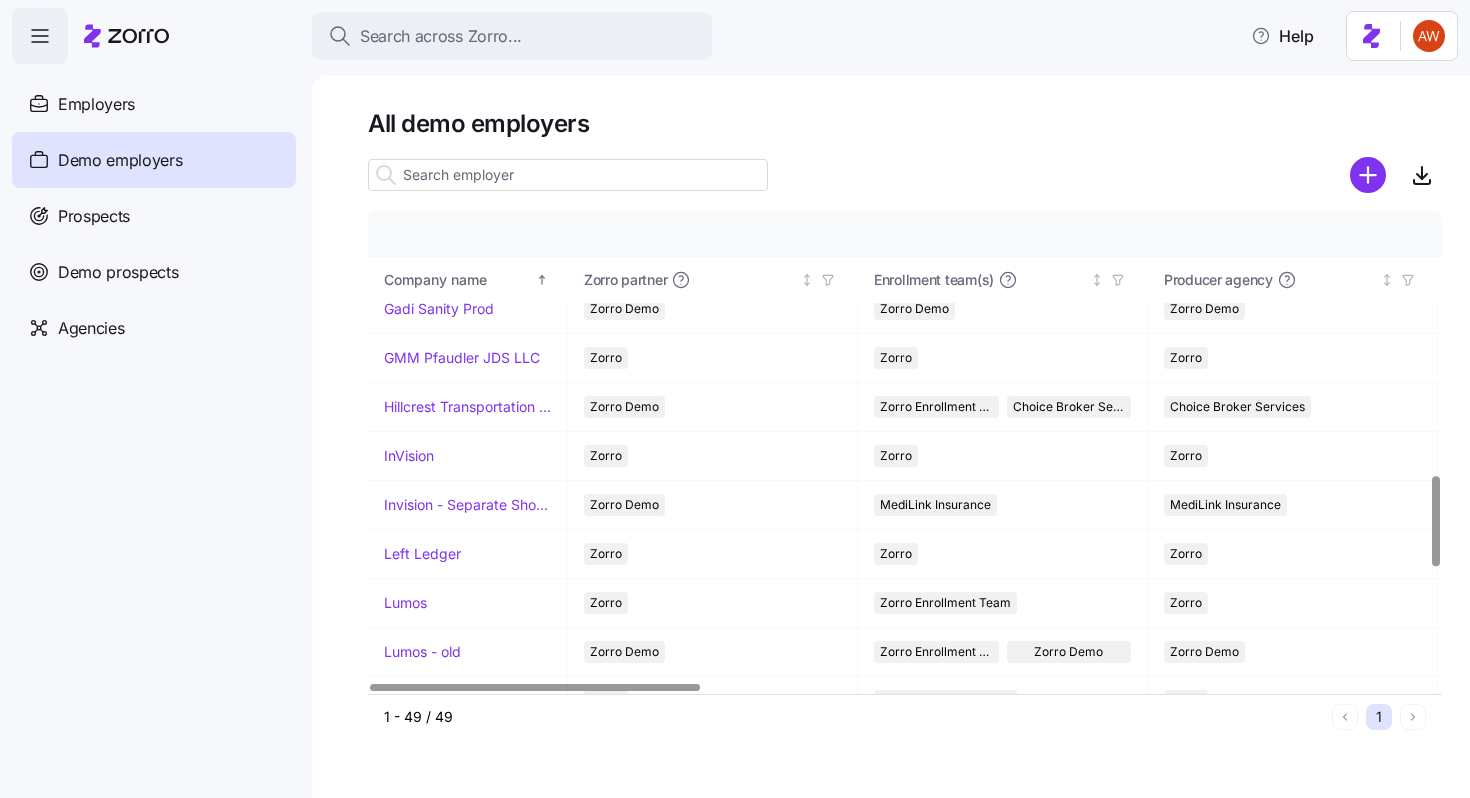 scroll, scrollTop: 1688, scrollLeft: 0, axis: vertical 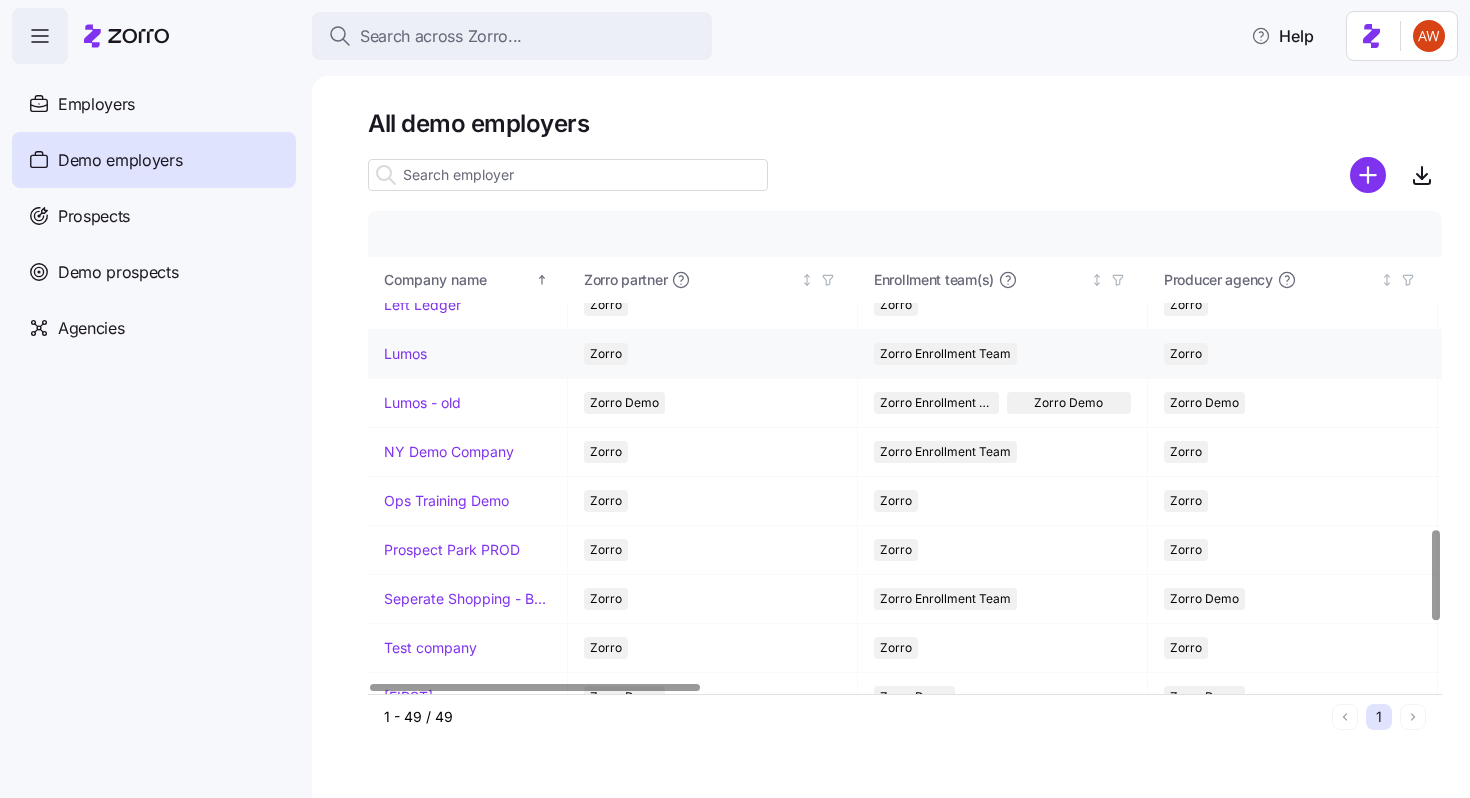 click on "Lumos" at bounding box center (405, 354) 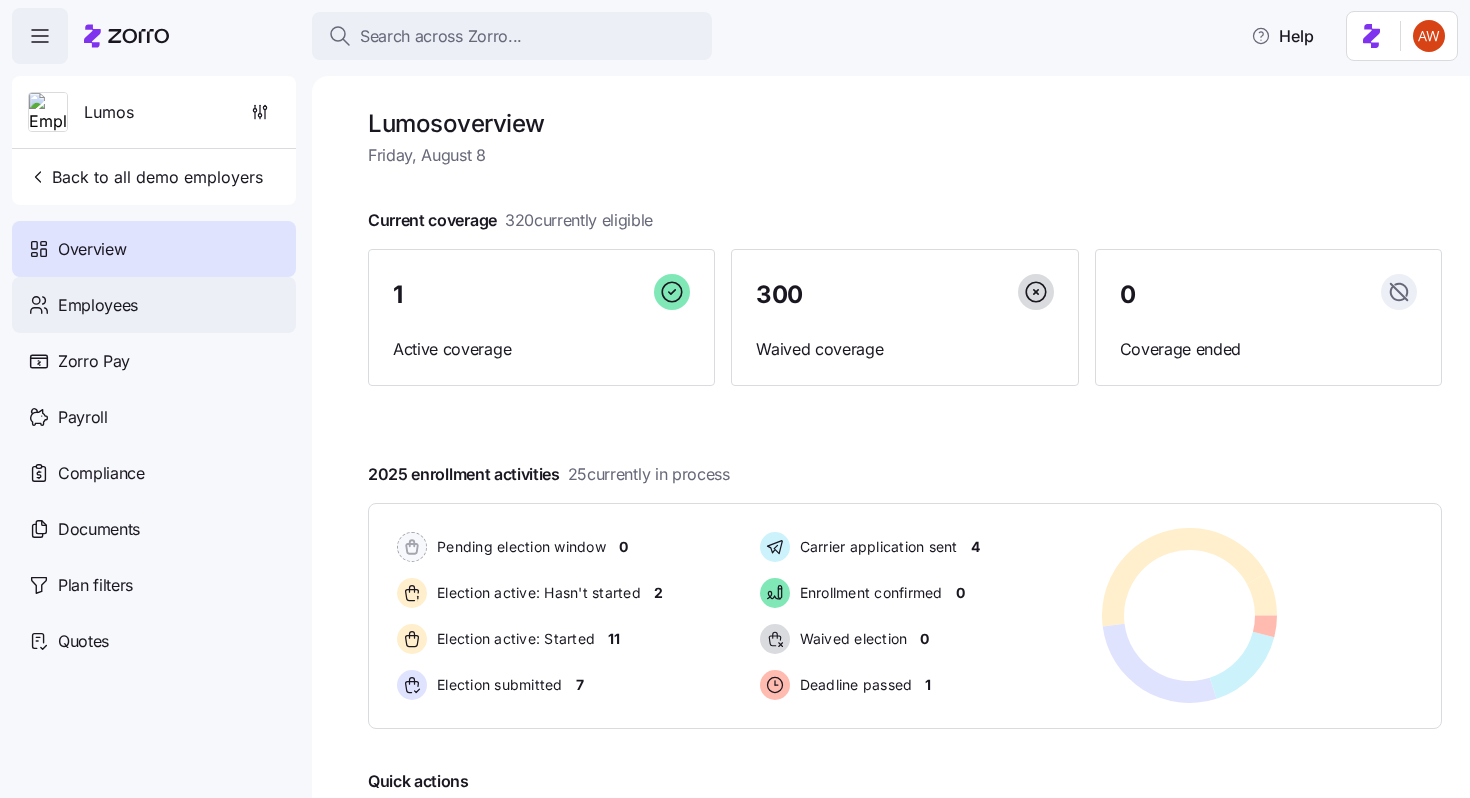 click on "Employees" at bounding box center (154, 305) 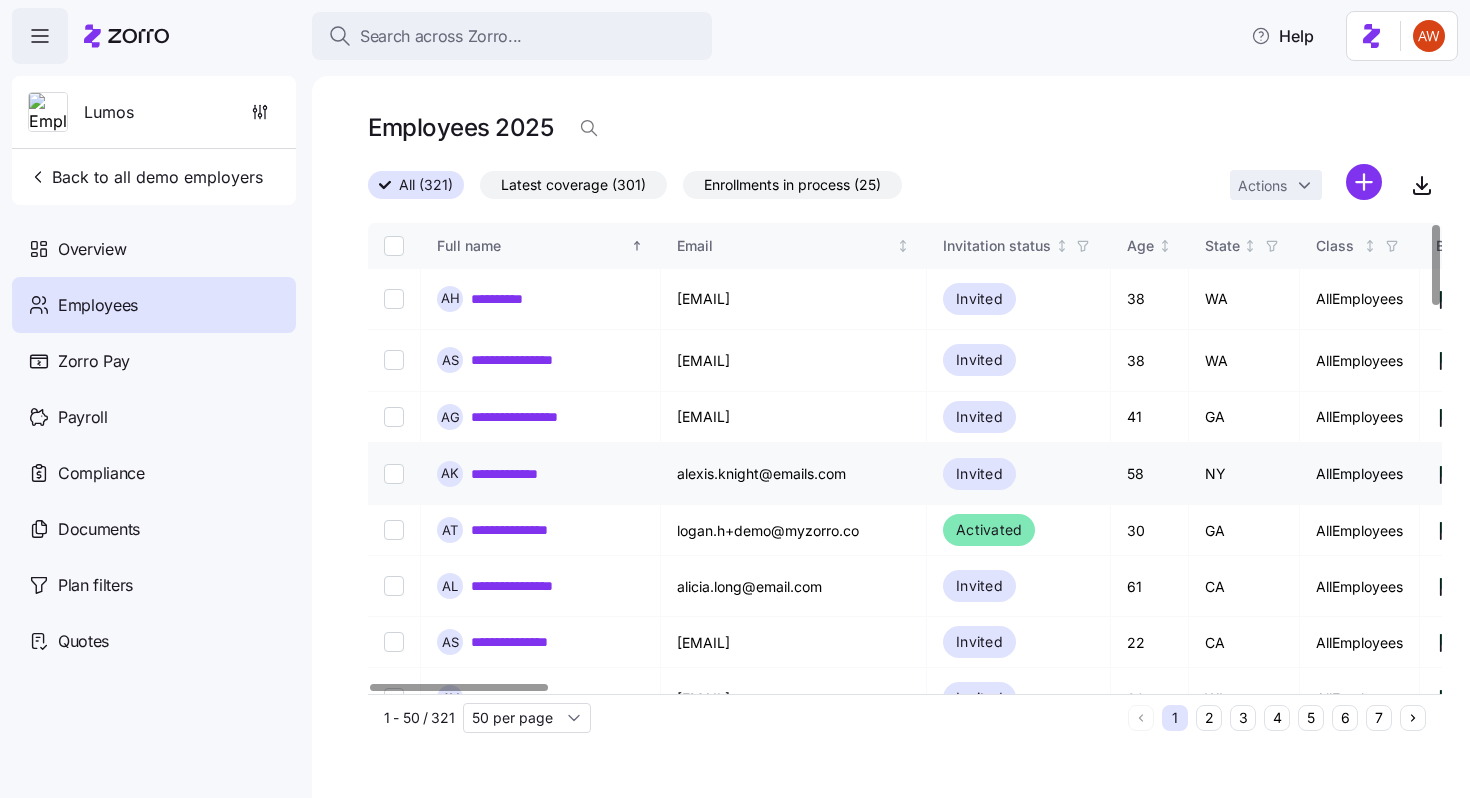 click on "**********" at bounding box center [514, 474] 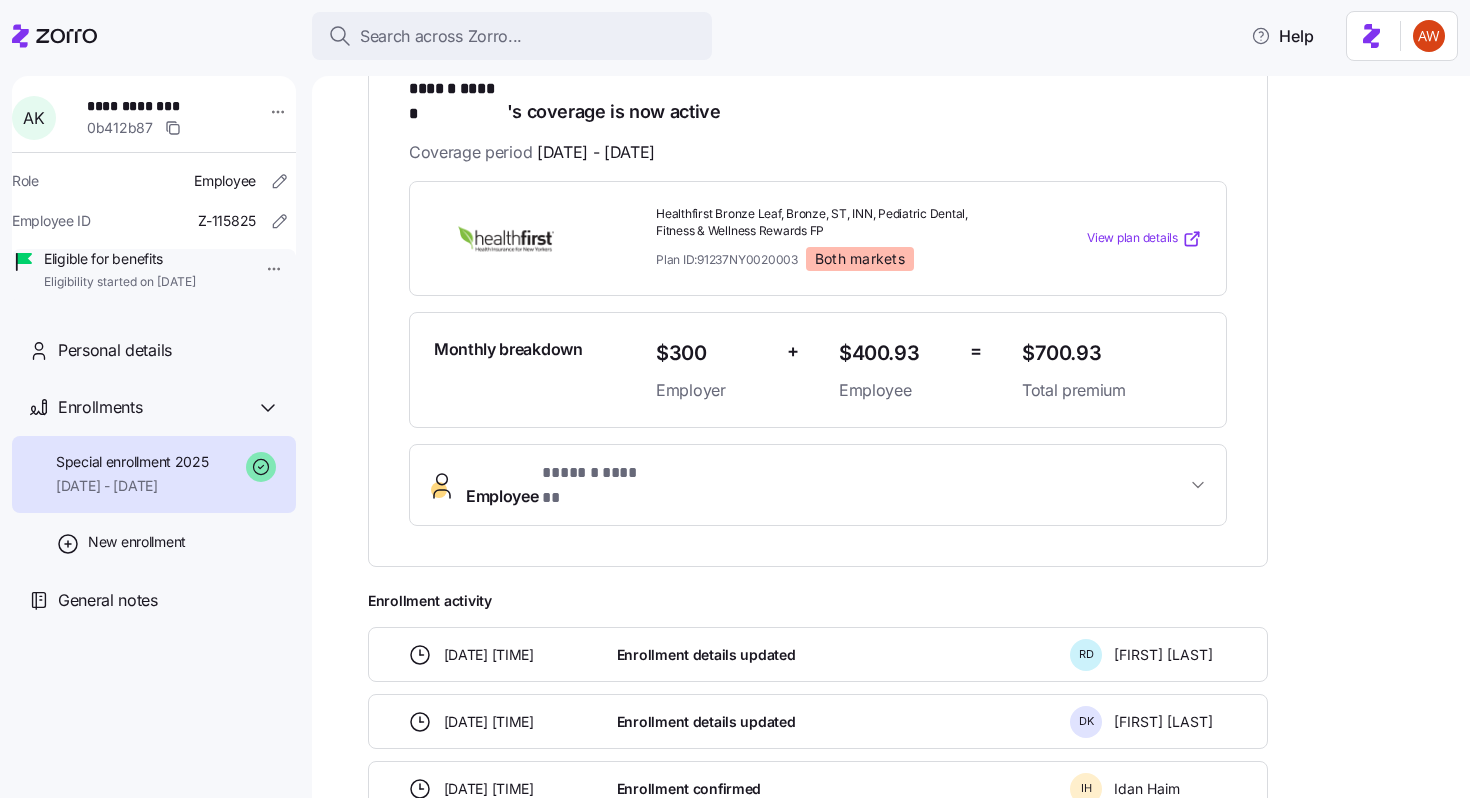 scroll, scrollTop: 351, scrollLeft: 0, axis: vertical 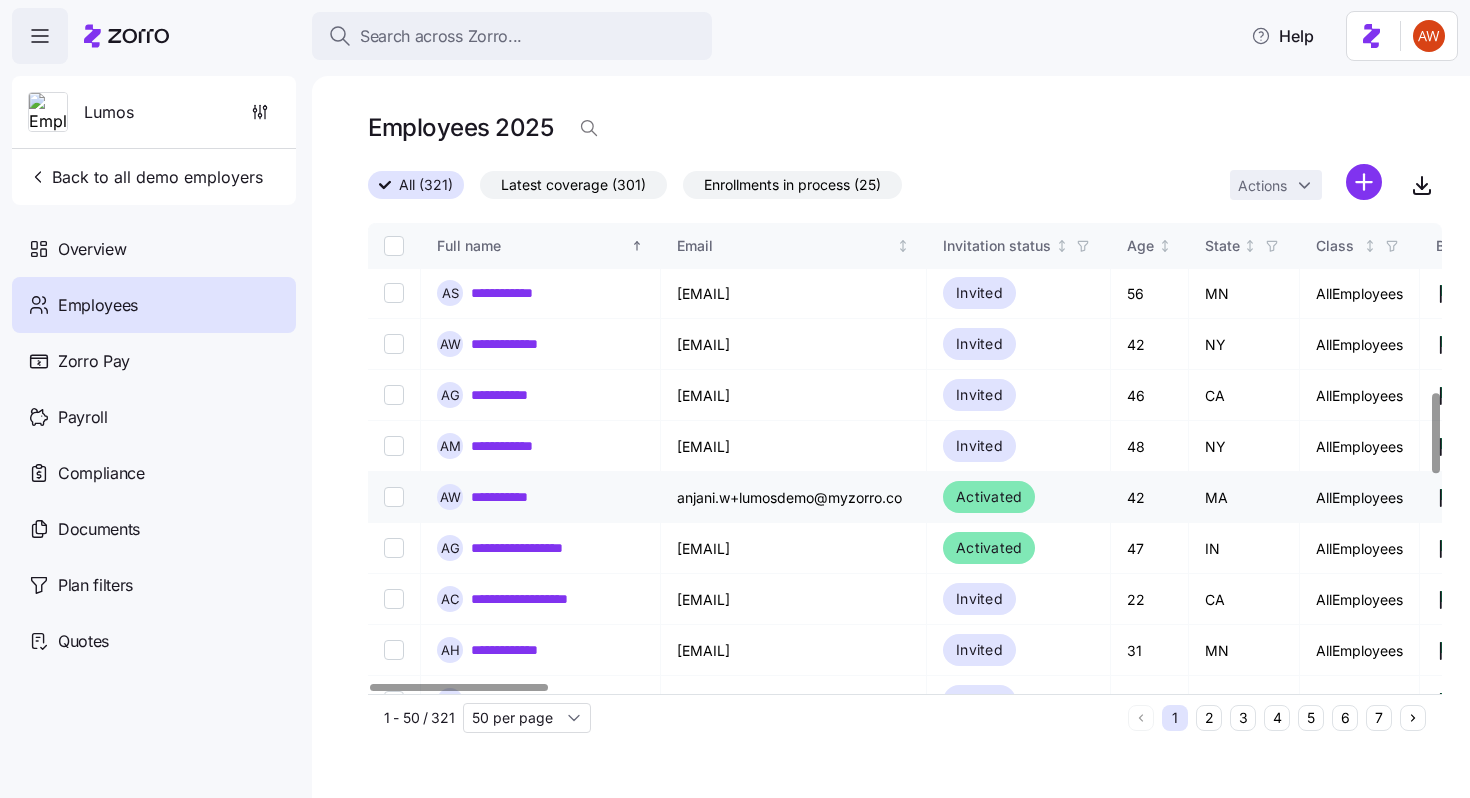 click on "**********" at bounding box center (512, 497) 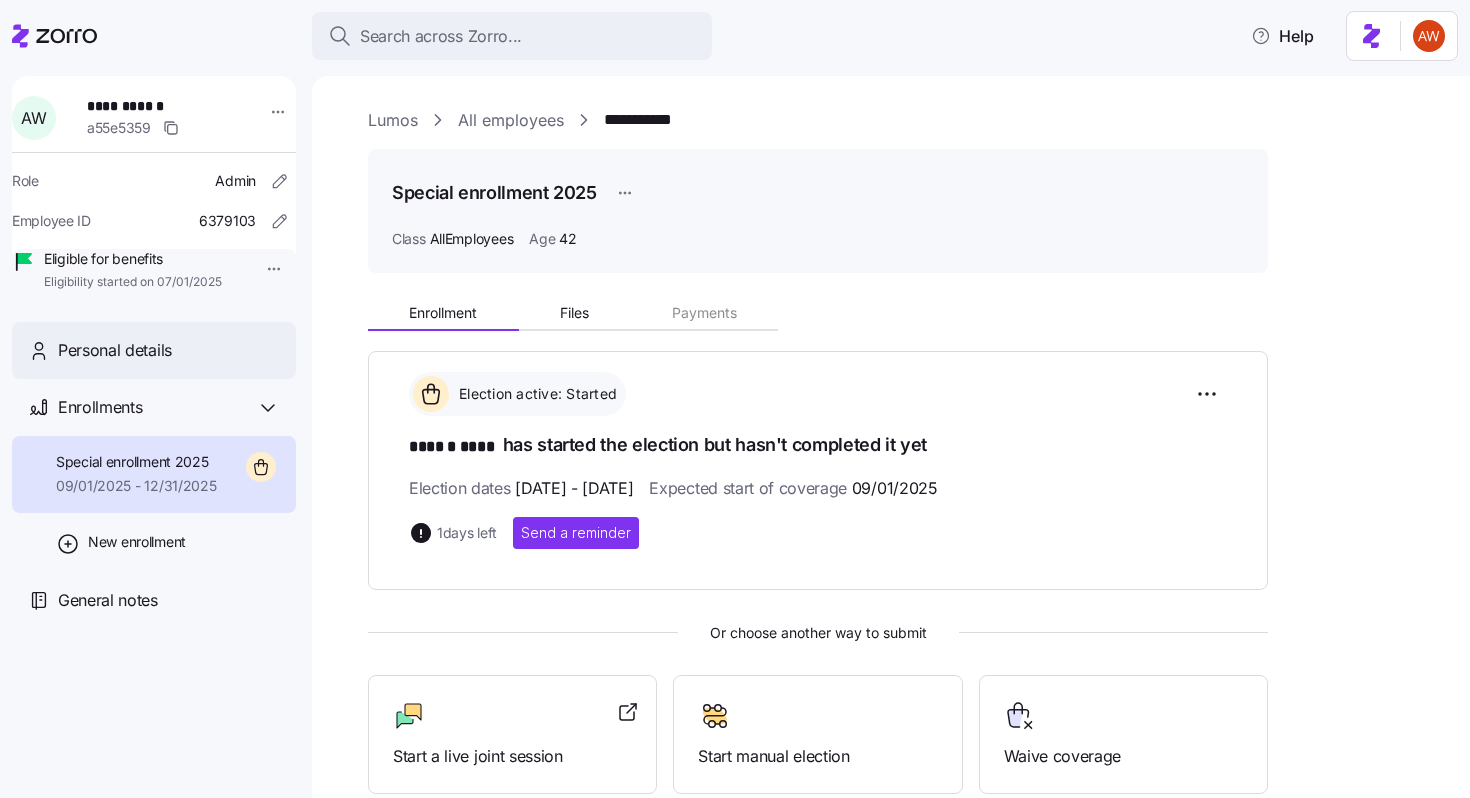 click on "Personal details" at bounding box center [115, 350] 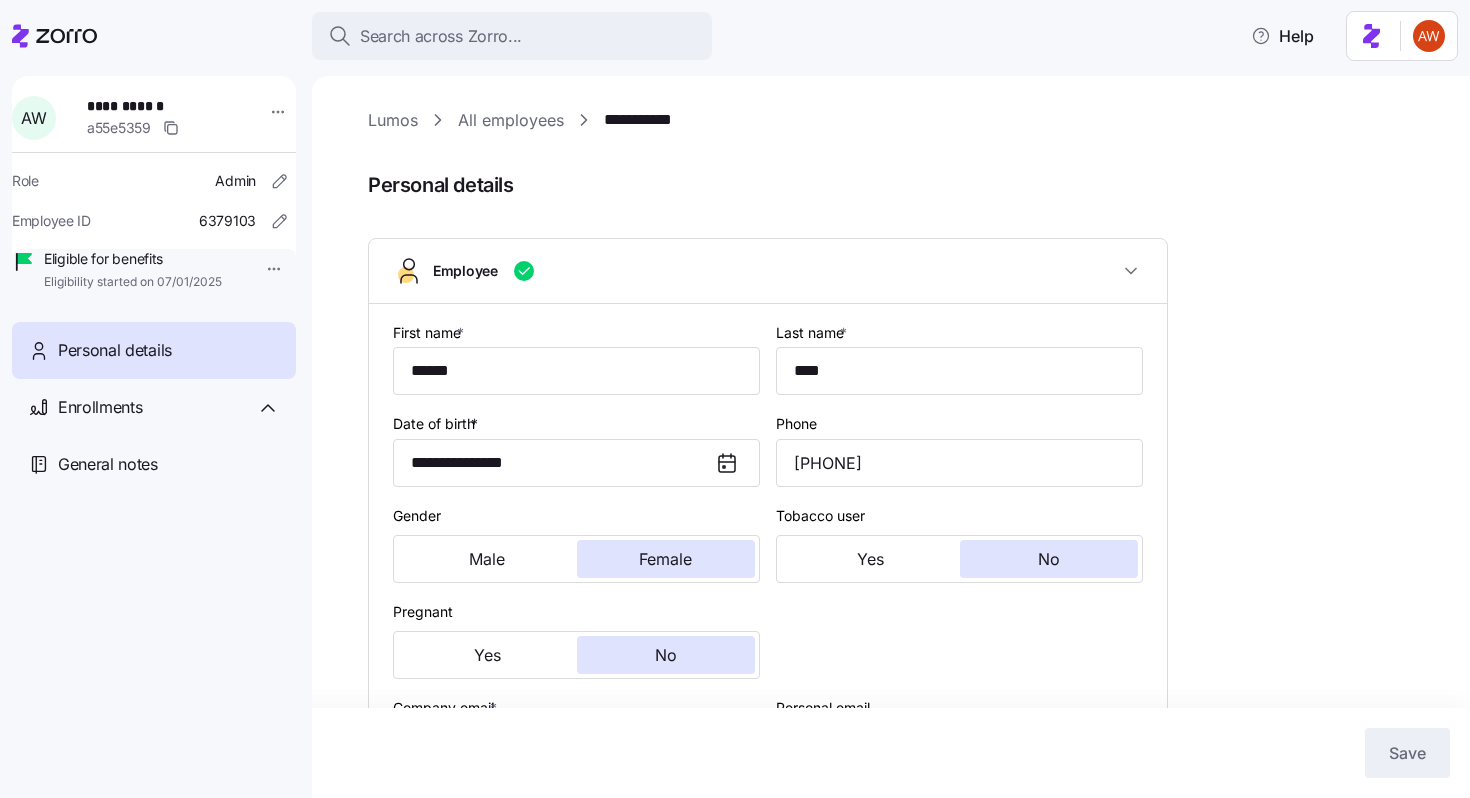 type on "AllEmployees" 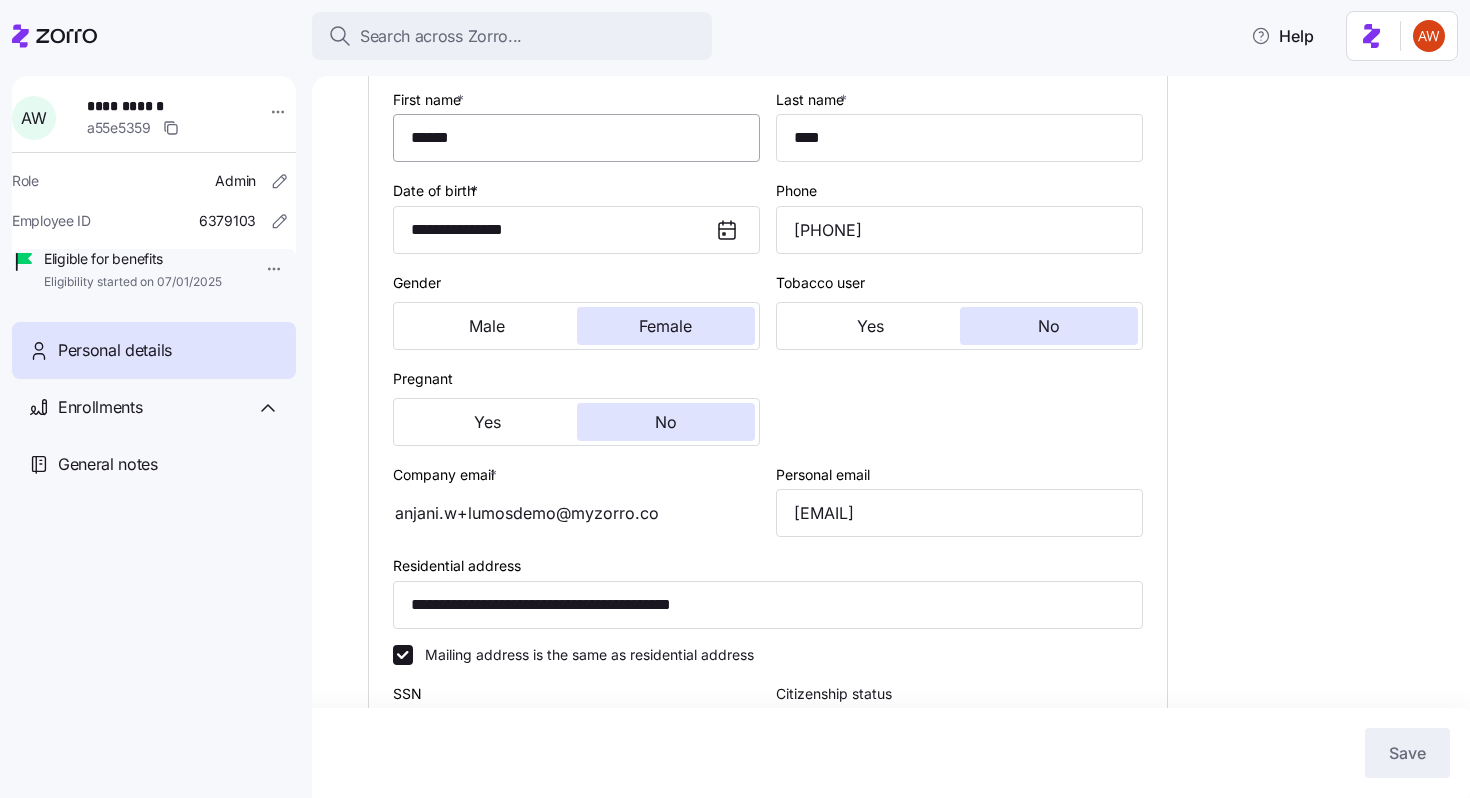 scroll, scrollTop: 441, scrollLeft: 0, axis: vertical 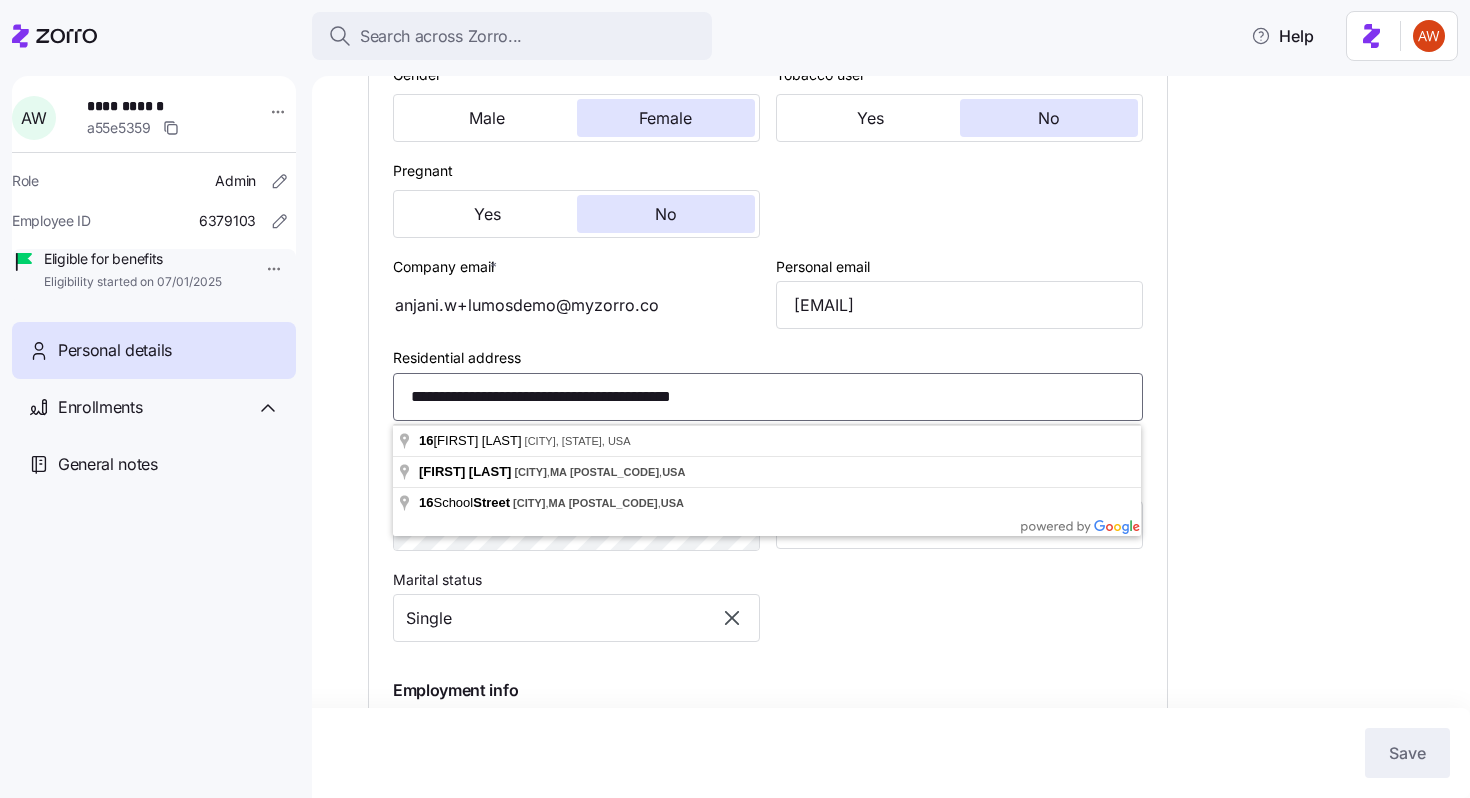 drag, startPoint x: 789, startPoint y: 406, endPoint x: 357, endPoint y: 420, distance: 432.2268 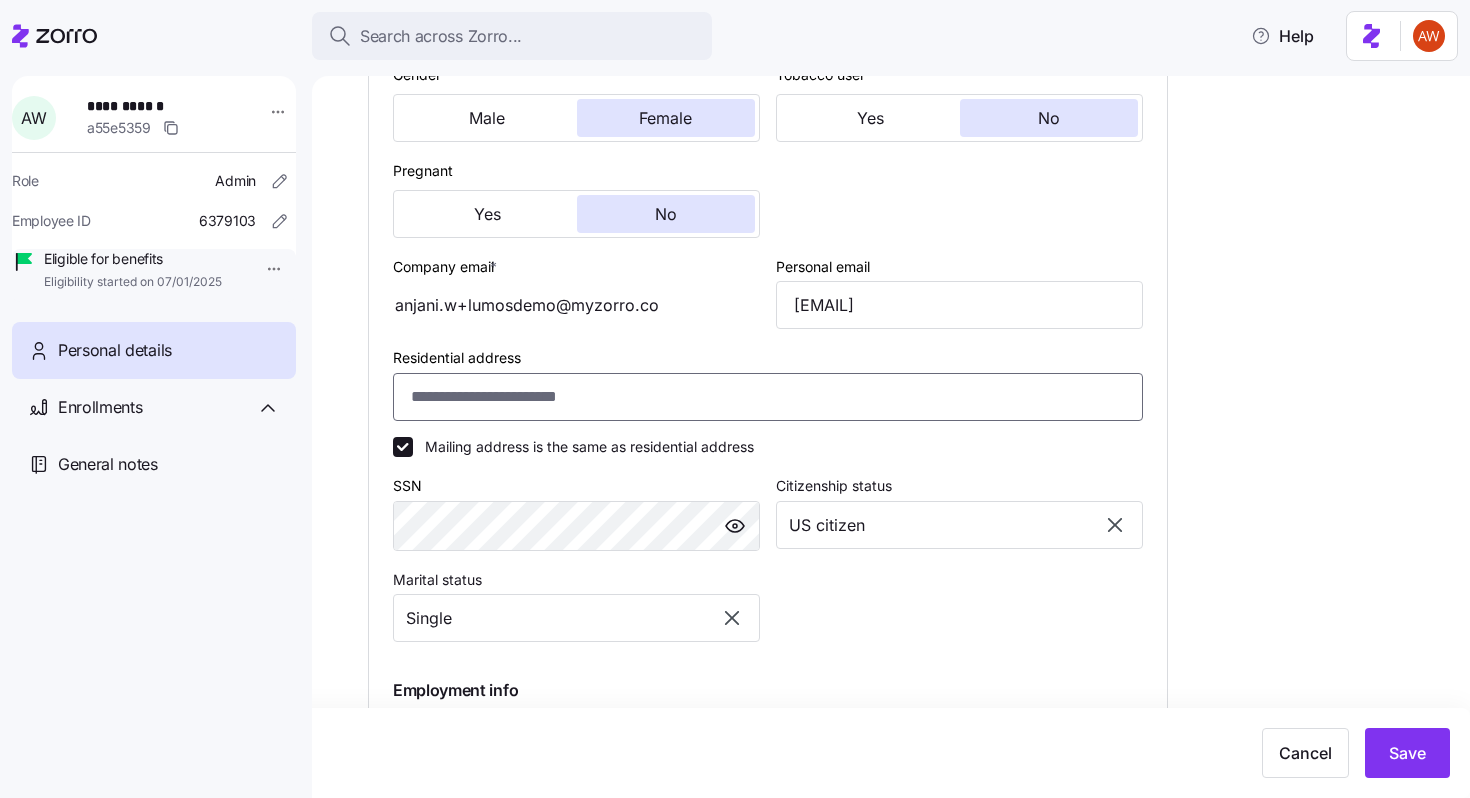 paste on "**********" 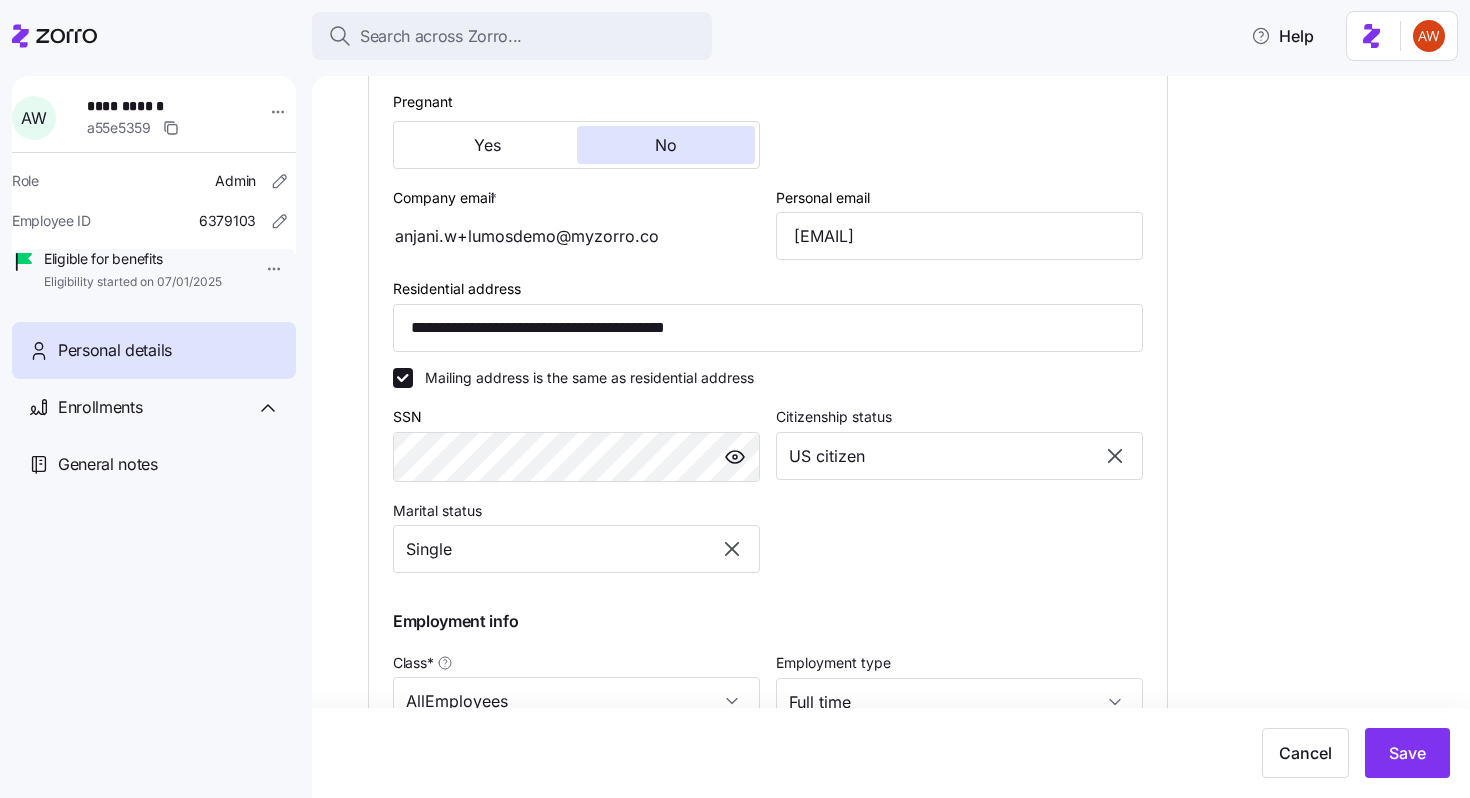 scroll, scrollTop: 496, scrollLeft: 0, axis: vertical 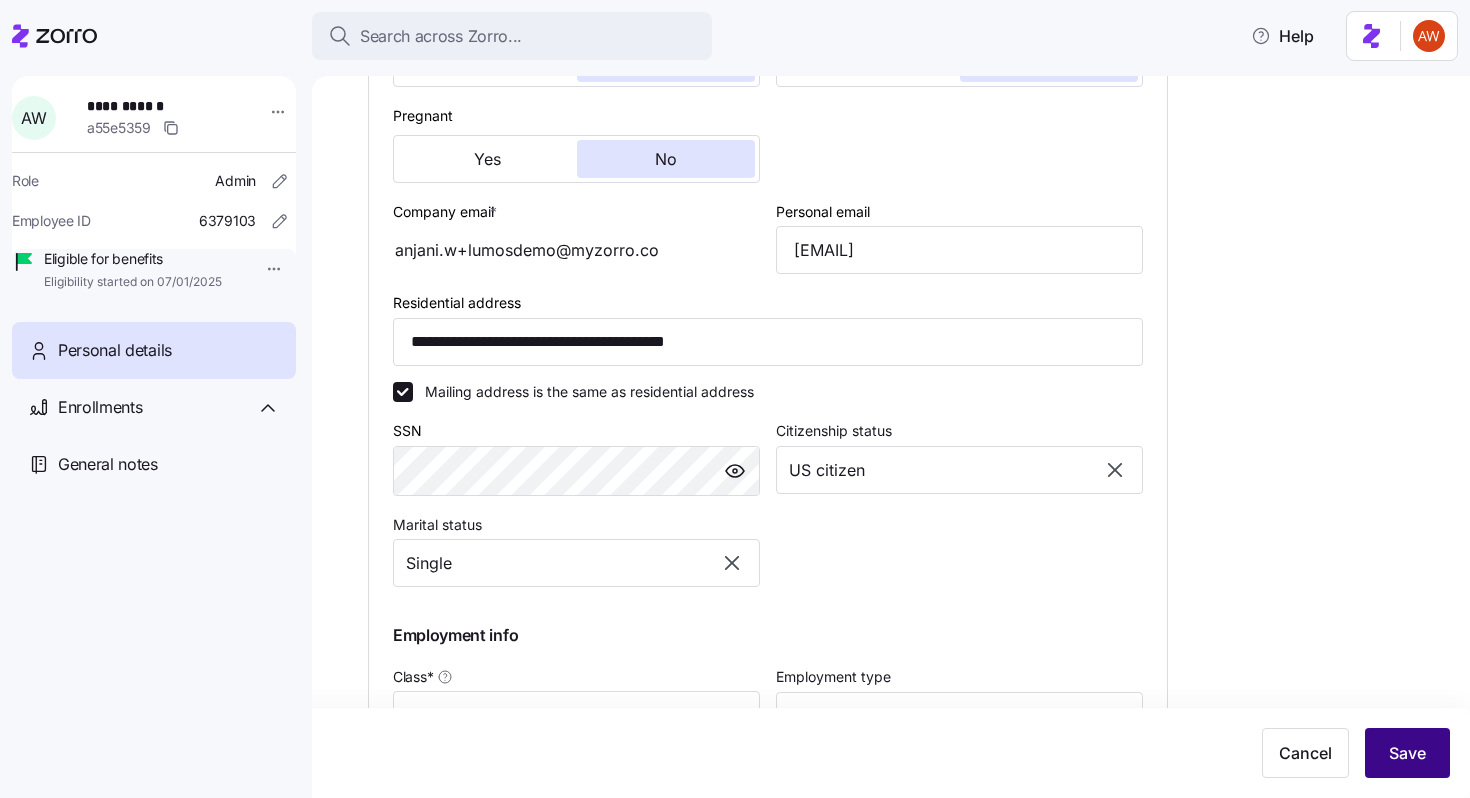 click on "Save" at bounding box center [1407, 753] 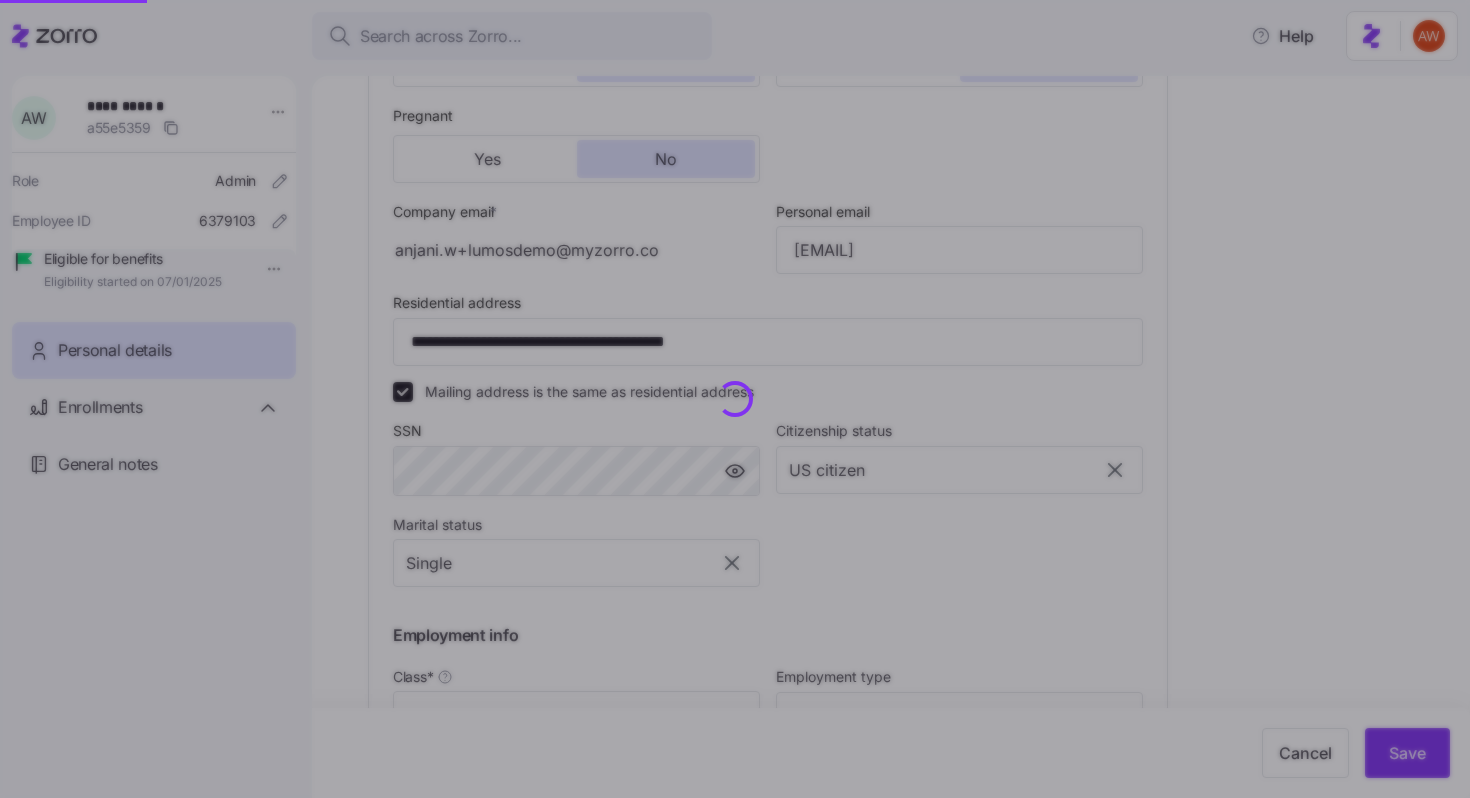 type on "**********" 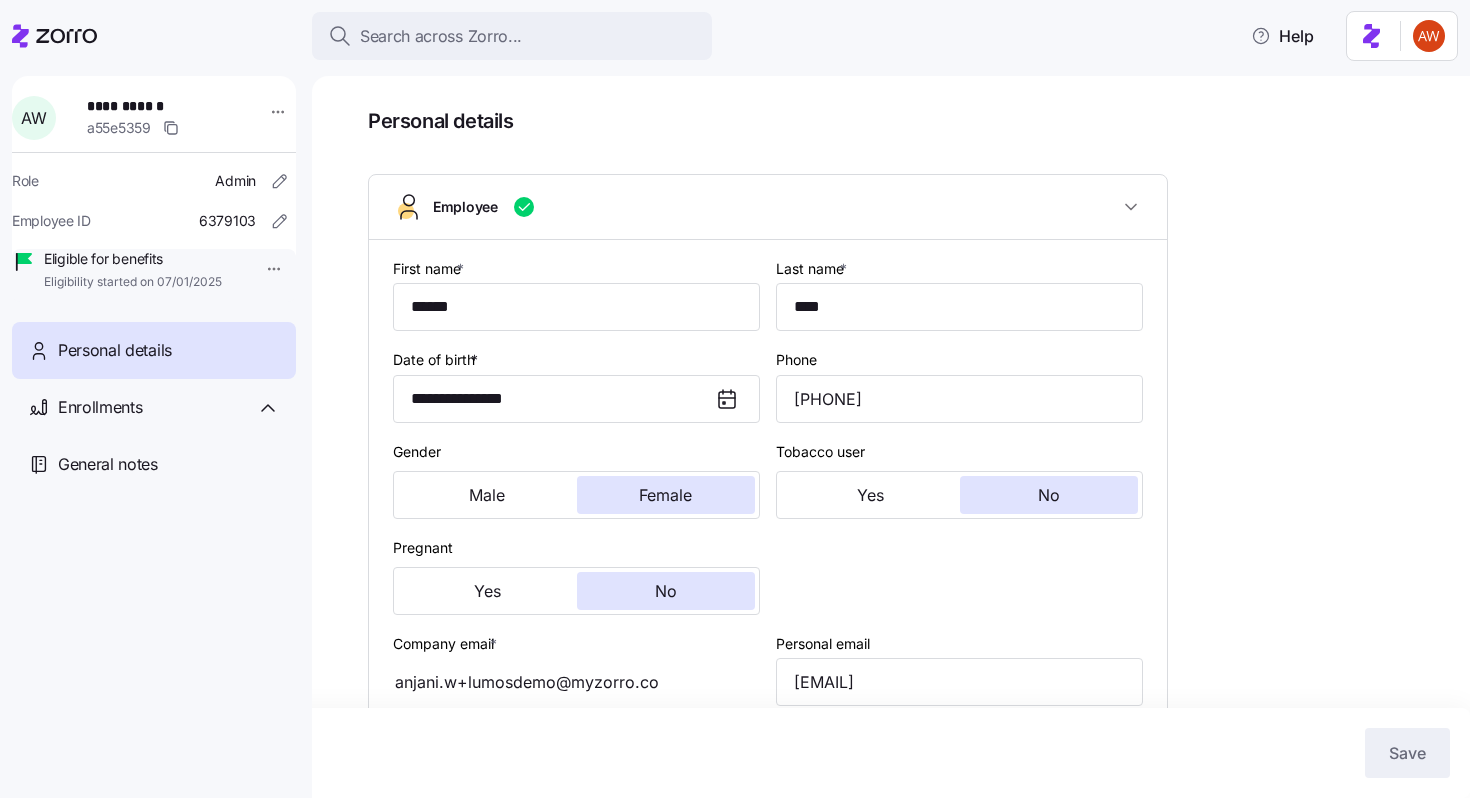 scroll, scrollTop: 0, scrollLeft: 0, axis: both 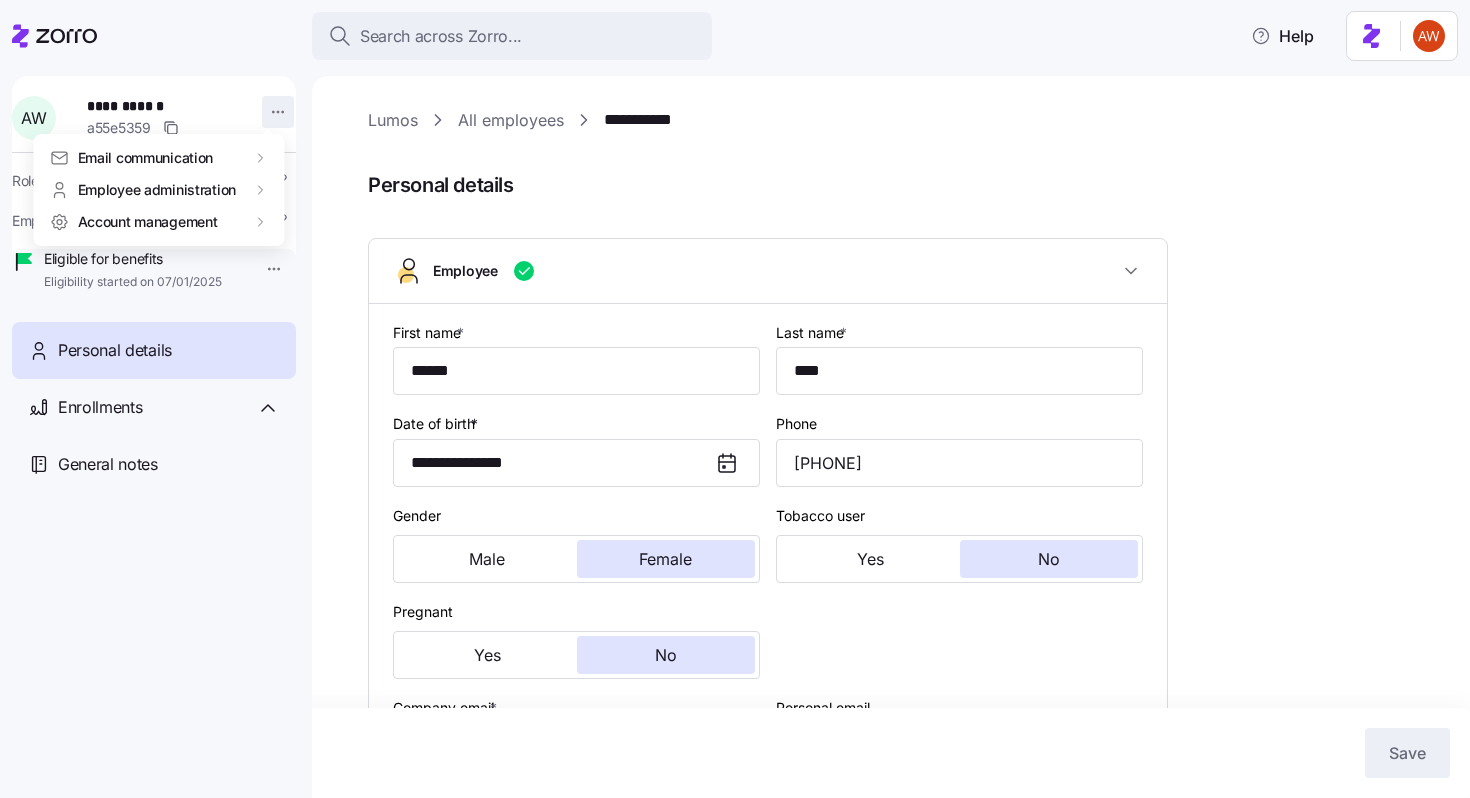 click on "**********" at bounding box center (735, 393) 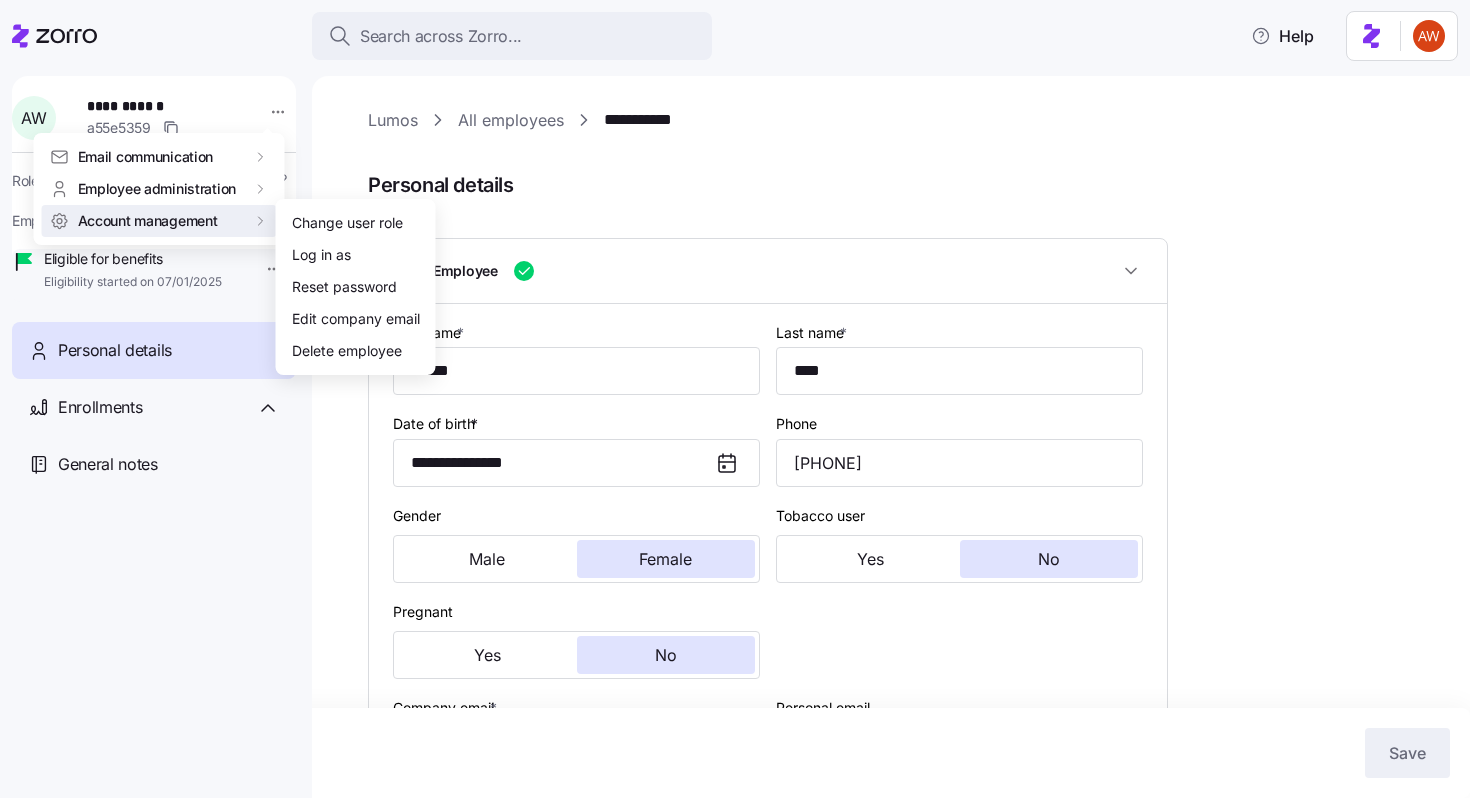 click on "**********" at bounding box center (735, 393) 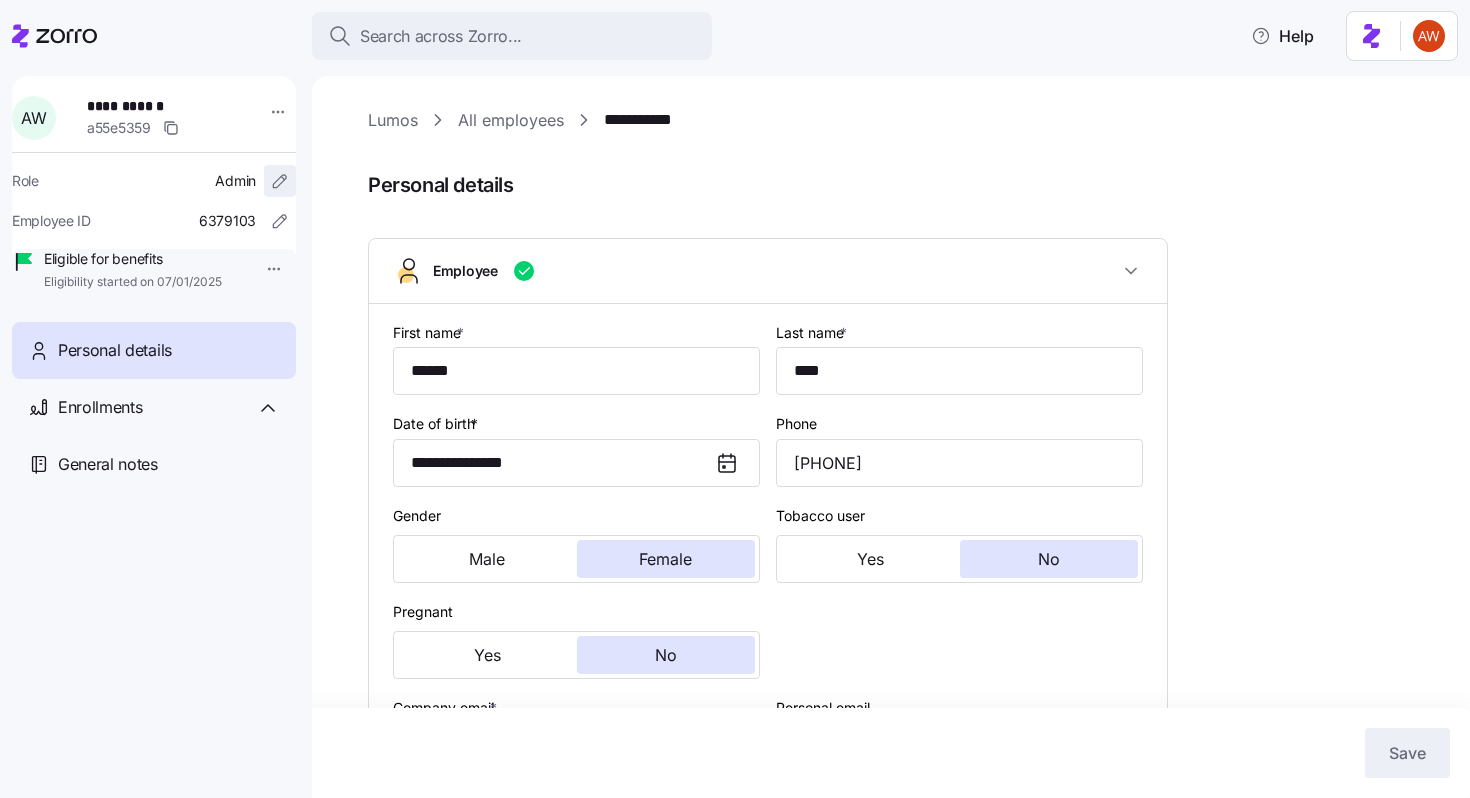 click 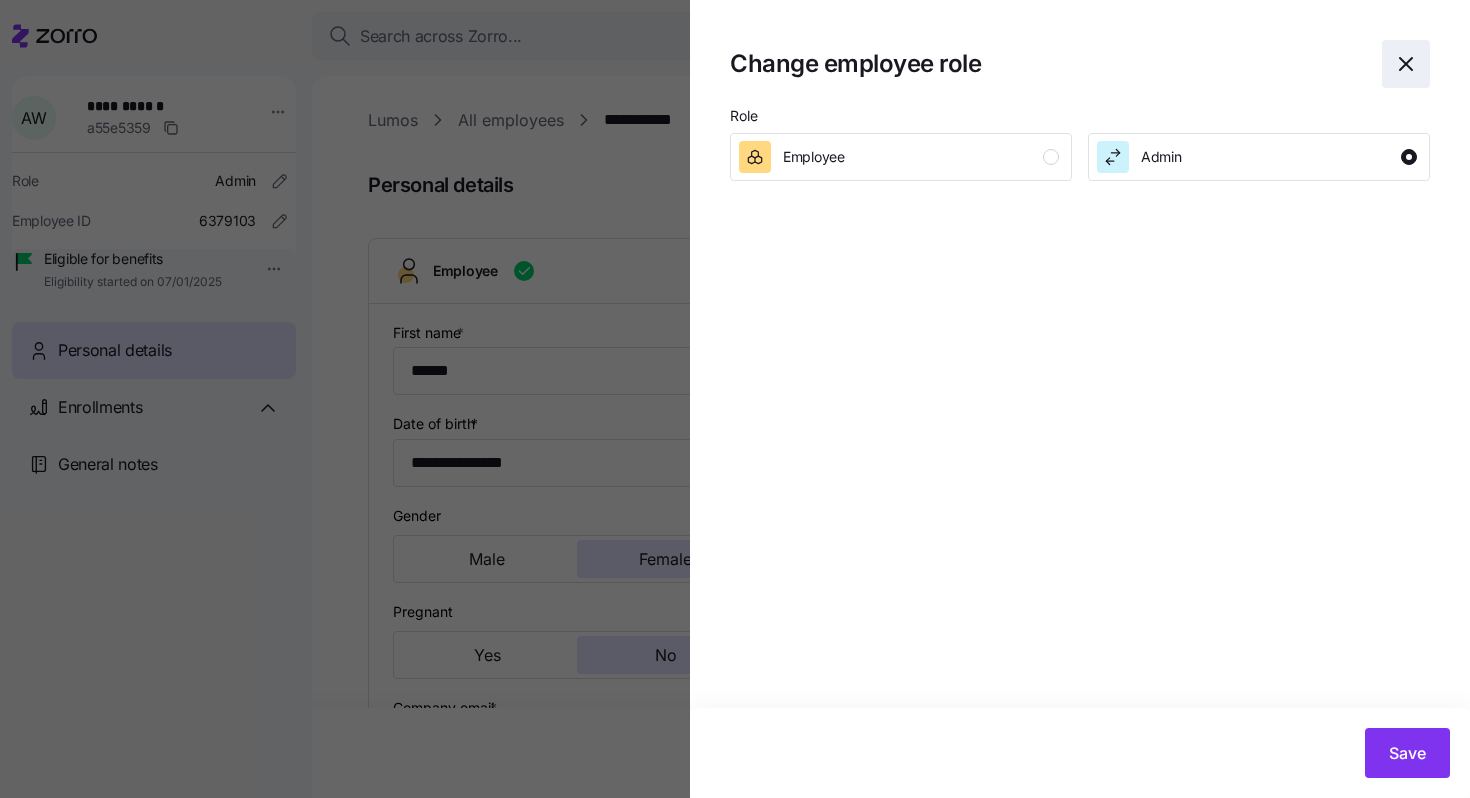 click 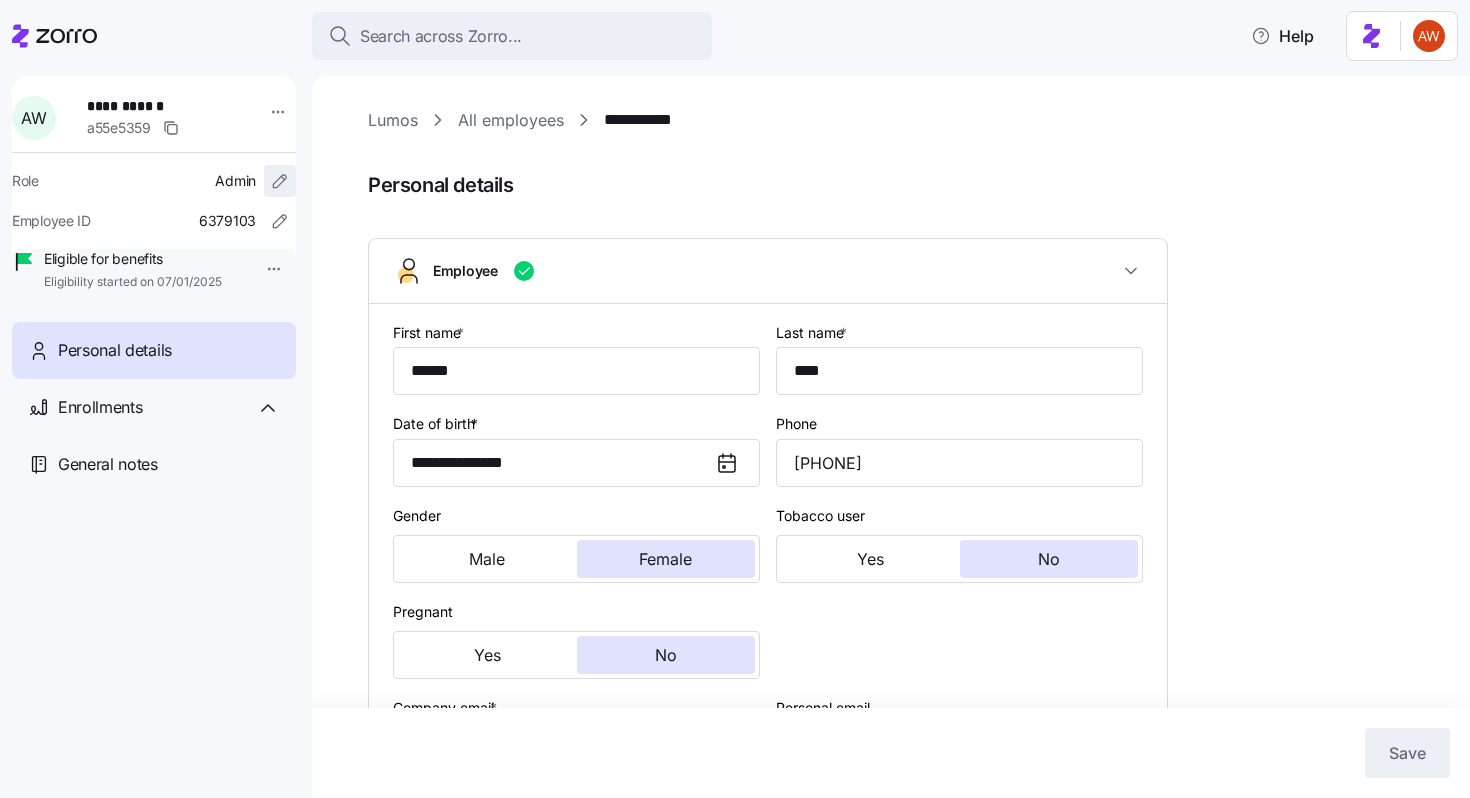 click 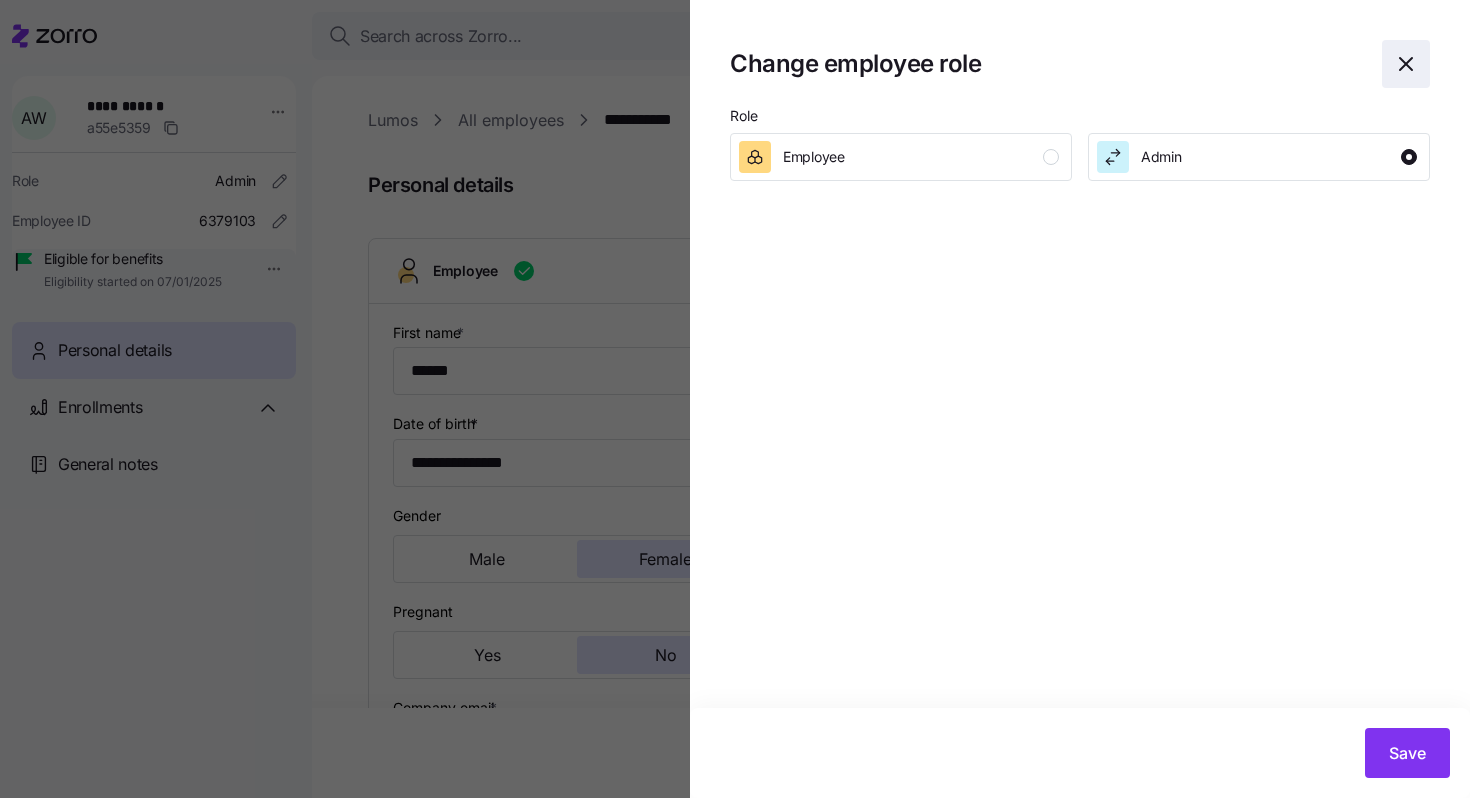 click 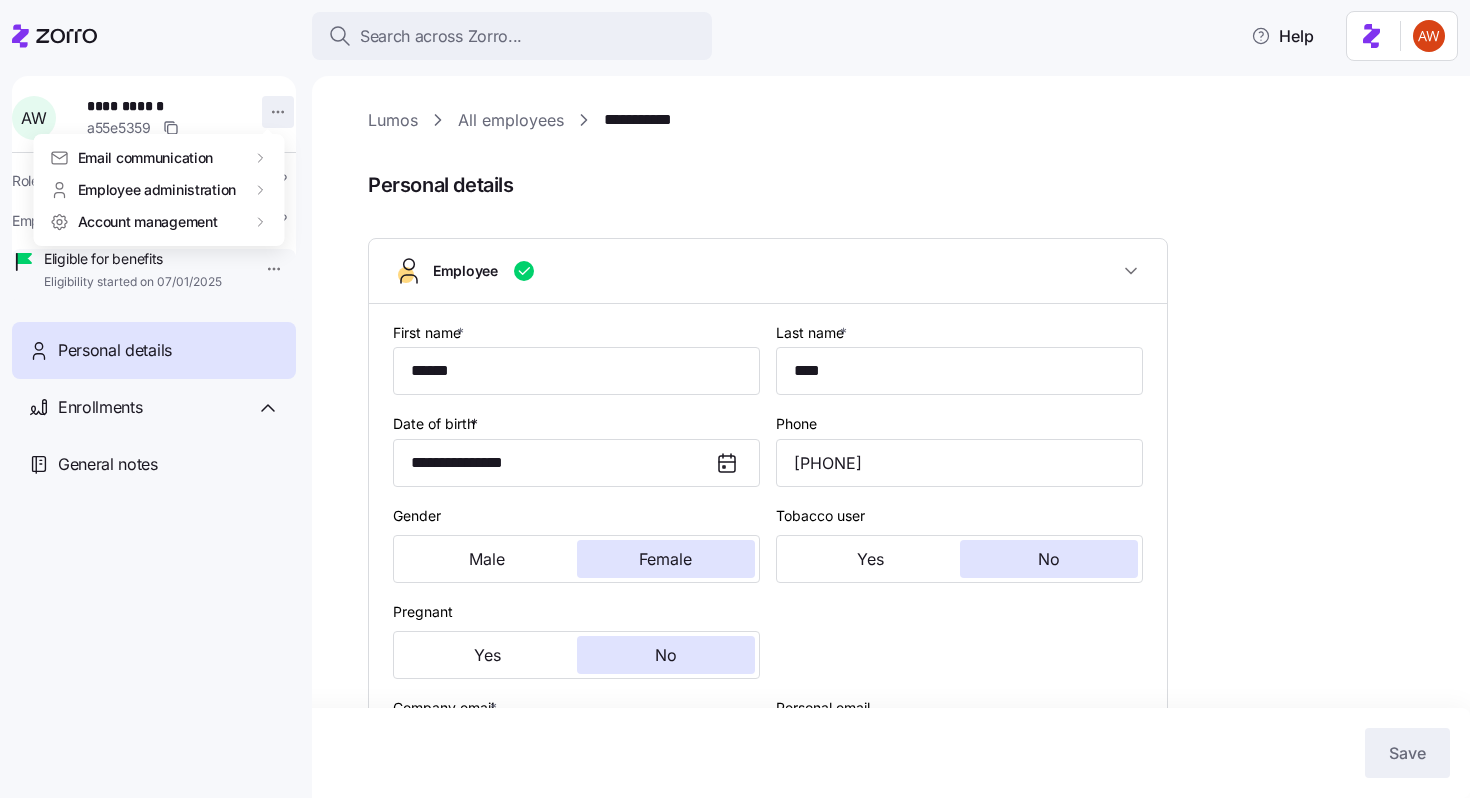click on "**********" at bounding box center (735, 393) 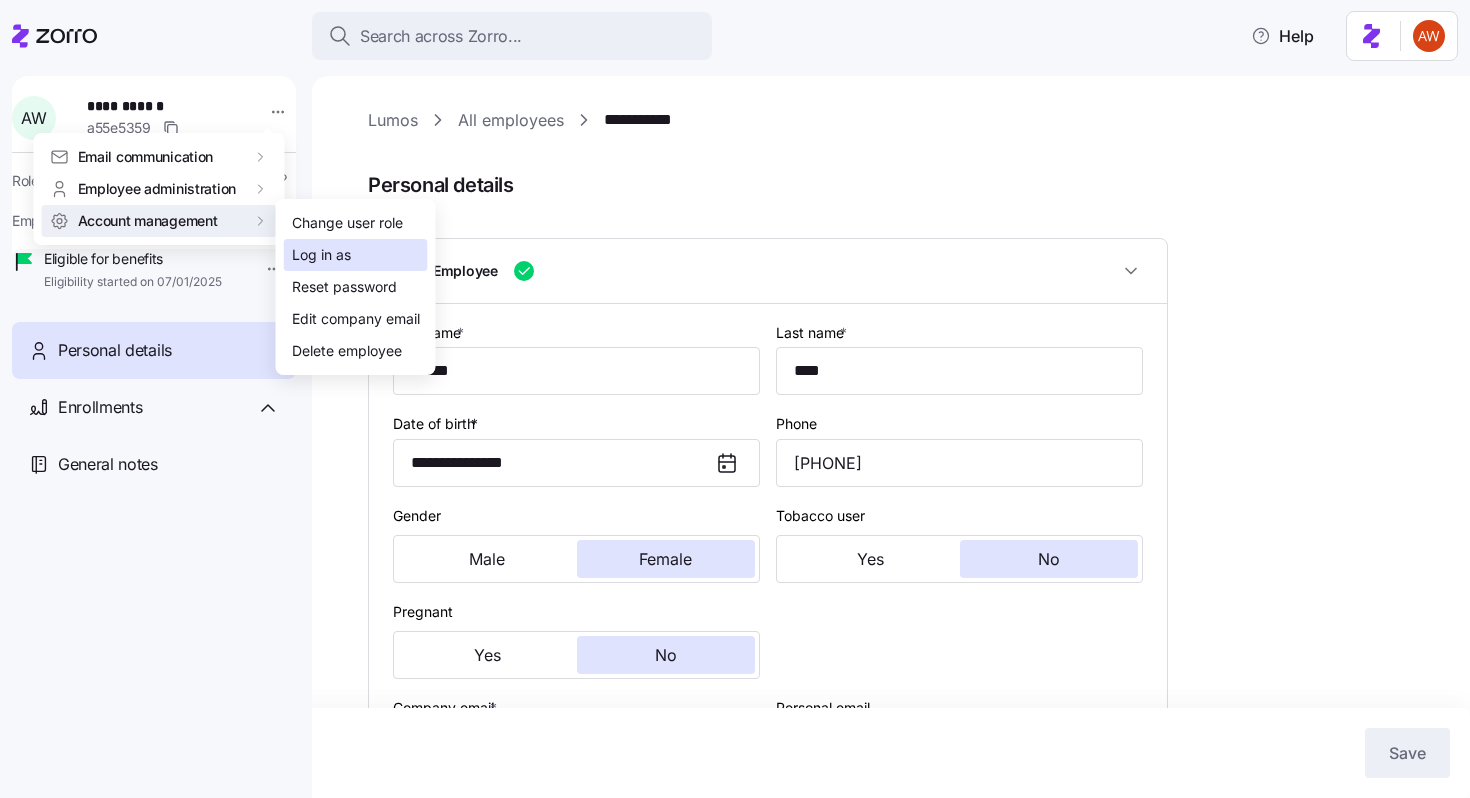 click on "Log in as" at bounding box center (321, 255) 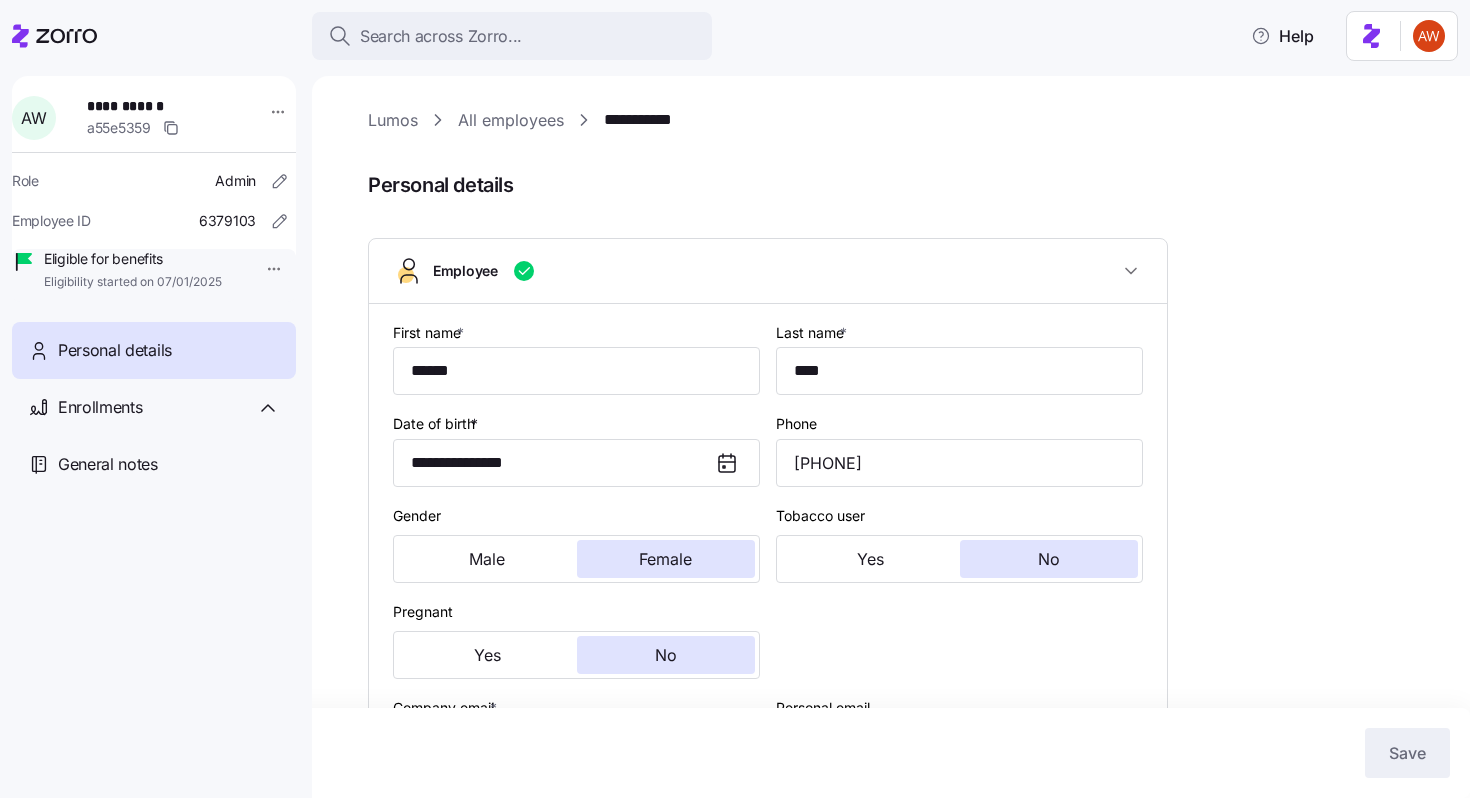 click on "Lumos" at bounding box center (393, 120) 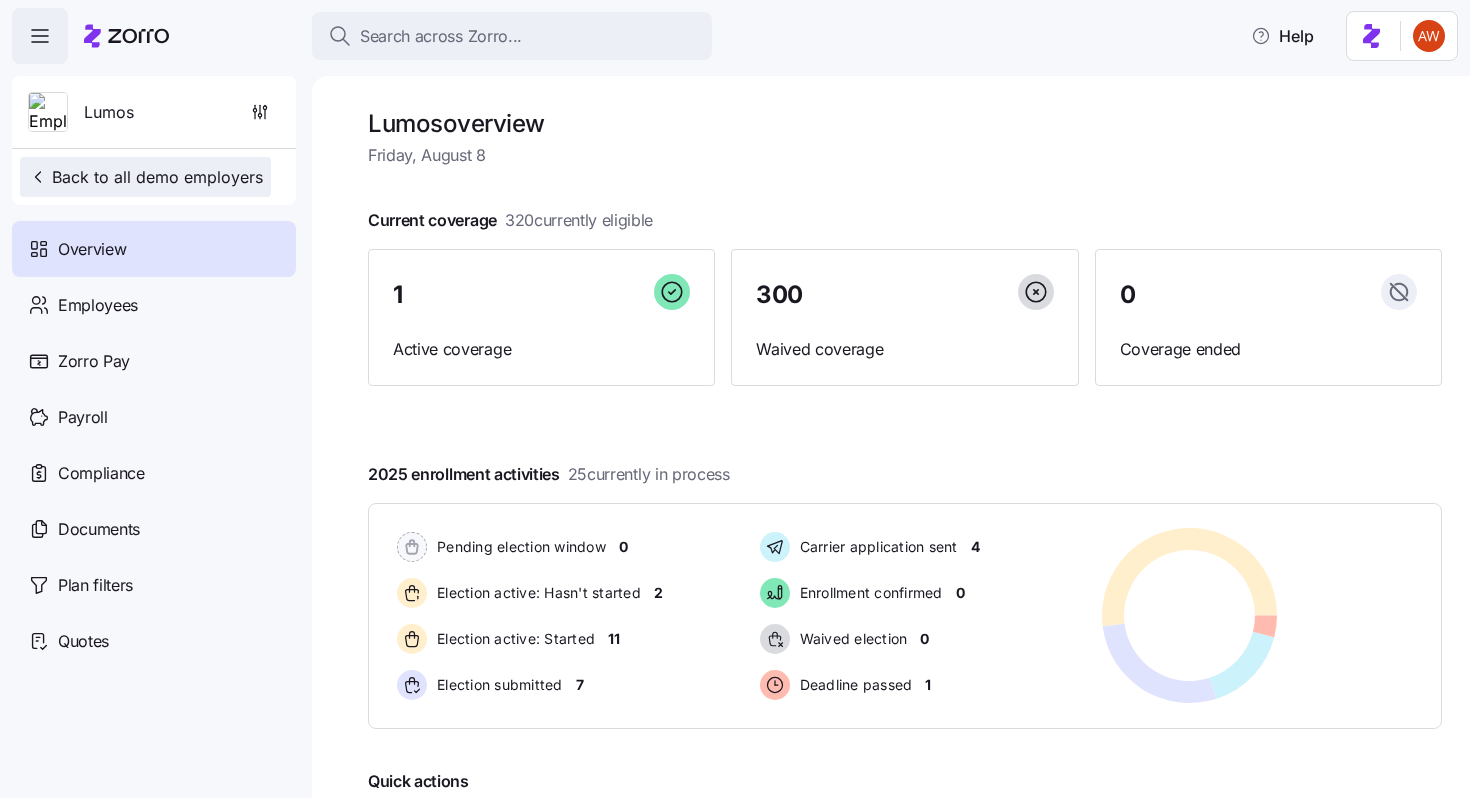 click on "Back to all demo employers" at bounding box center [145, 177] 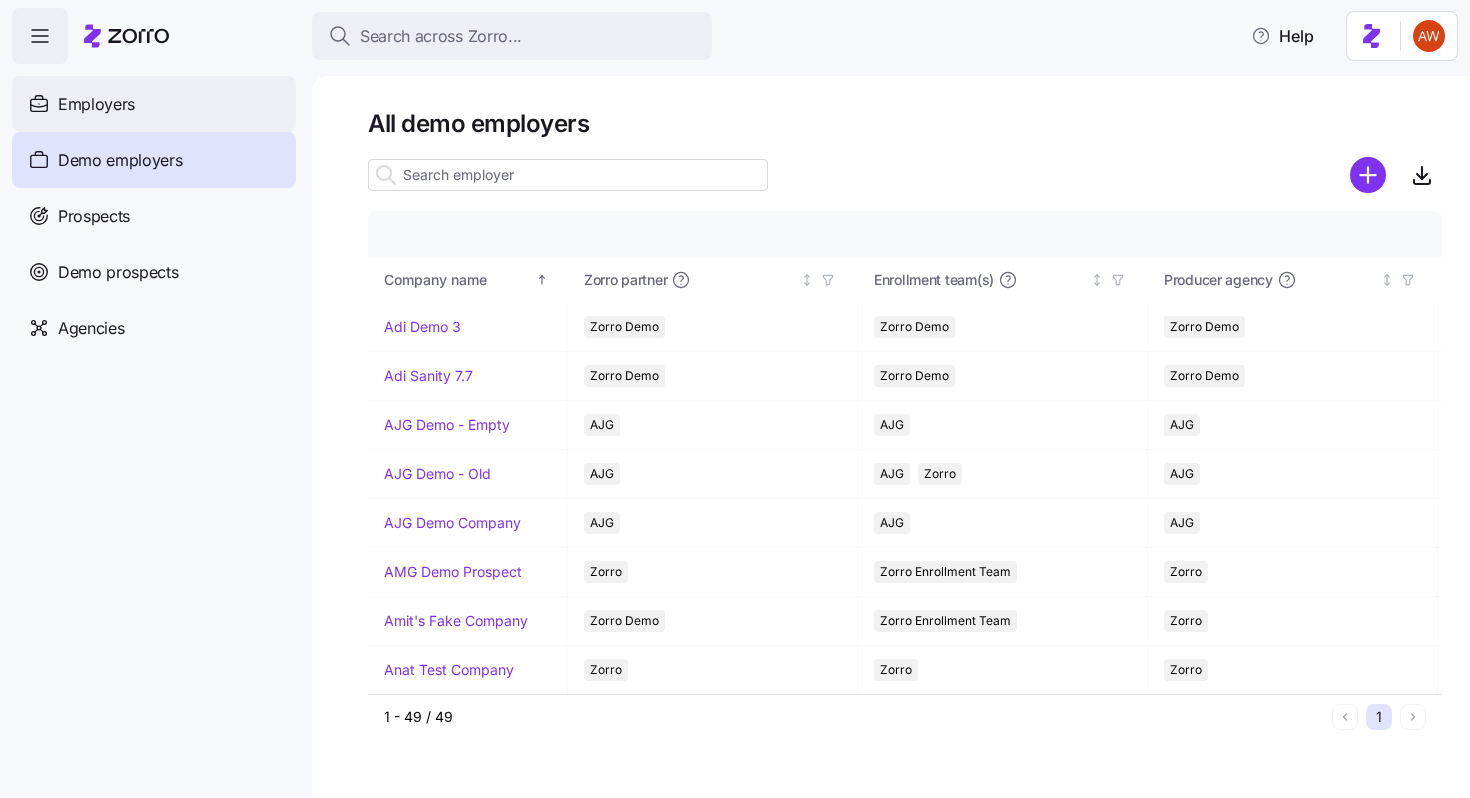 click on "Employers" at bounding box center [154, 104] 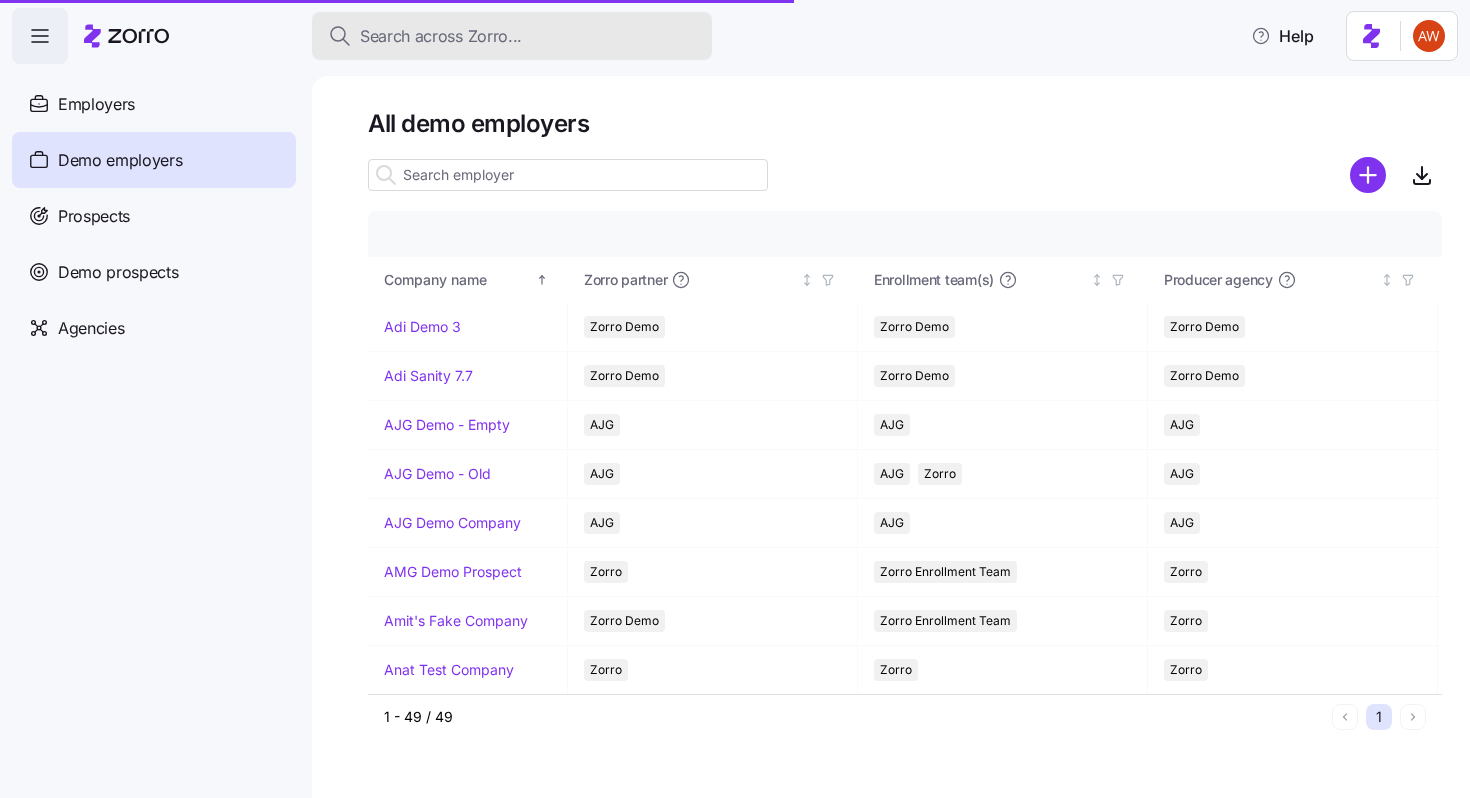 click on "Search across Zorro..." at bounding box center [441, 36] 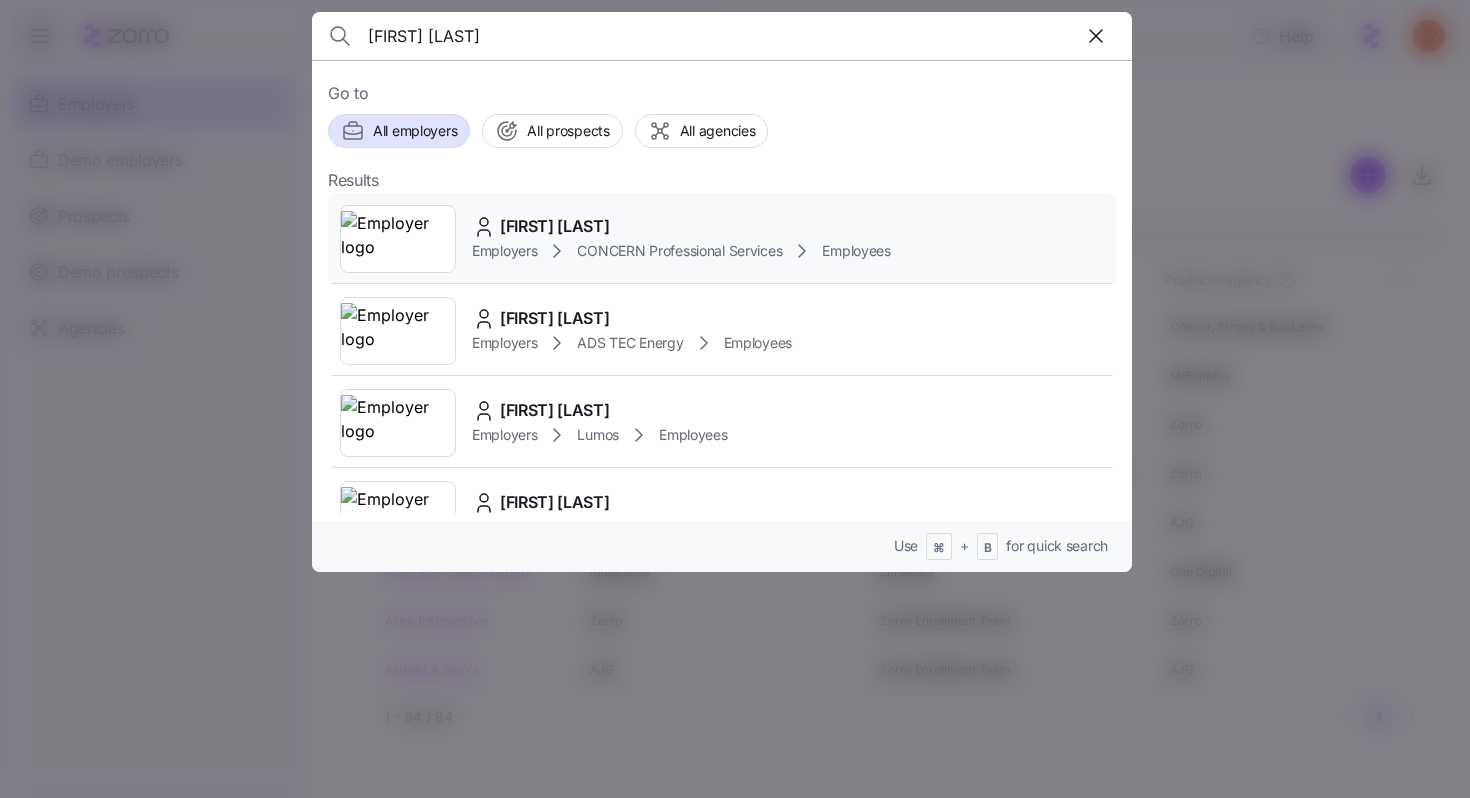 type on "[FIRST] [LAST]" 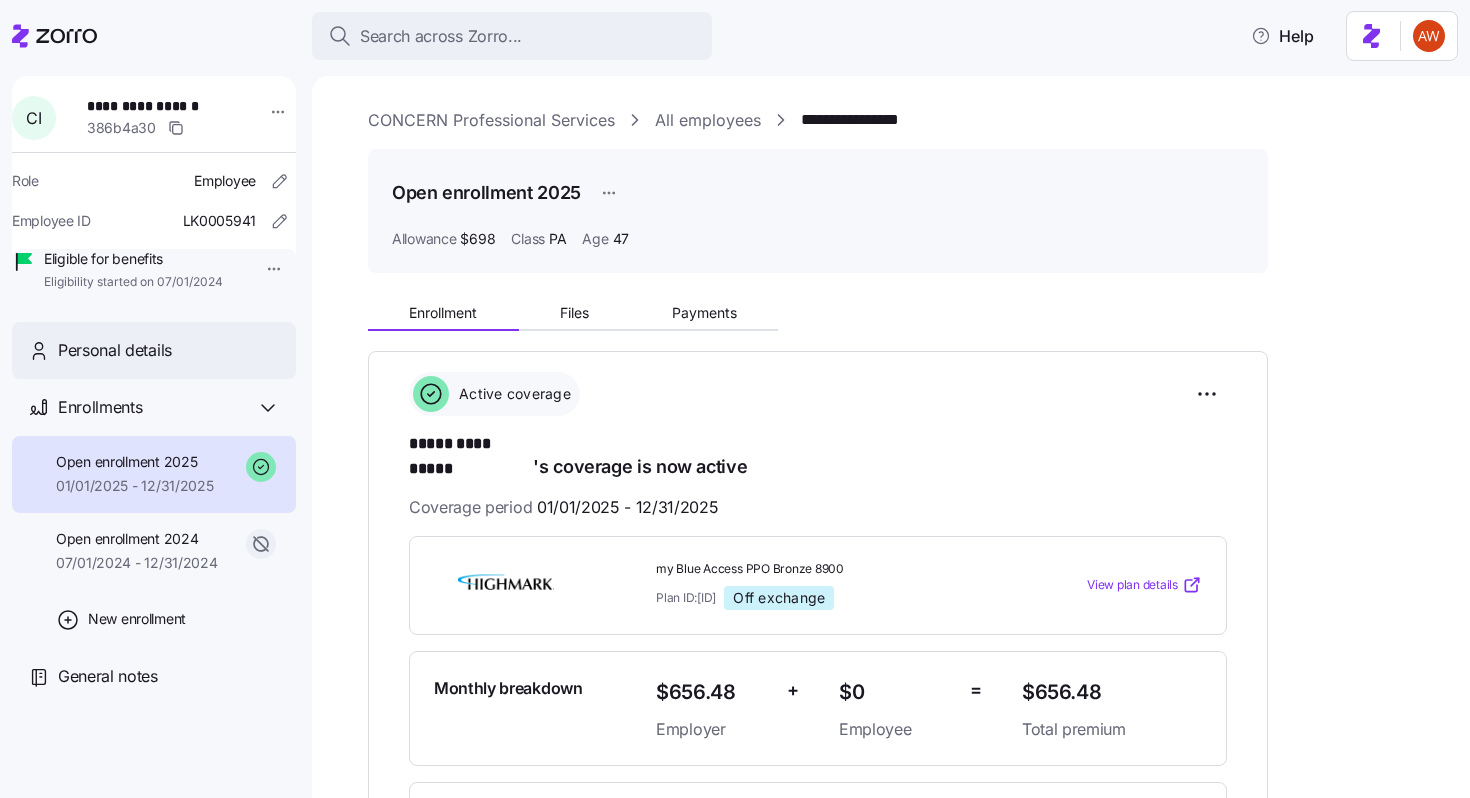 click on "Personal details" at bounding box center [115, 350] 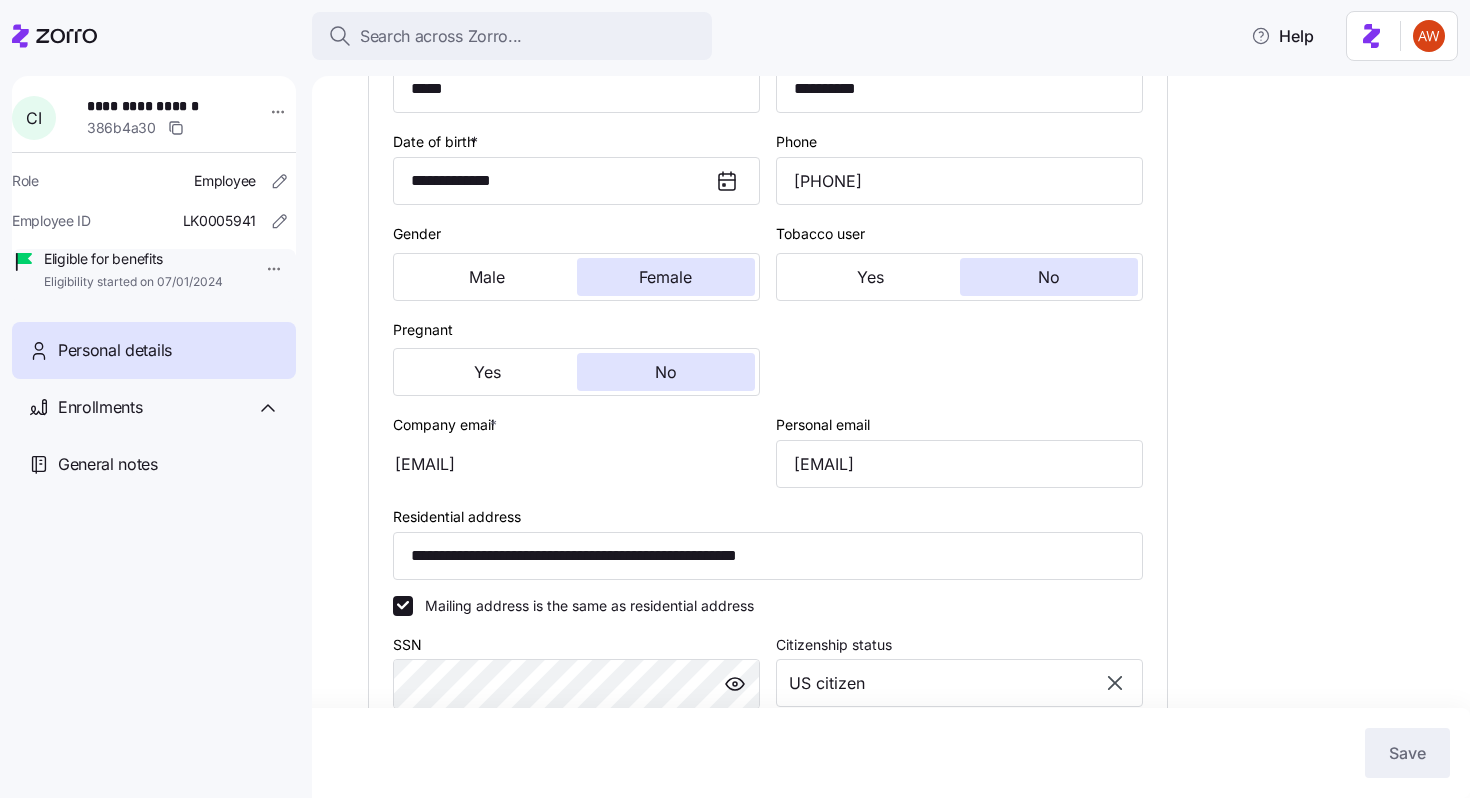 scroll, scrollTop: 606, scrollLeft: 0, axis: vertical 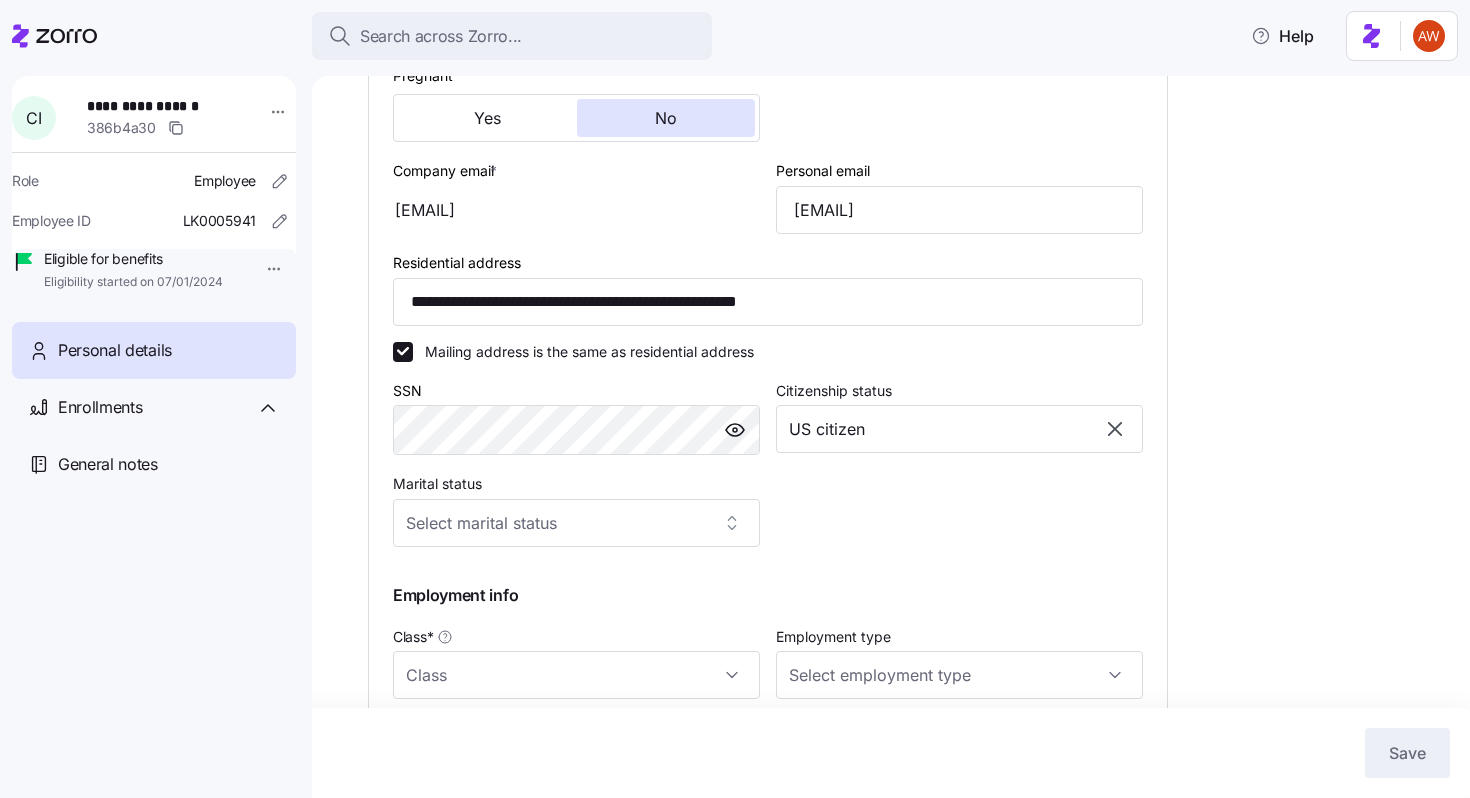 type on "PA" 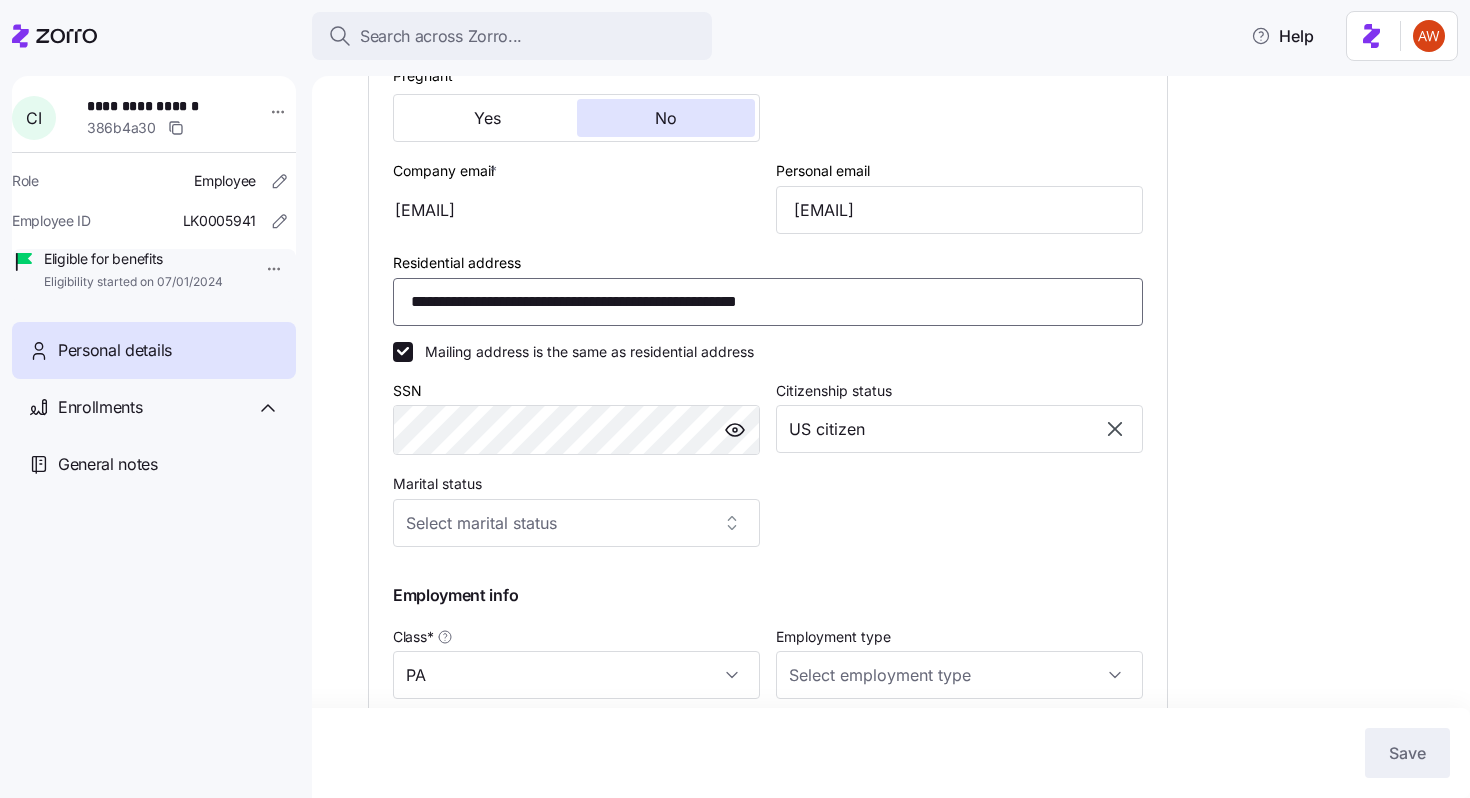 drag, startPoint x: 913, startPoint y: 316, endPoint x: 343, endPoint y: 272, distance: 571.69574 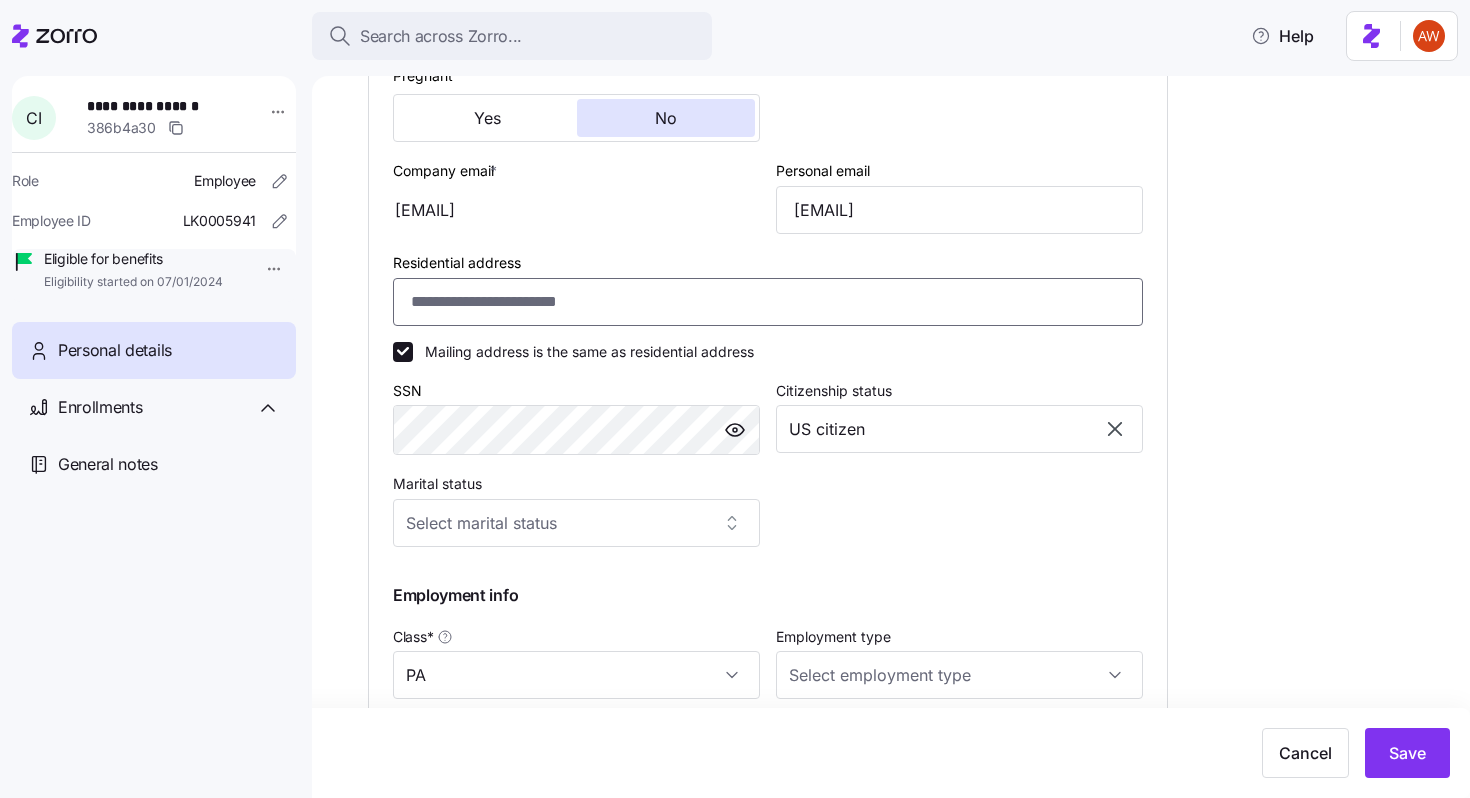 paste on "**********" 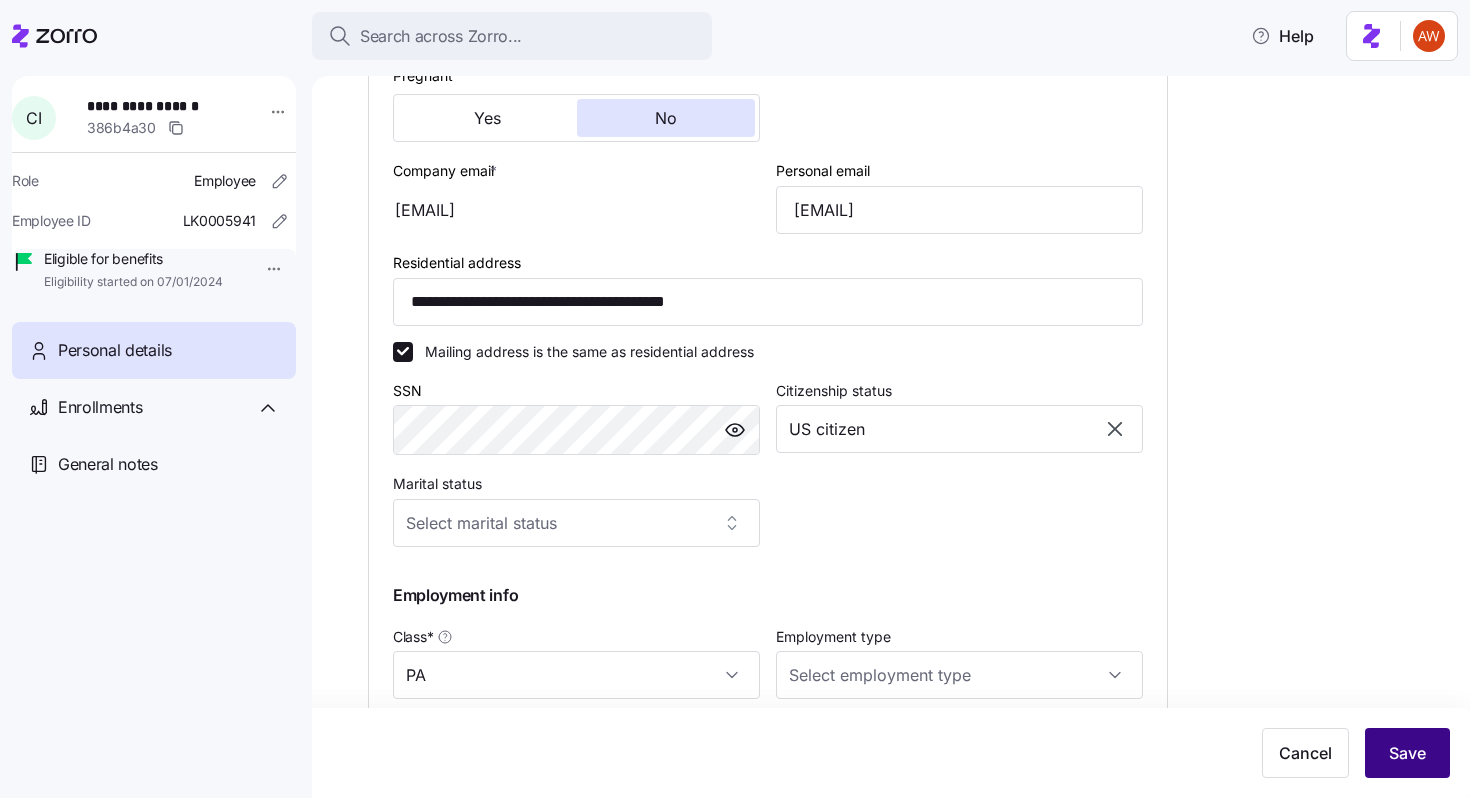 click on "Save" at bounding box center [1407, 753] 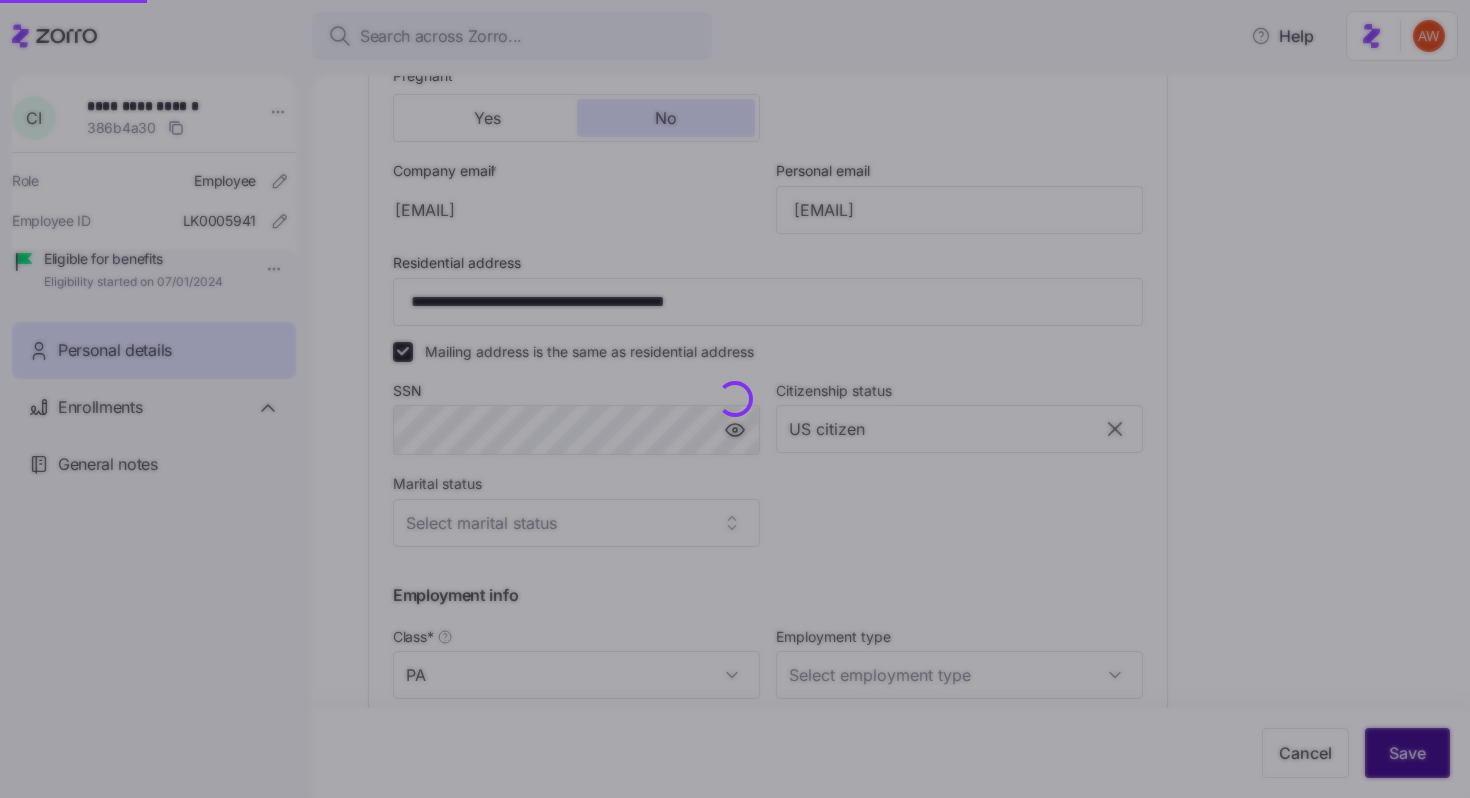 type on "**********" 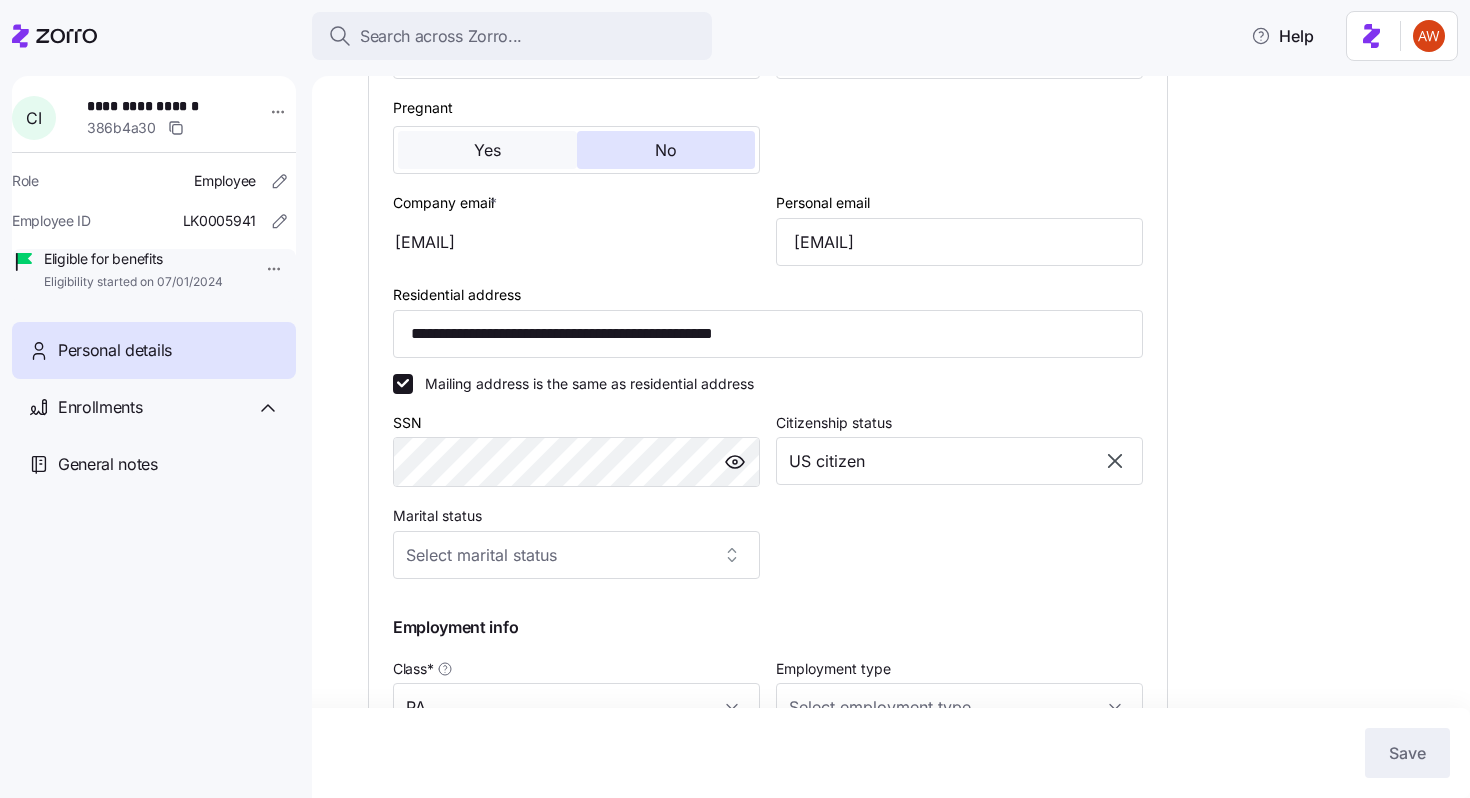scroll, scrollTop: 571, scrollLeft: 0, axis: vertical 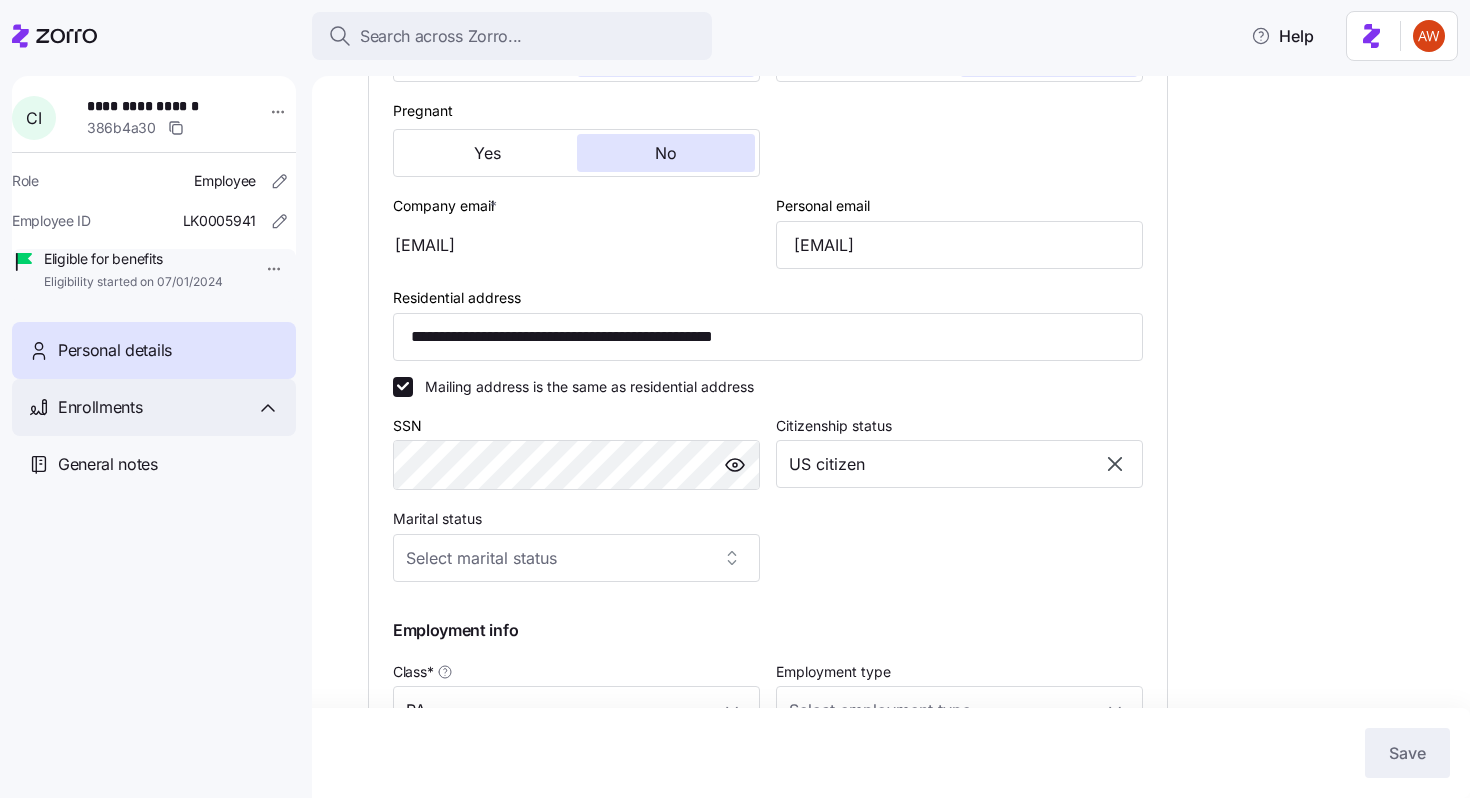 click on "Enrollments" at bounding box center (154, 407) 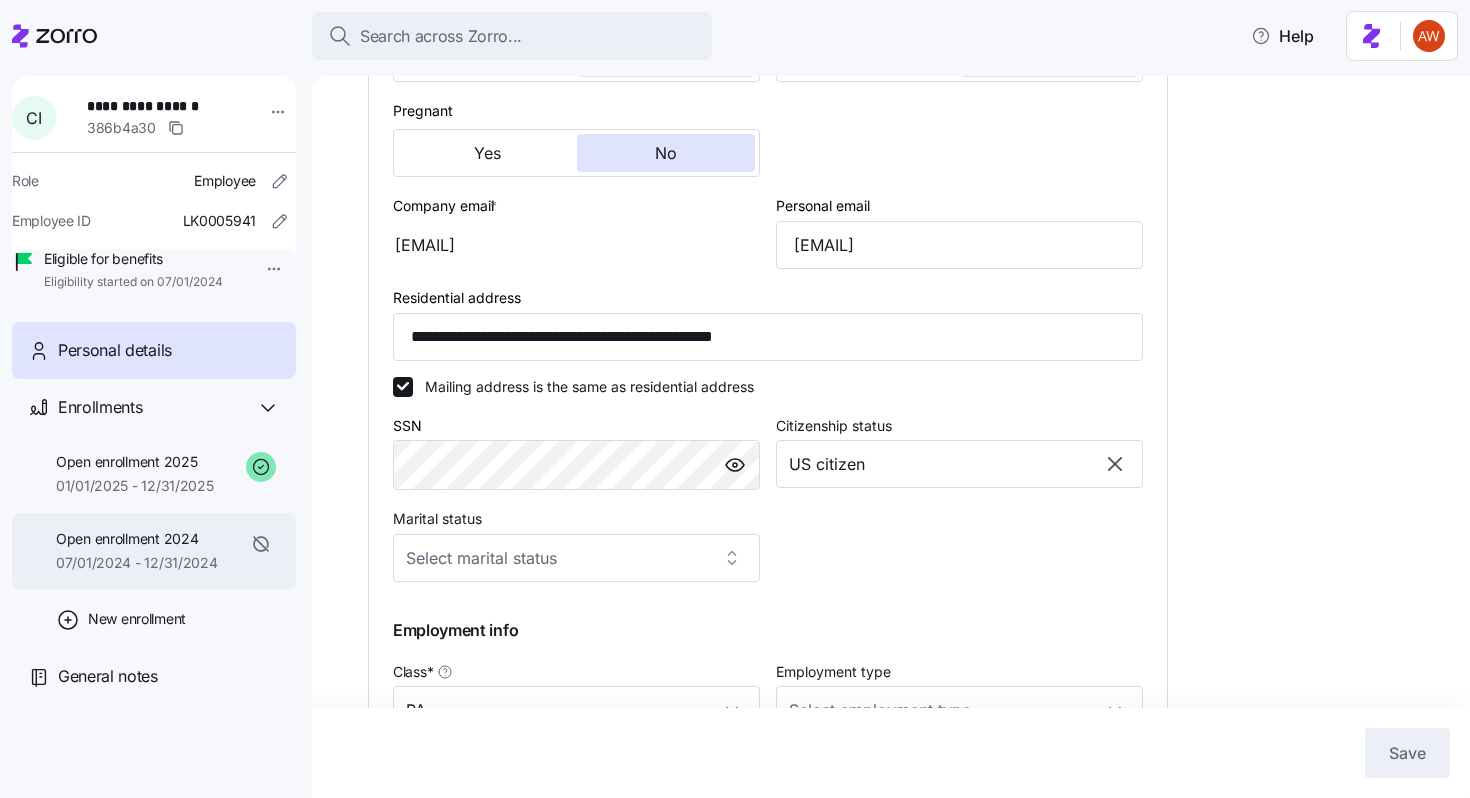 click on "Open enrollment 2024" at bounding box center (137, 539) 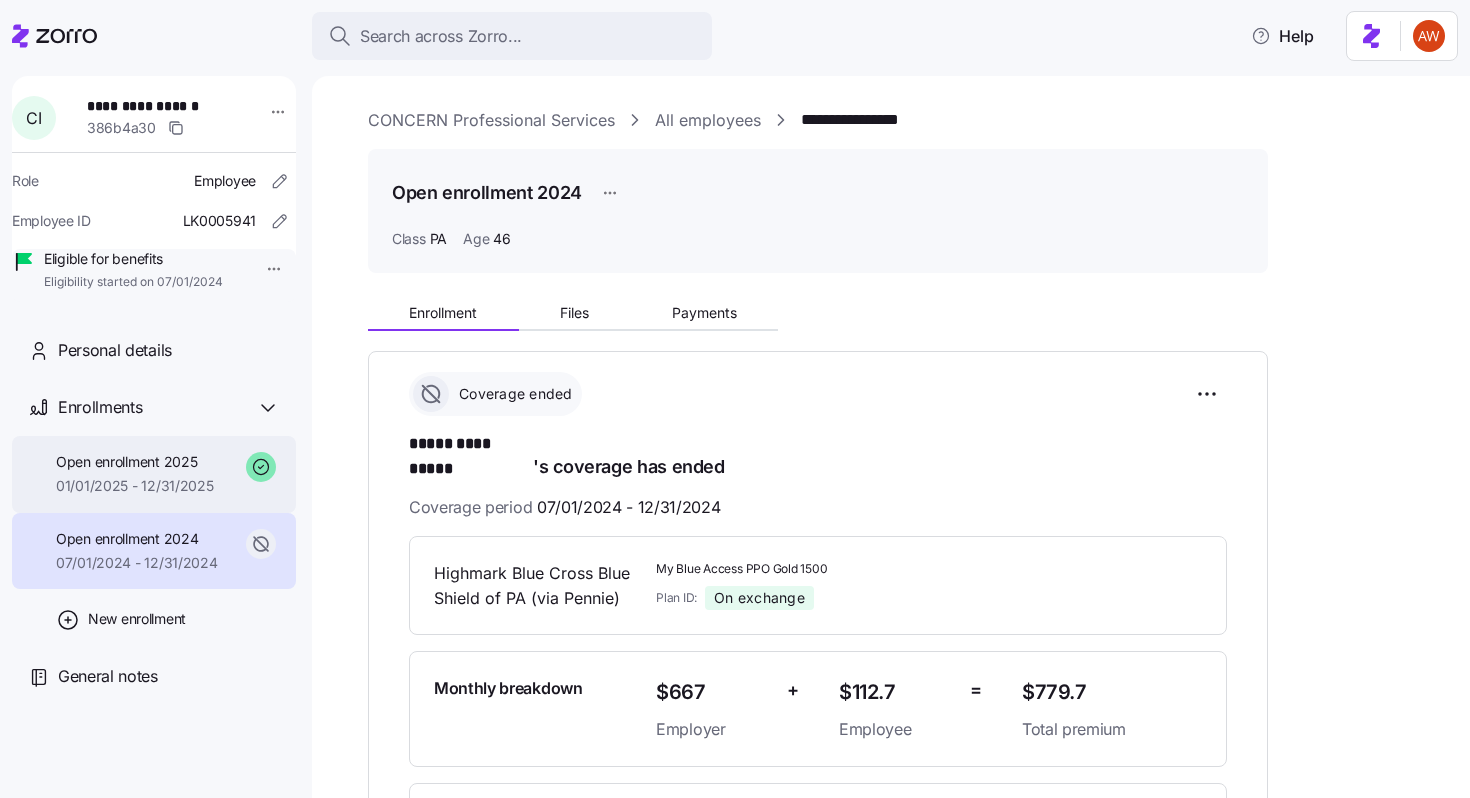 click on "01/01/2025 - 12/31/2025" at bounding box center (135, 486) 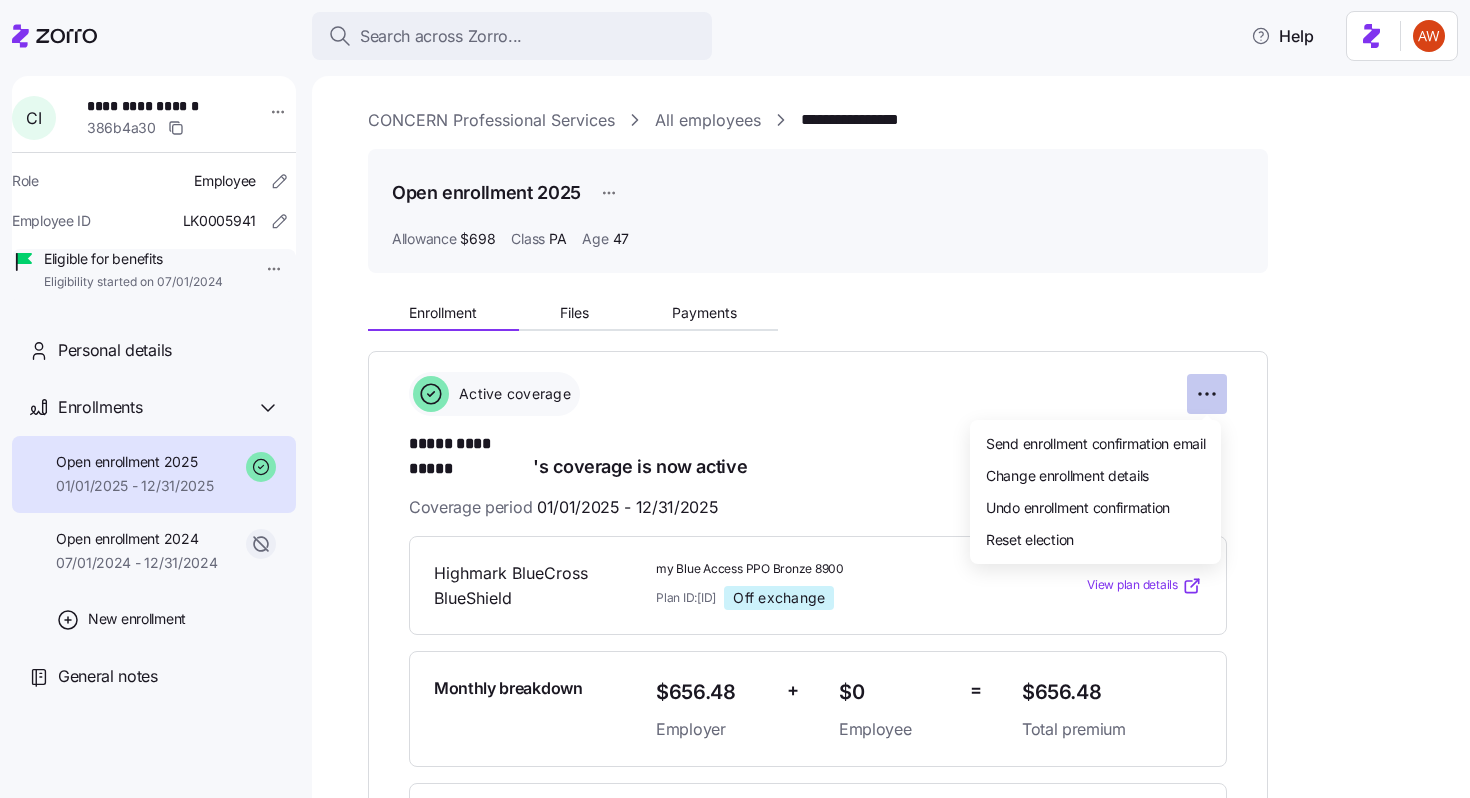 click on "**********" at bounding box center [735, 393] 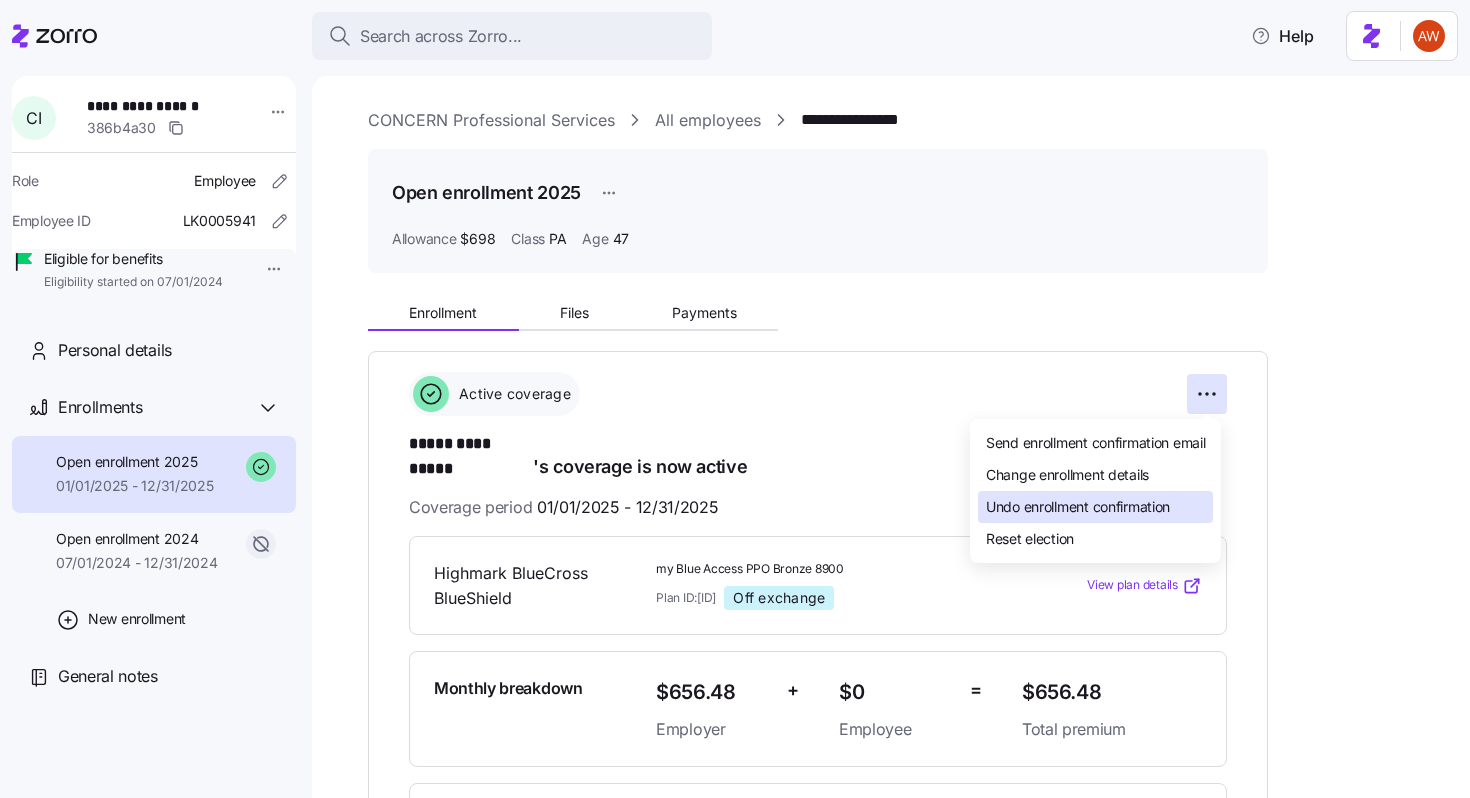 click on "Undo enrollment confirmation" at bounding box center (1078, 507) 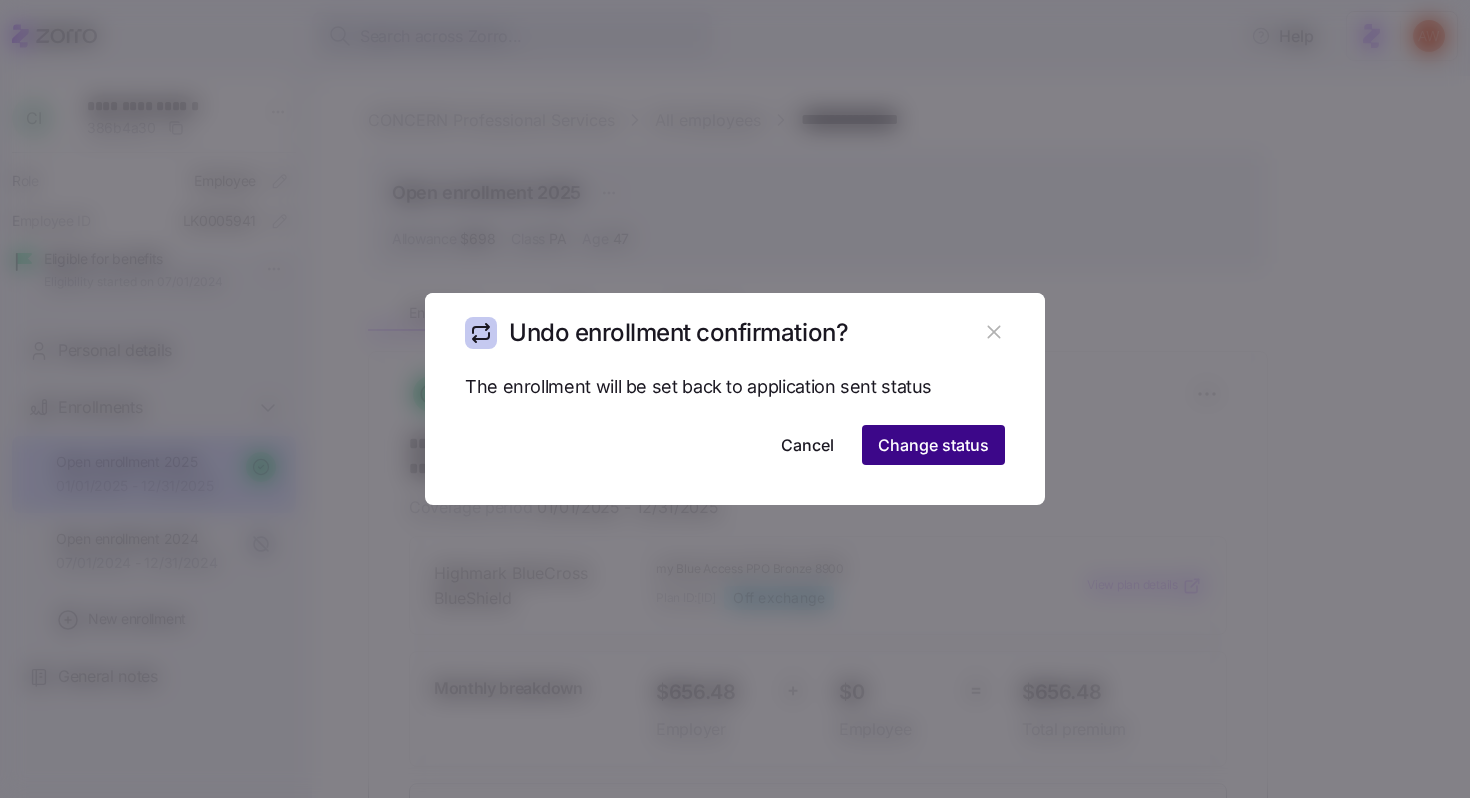 click on "Change status" at bounding box center [933, 445] 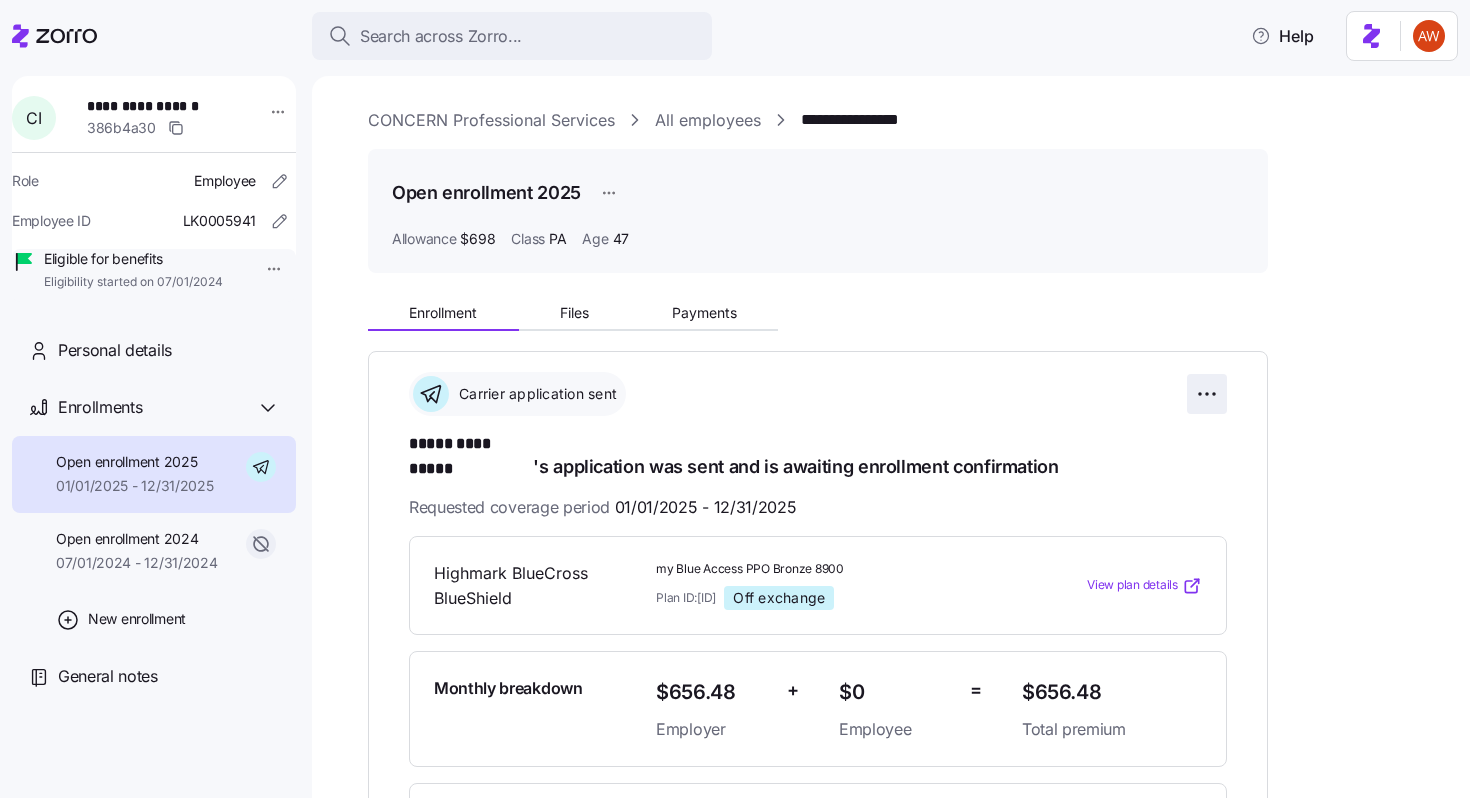 click on "**********" at bounding box center (735, 393) 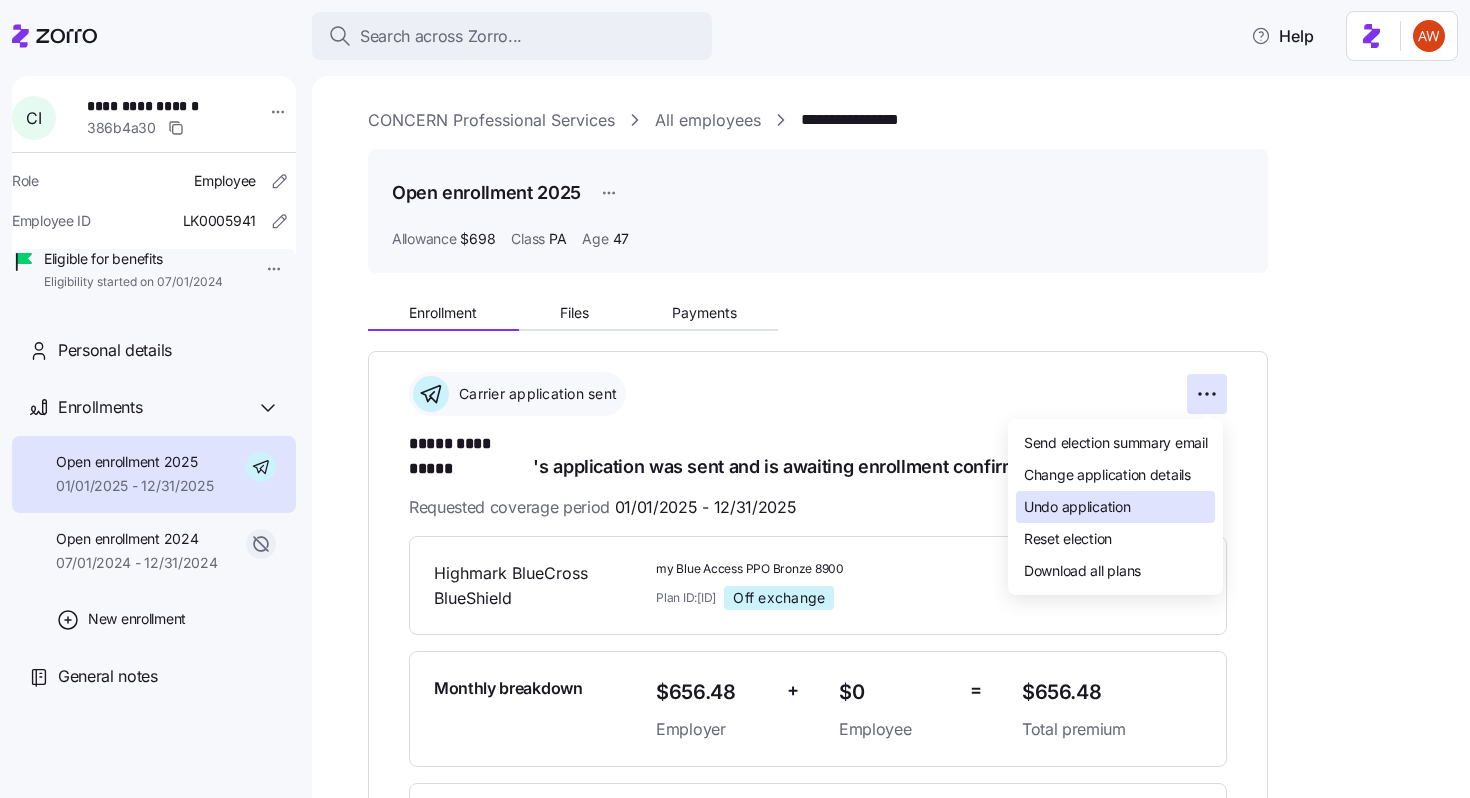 click on "Undo application" at bounding box center [1077, 507] 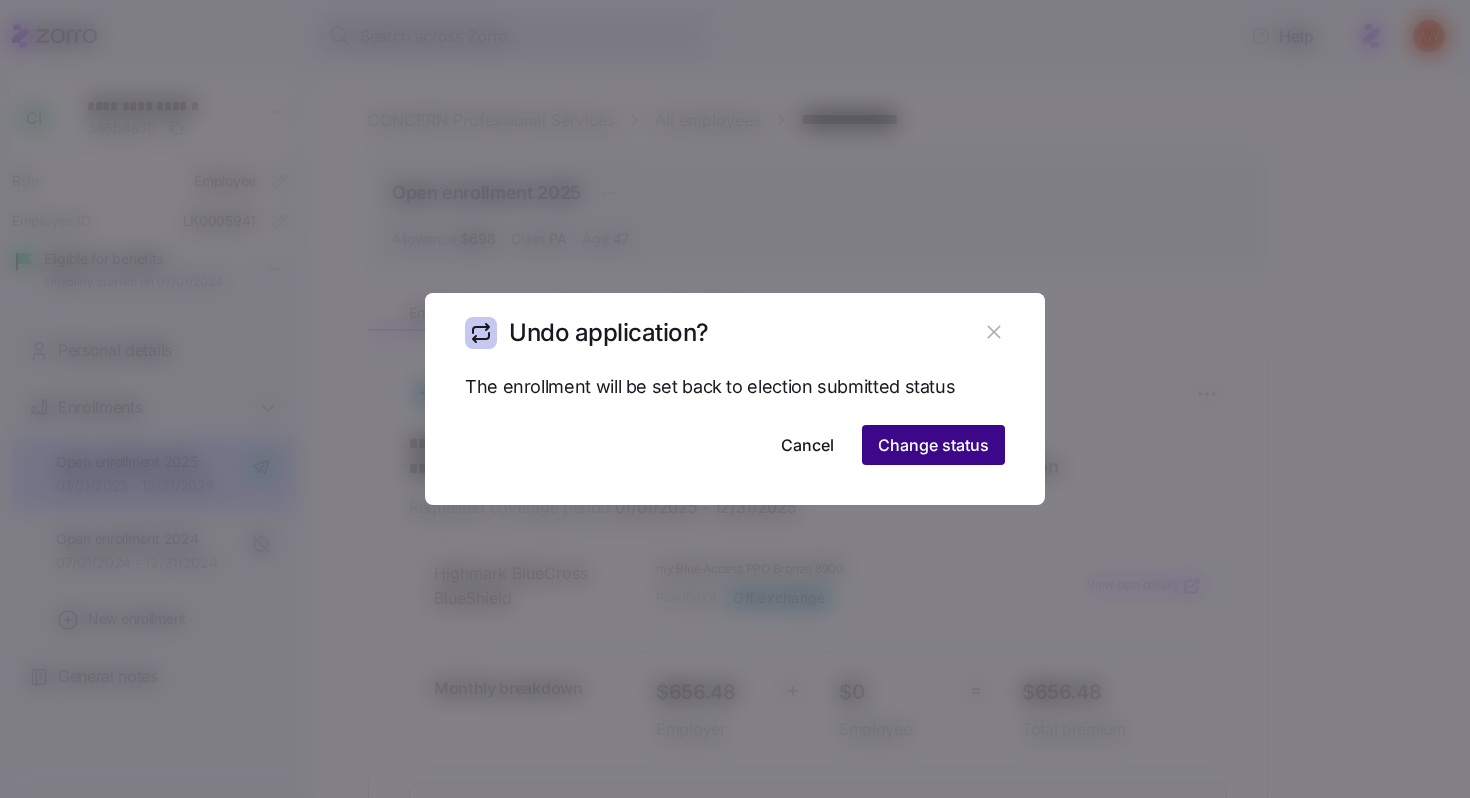 click on "Change status" at bounding box center (933, 445) 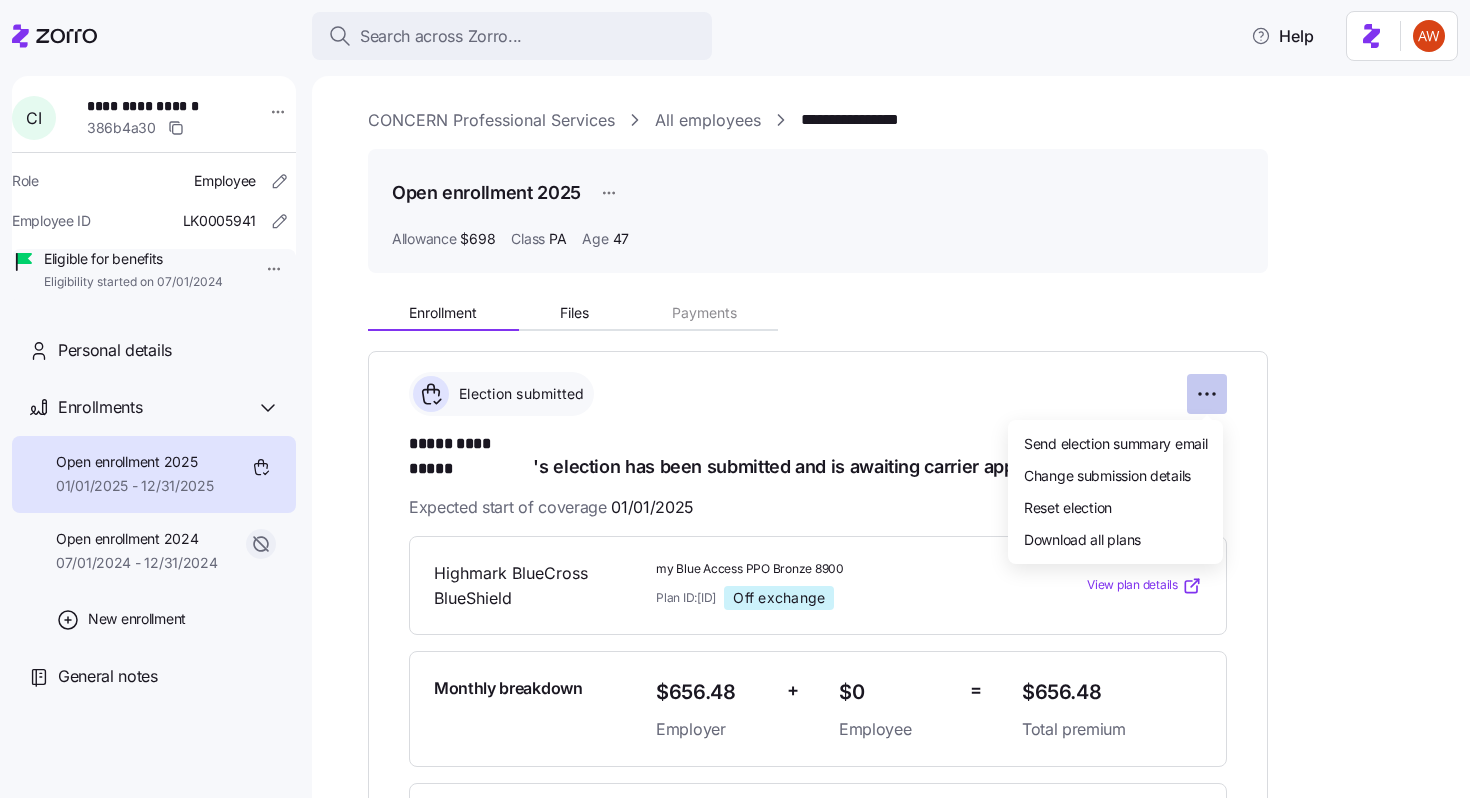 click on "**********" at bounding box center [735, 393] 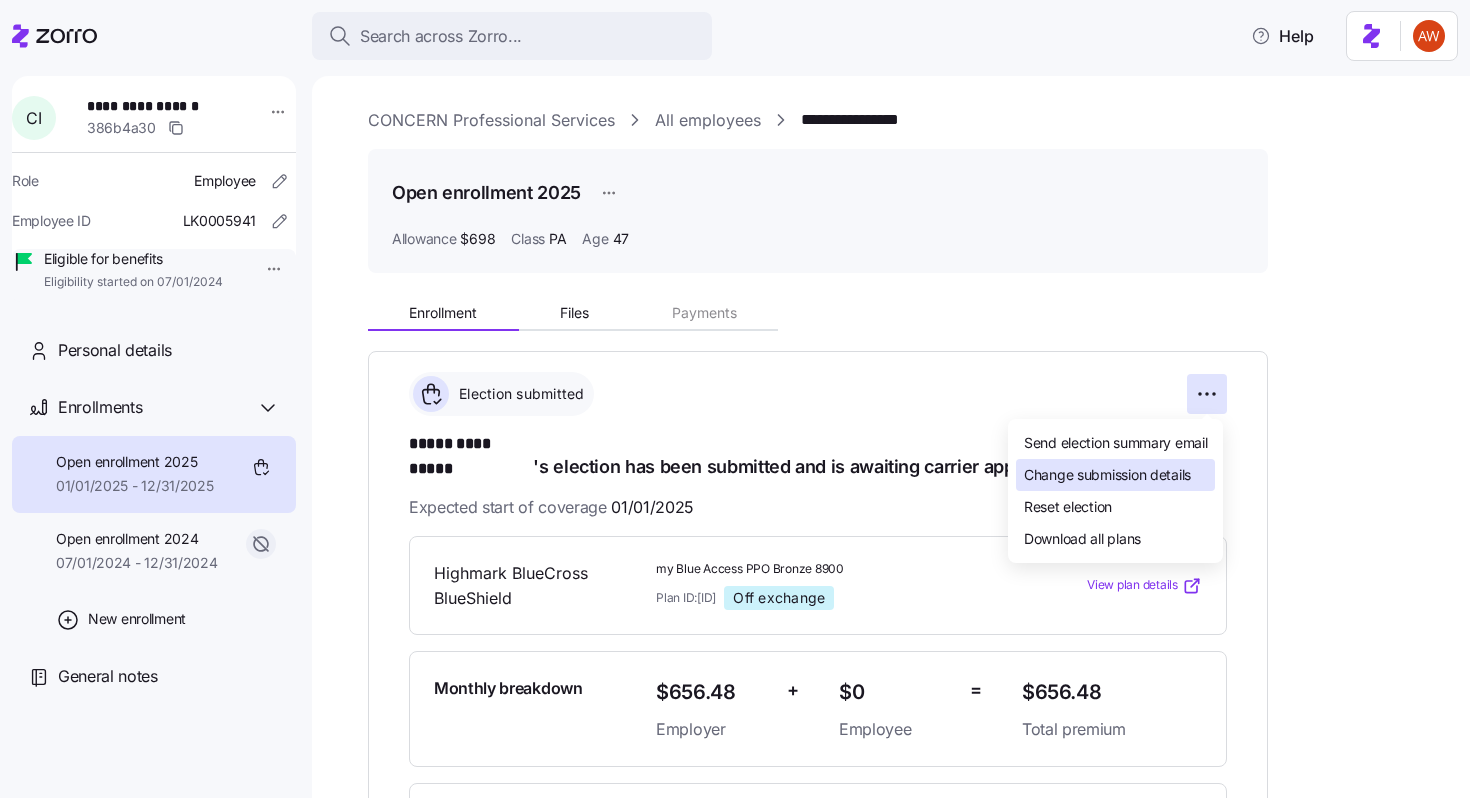 click on "Change submission details" at bounding box center (1107, 475) 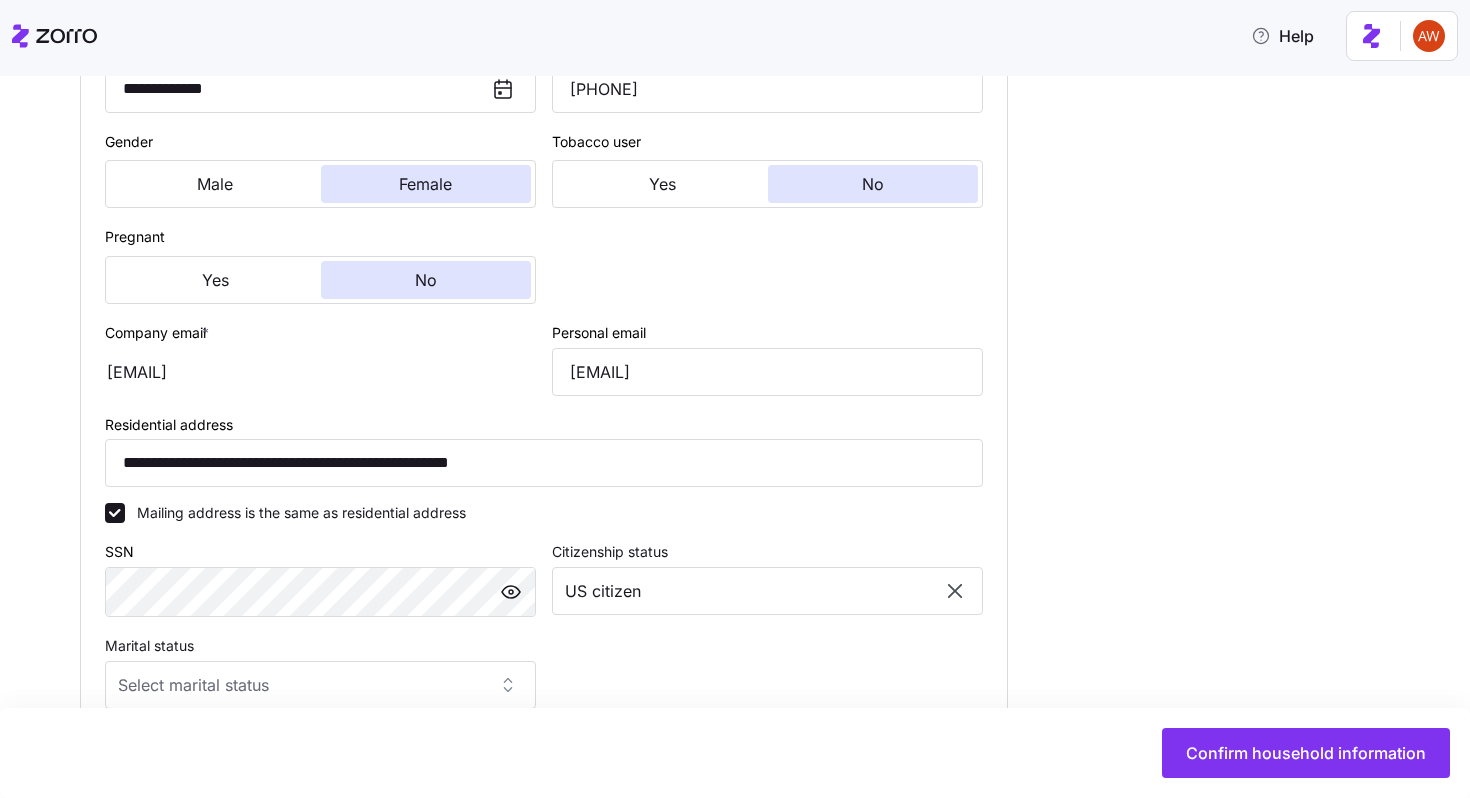 scroll, scrollTop: 514, scrollLeft: 0, axis: vertical 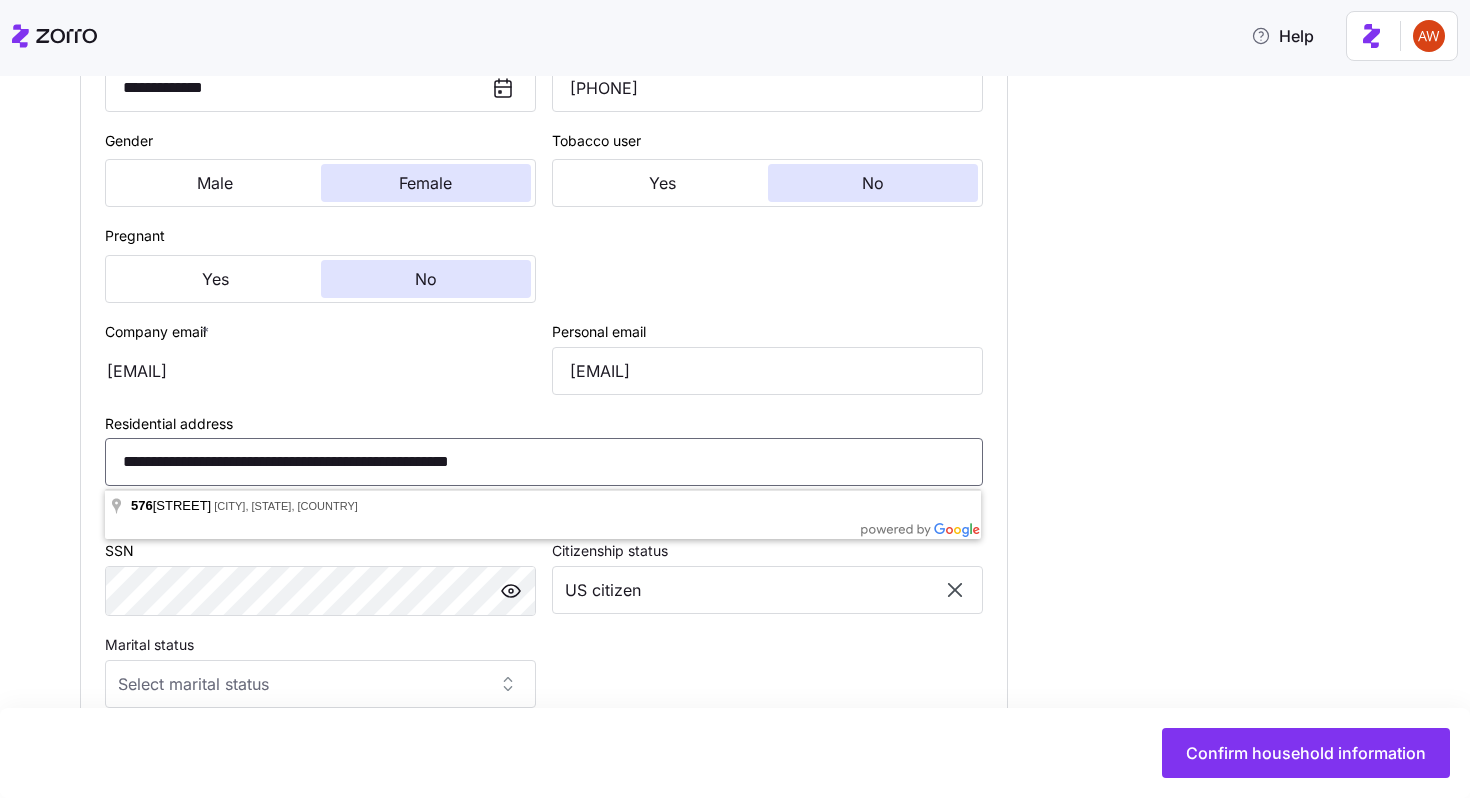 drag, startPoint x: 627, startPoint y: 455, endPoint x: 17, endPoint y: 473, distance: 610.2655 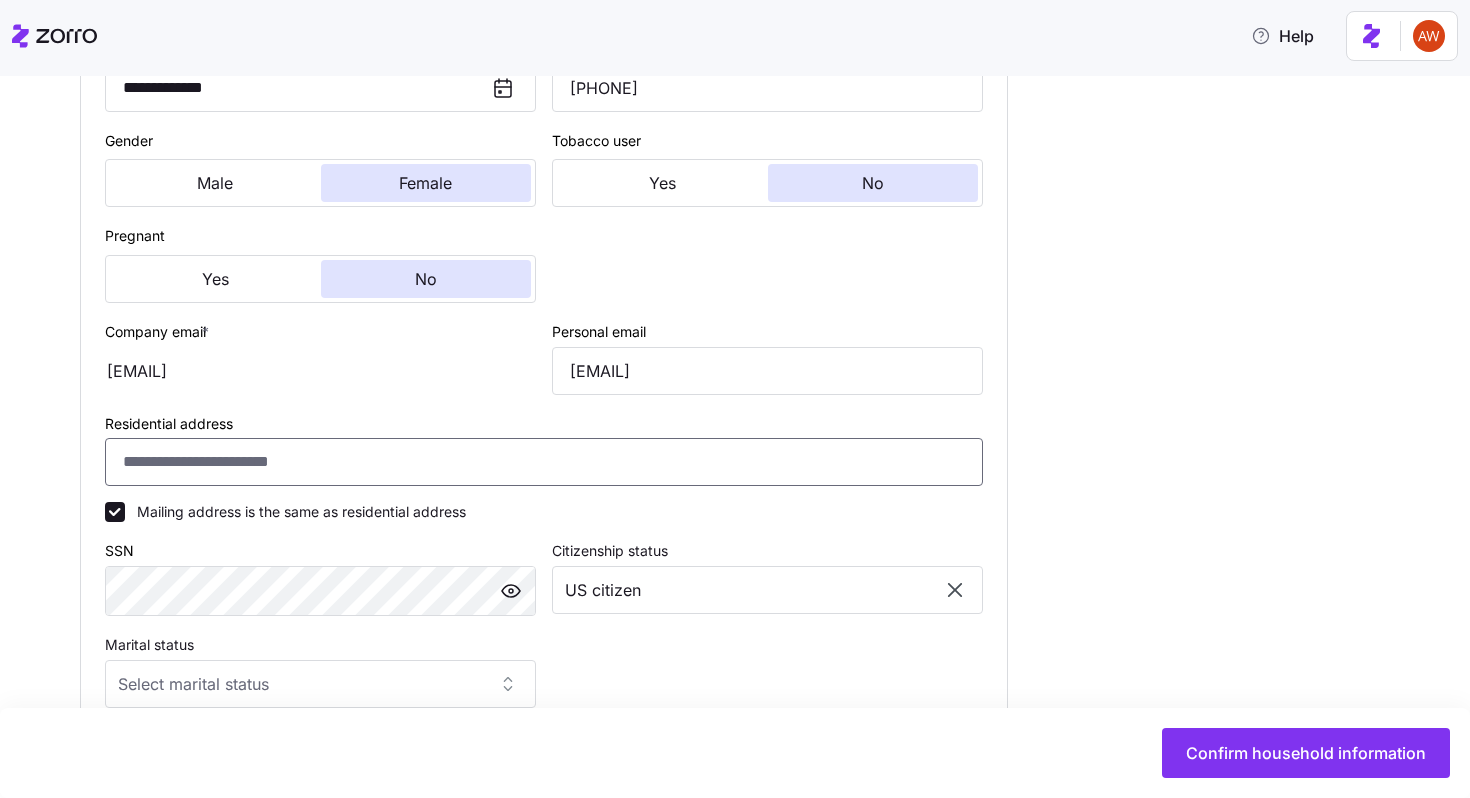 paste on "**********" 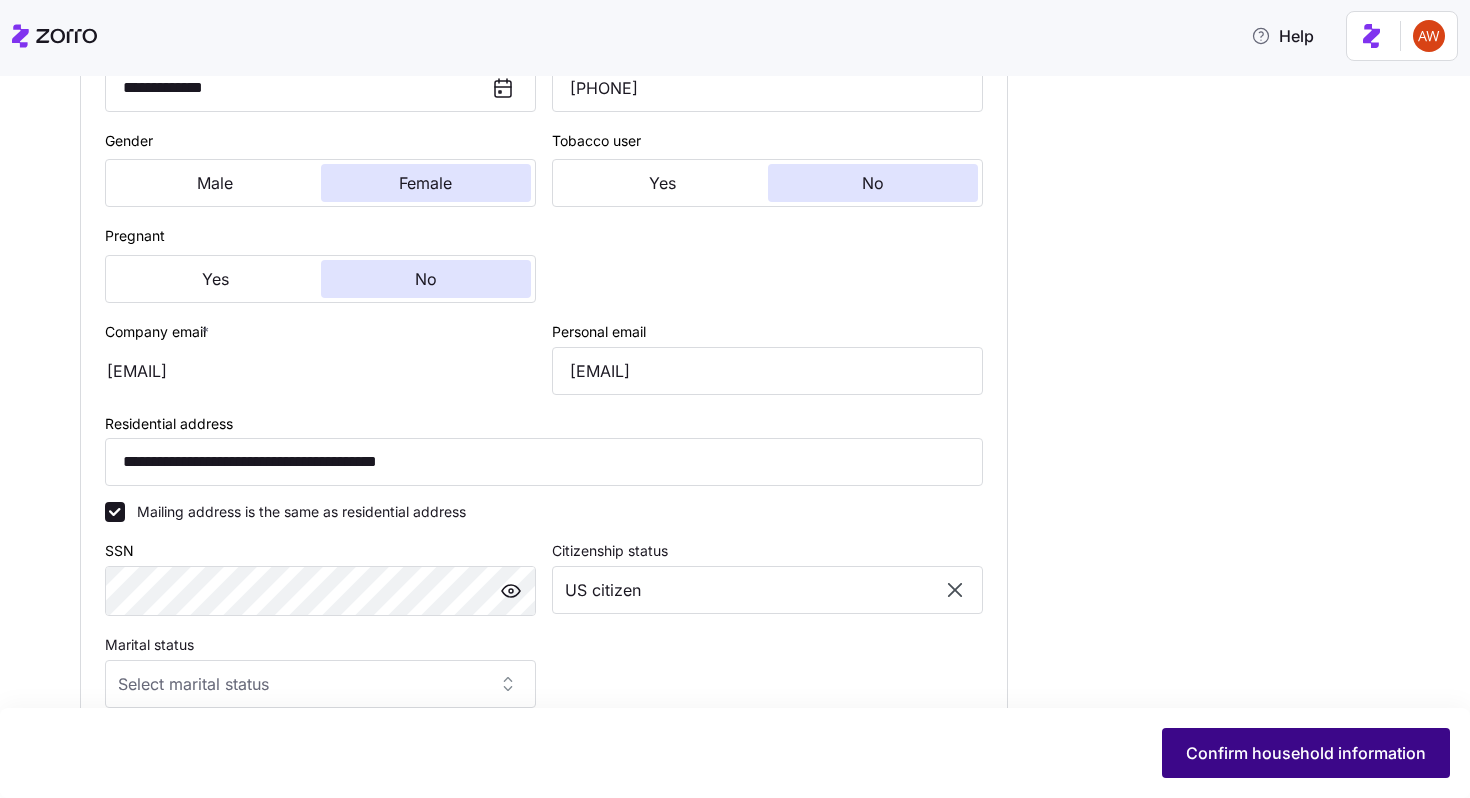 click on "Confirm household information" at bounding box center (1306, 753) 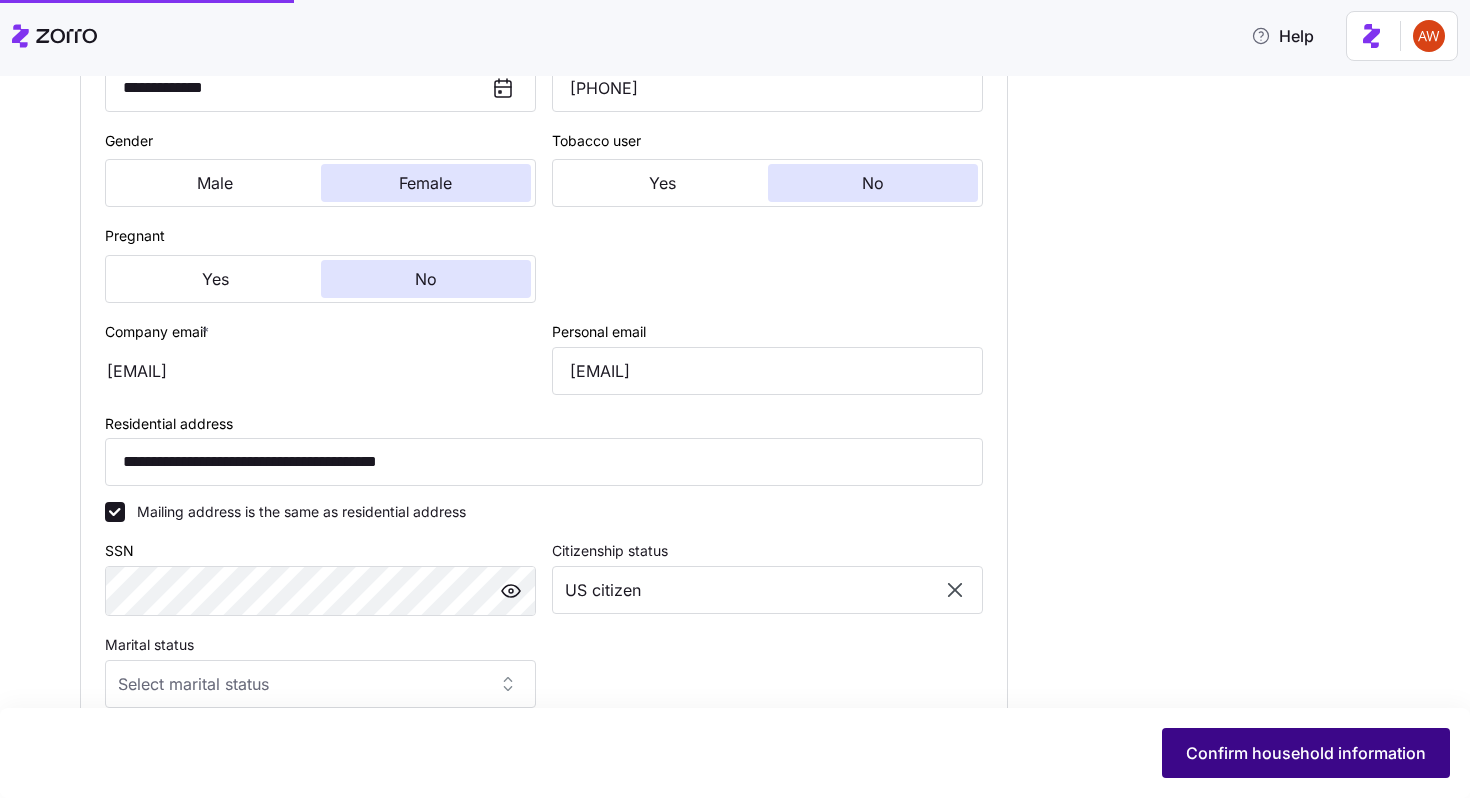 type on "**********" 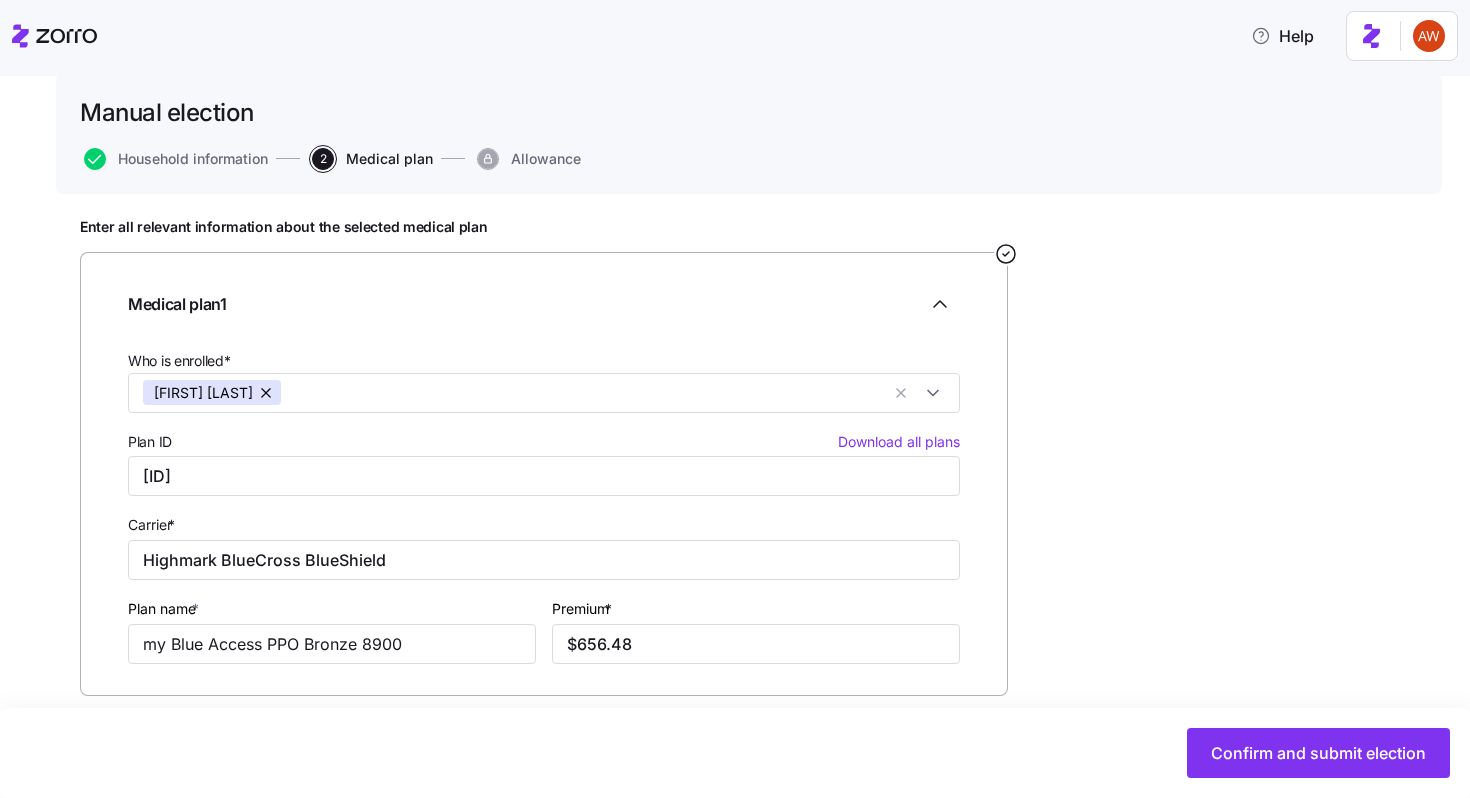 scroll, scrollTop: 223, scrollLeft: 0, axis: vertical 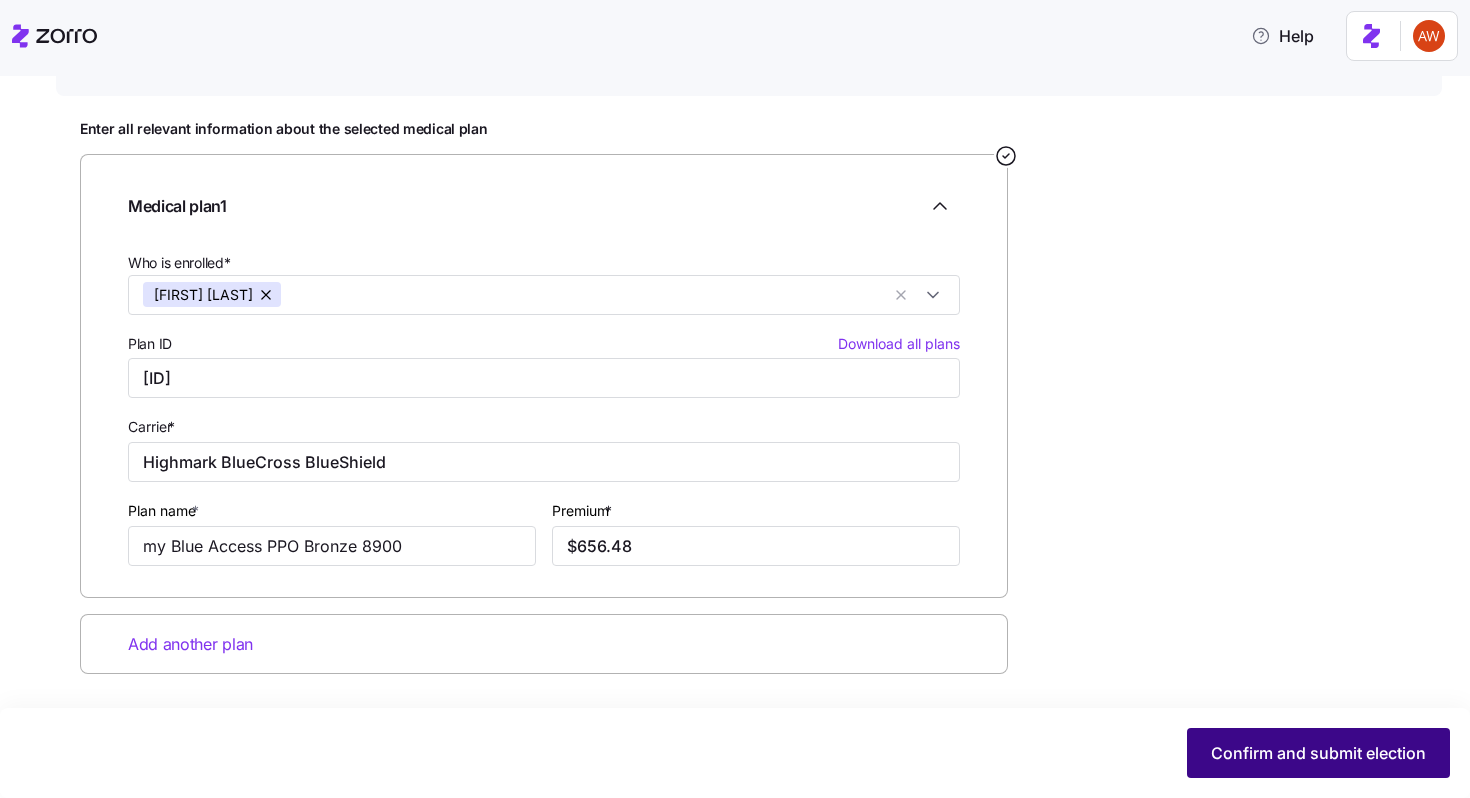 click on "Confirm and submit election" at bounding box center [1318, 753] 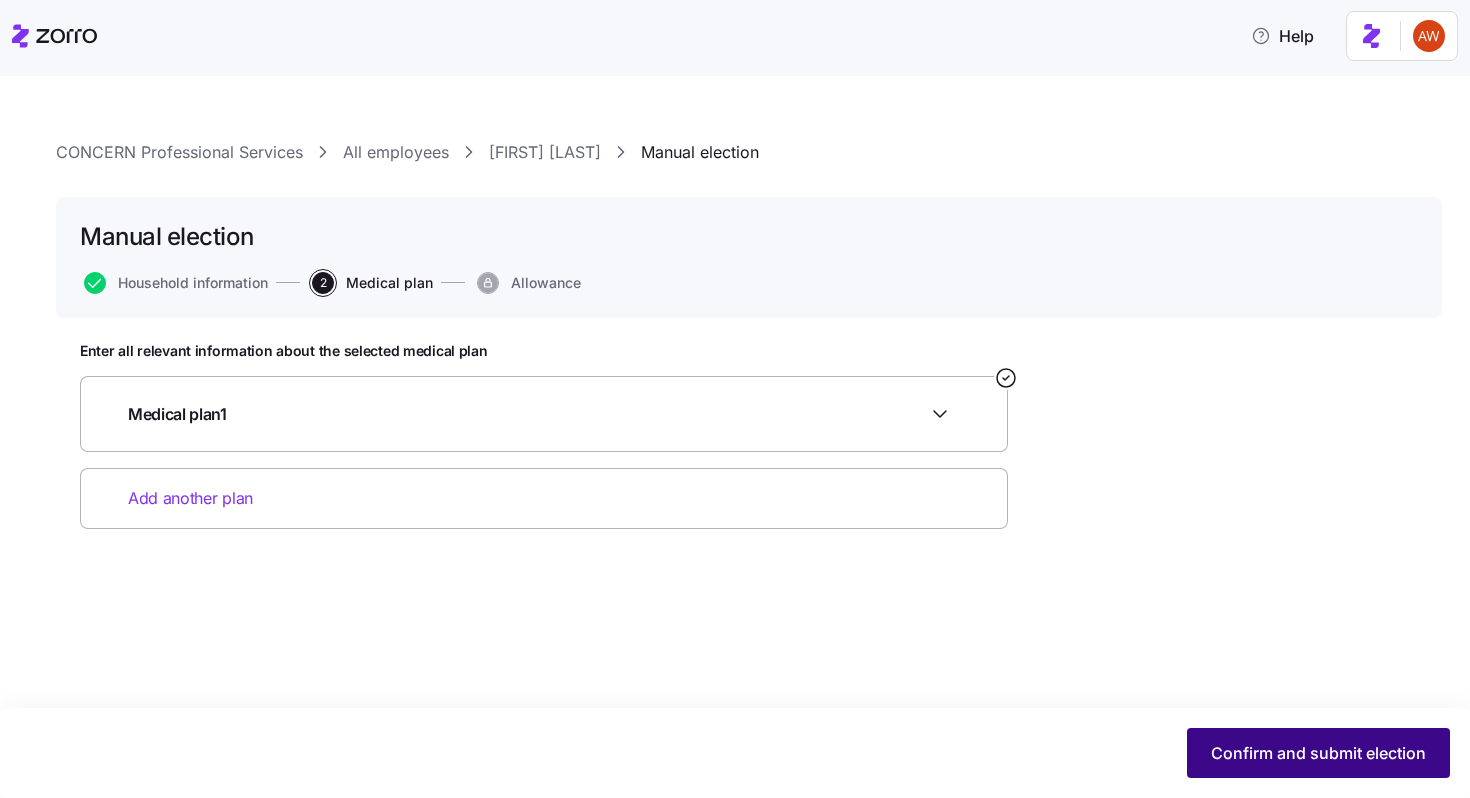 scroll, scrollTop: 0, scrollLeft: 0, axis: both 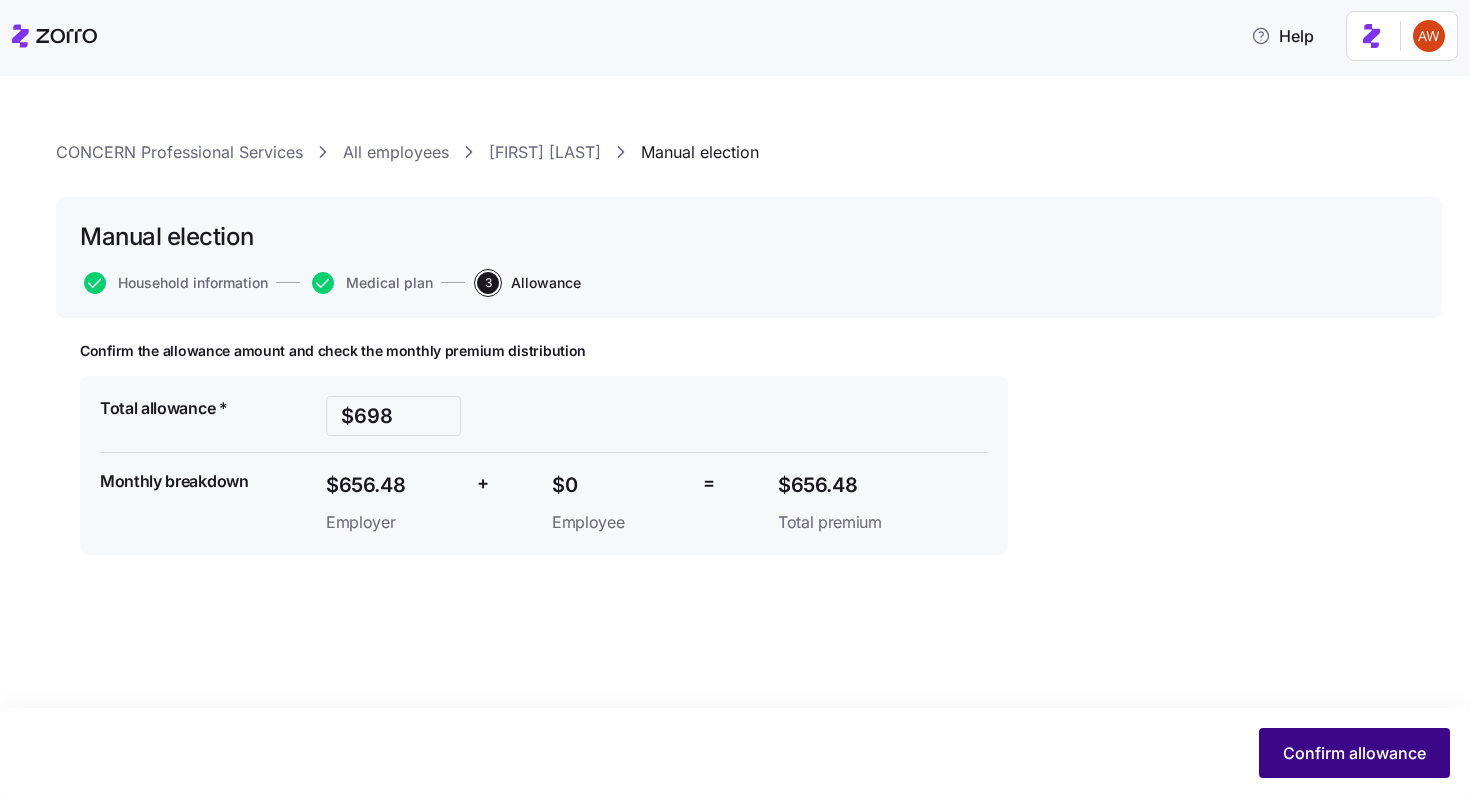 click on "Confirm allowance" at bounding box center [1354, 753] 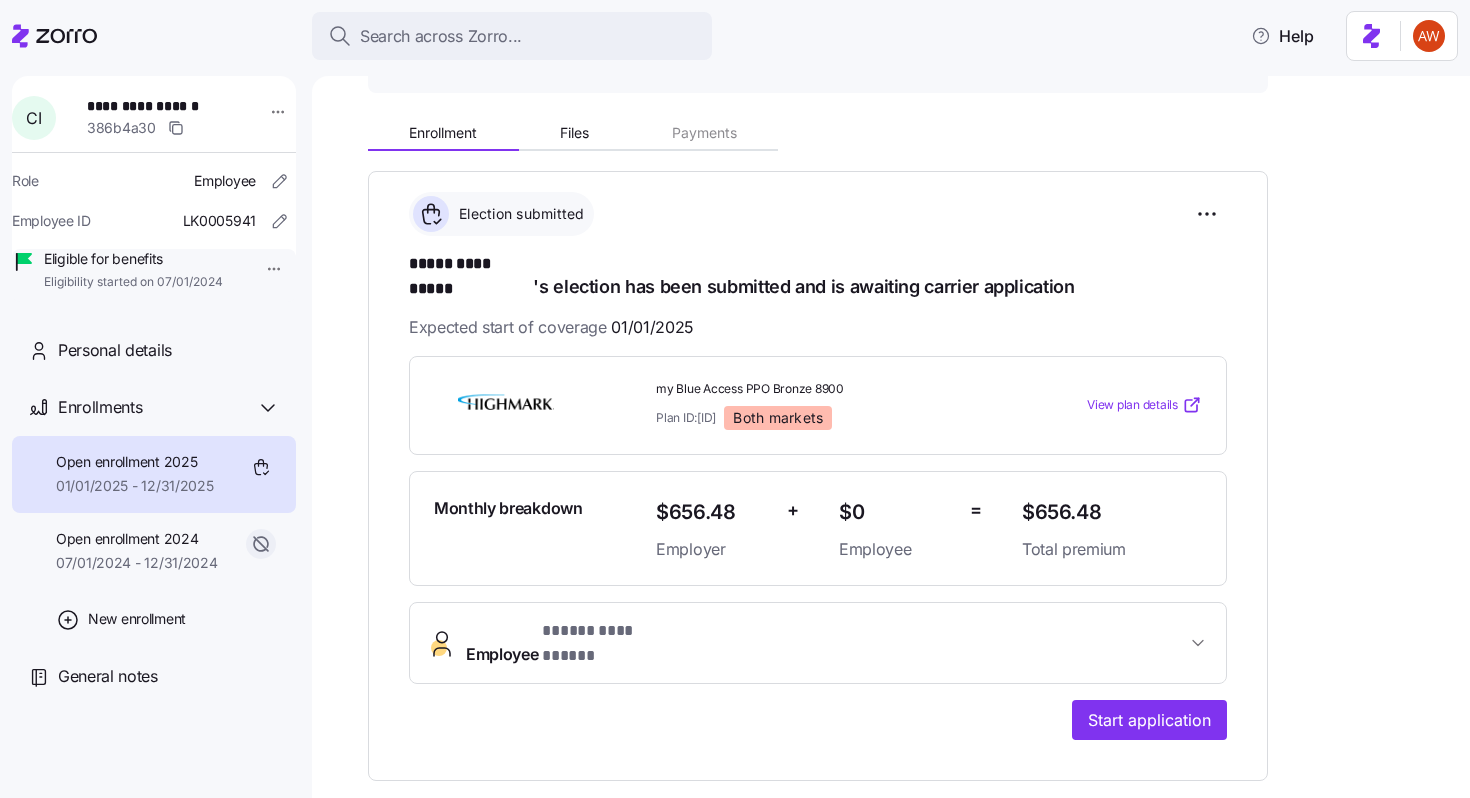 scroll, scrollTop: 392, scrollLeft: 0, axis: vertical 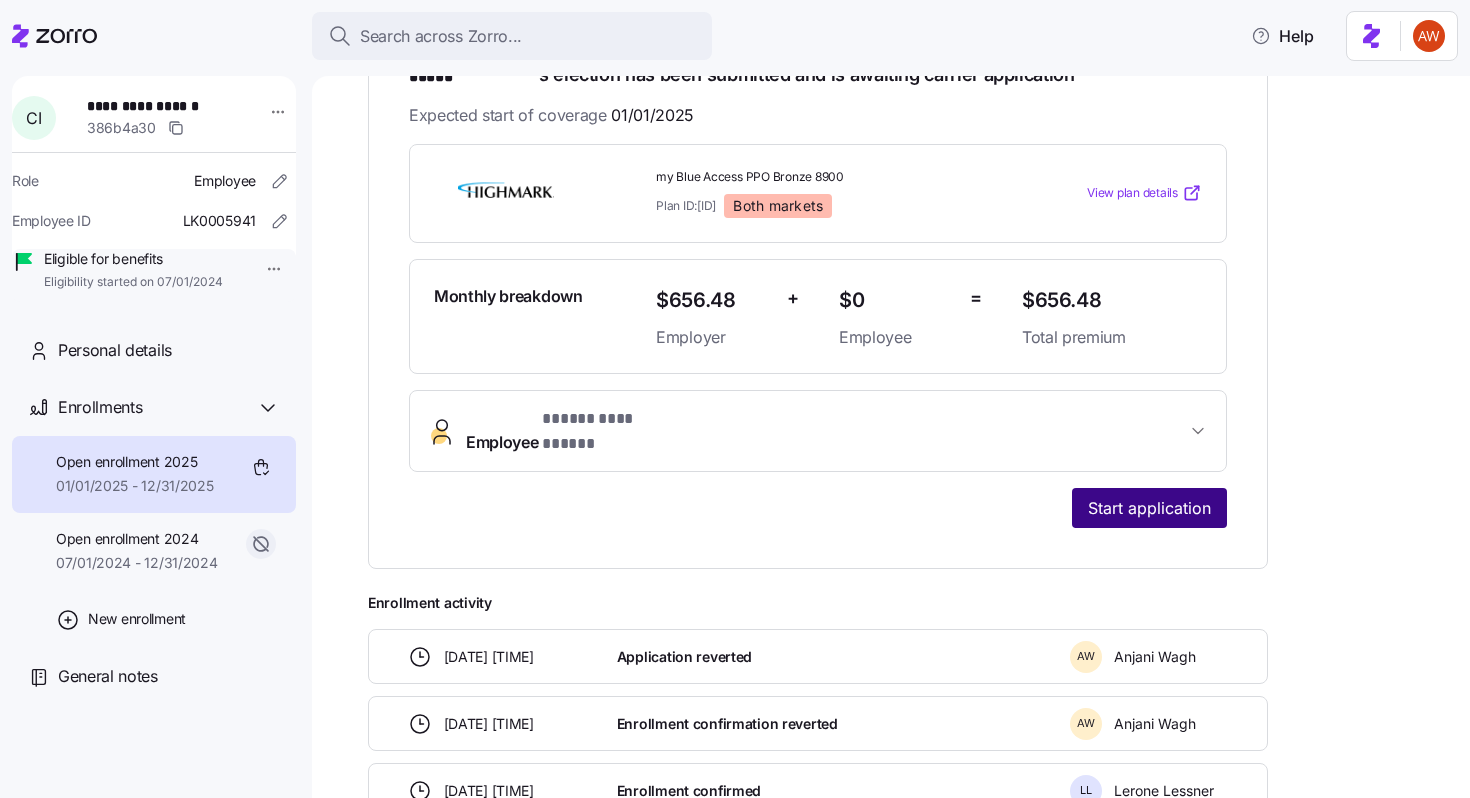 click on "Start application" at bounding box center (1149, 508) 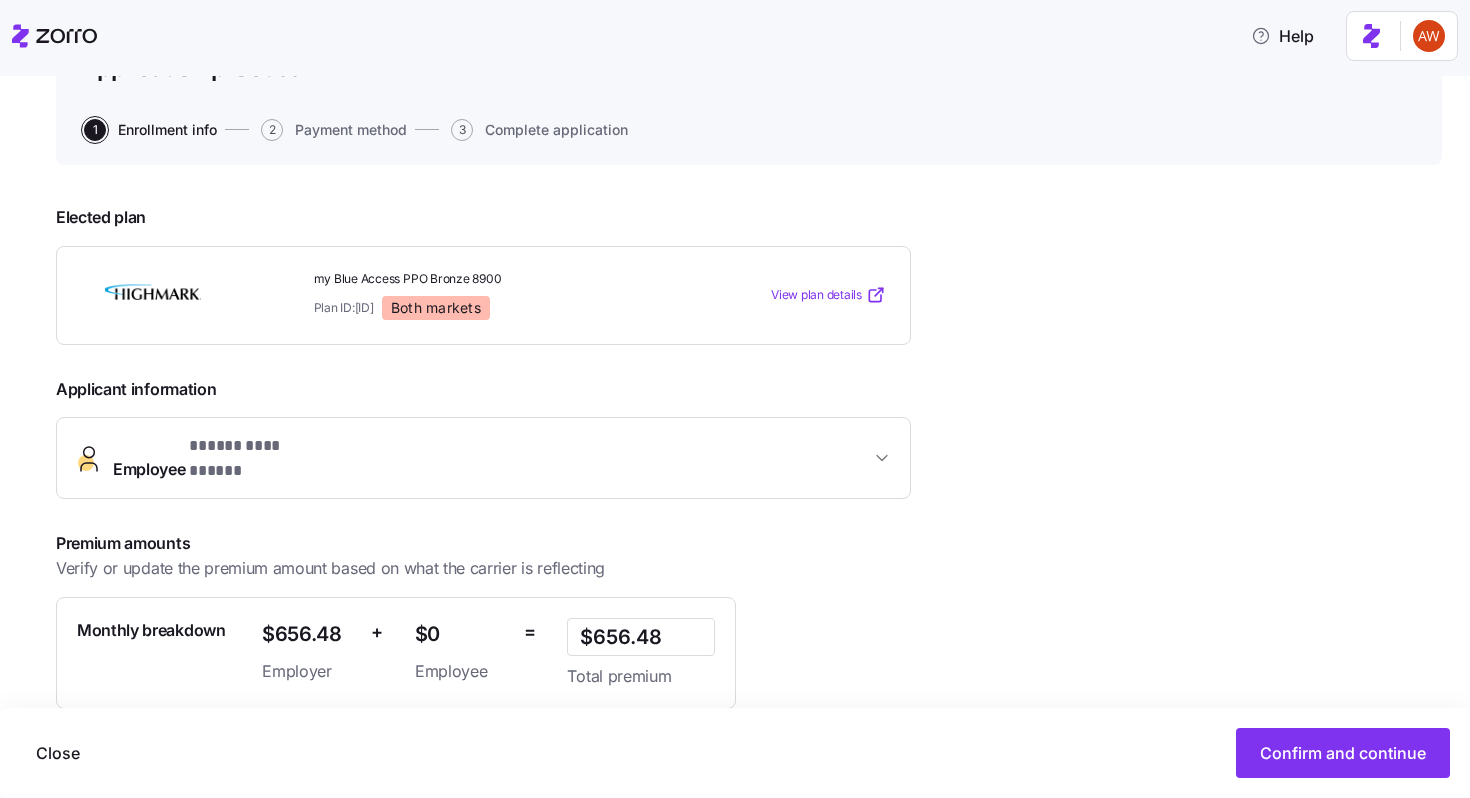 scroll, scrollTop: 191, scrollLeft: 0, axis: vertical 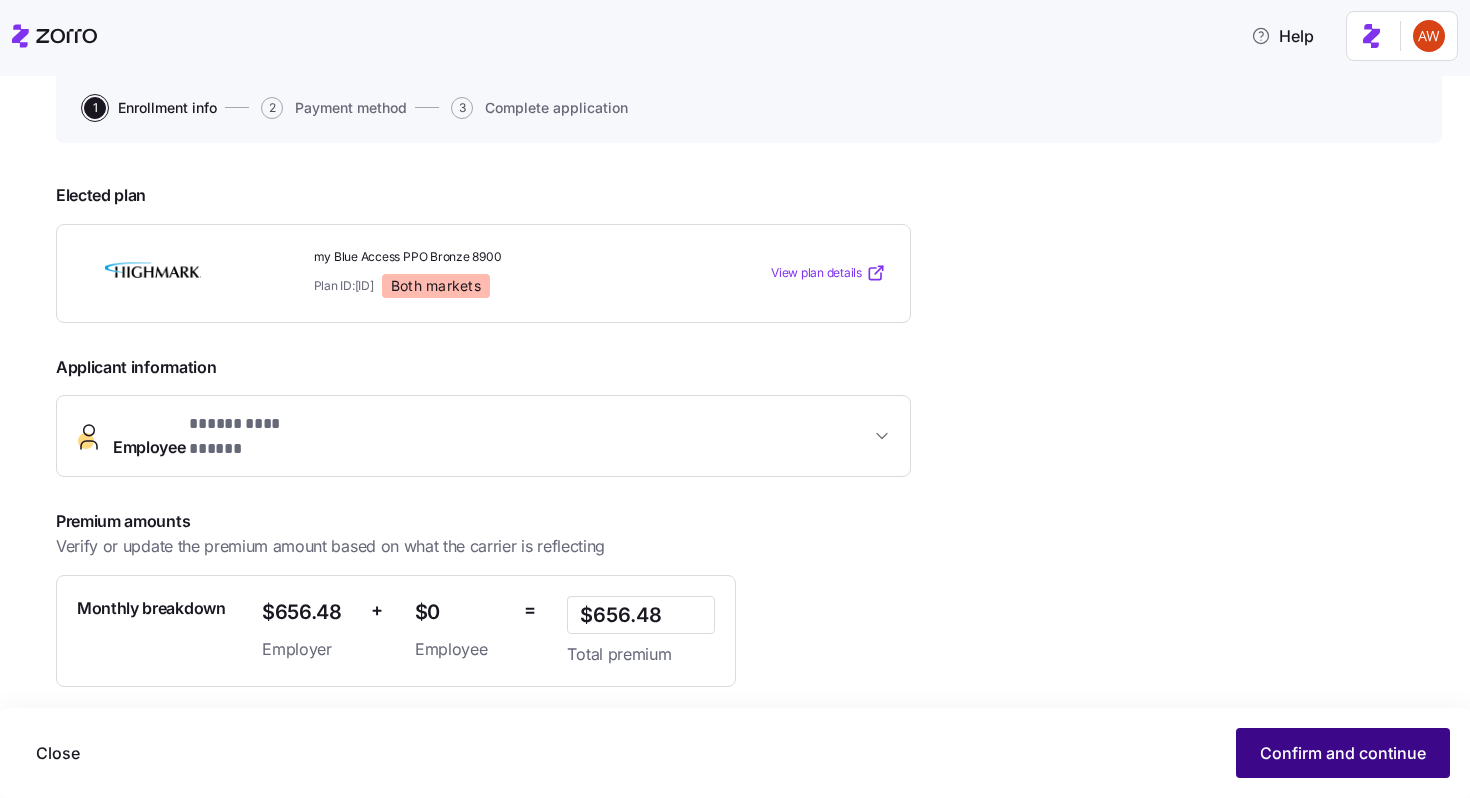 click on "Confirm and continue" at bounding box center (1343, 753) 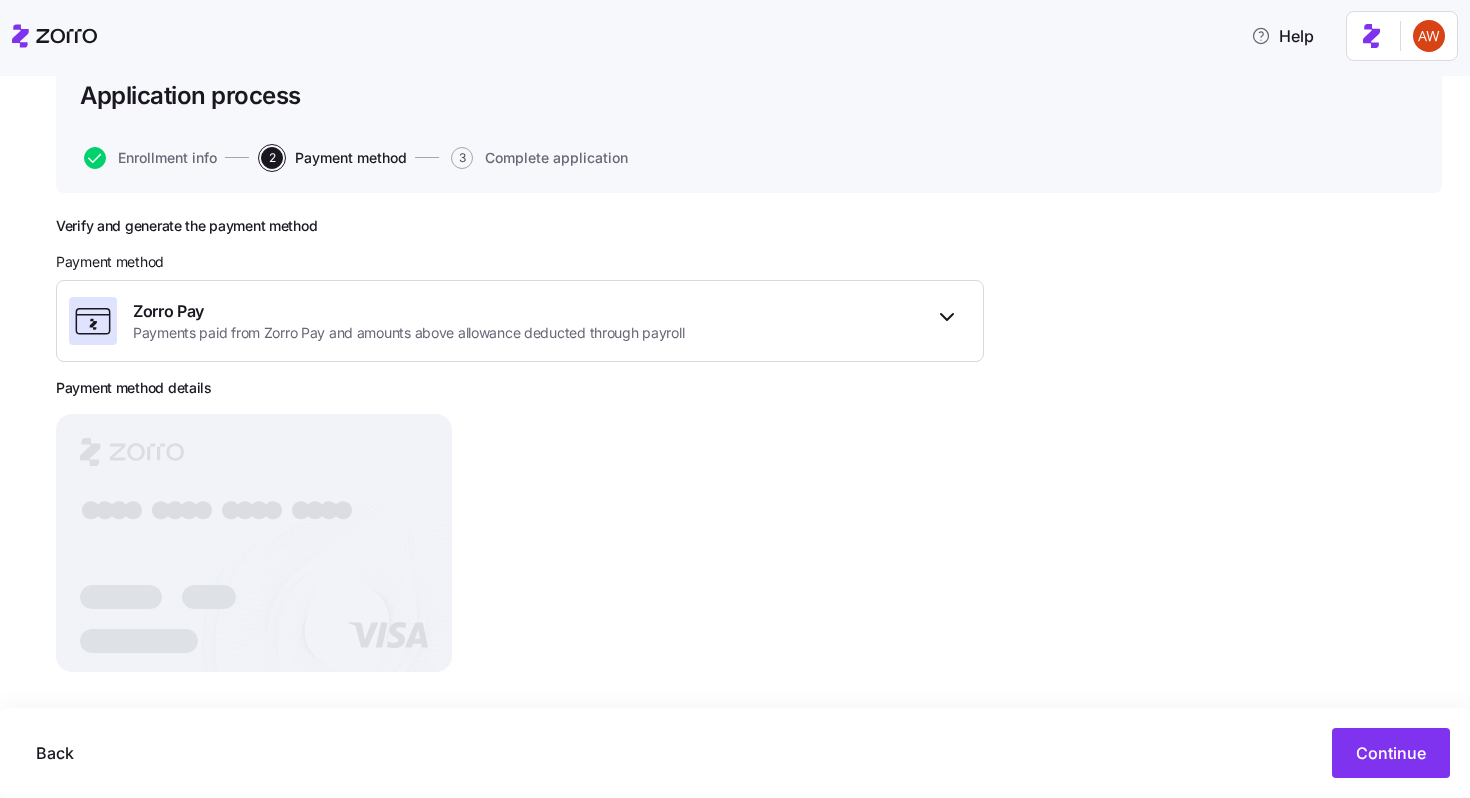 scroll, scrollTop: 155, scrollLeft: 0, axis: vertical 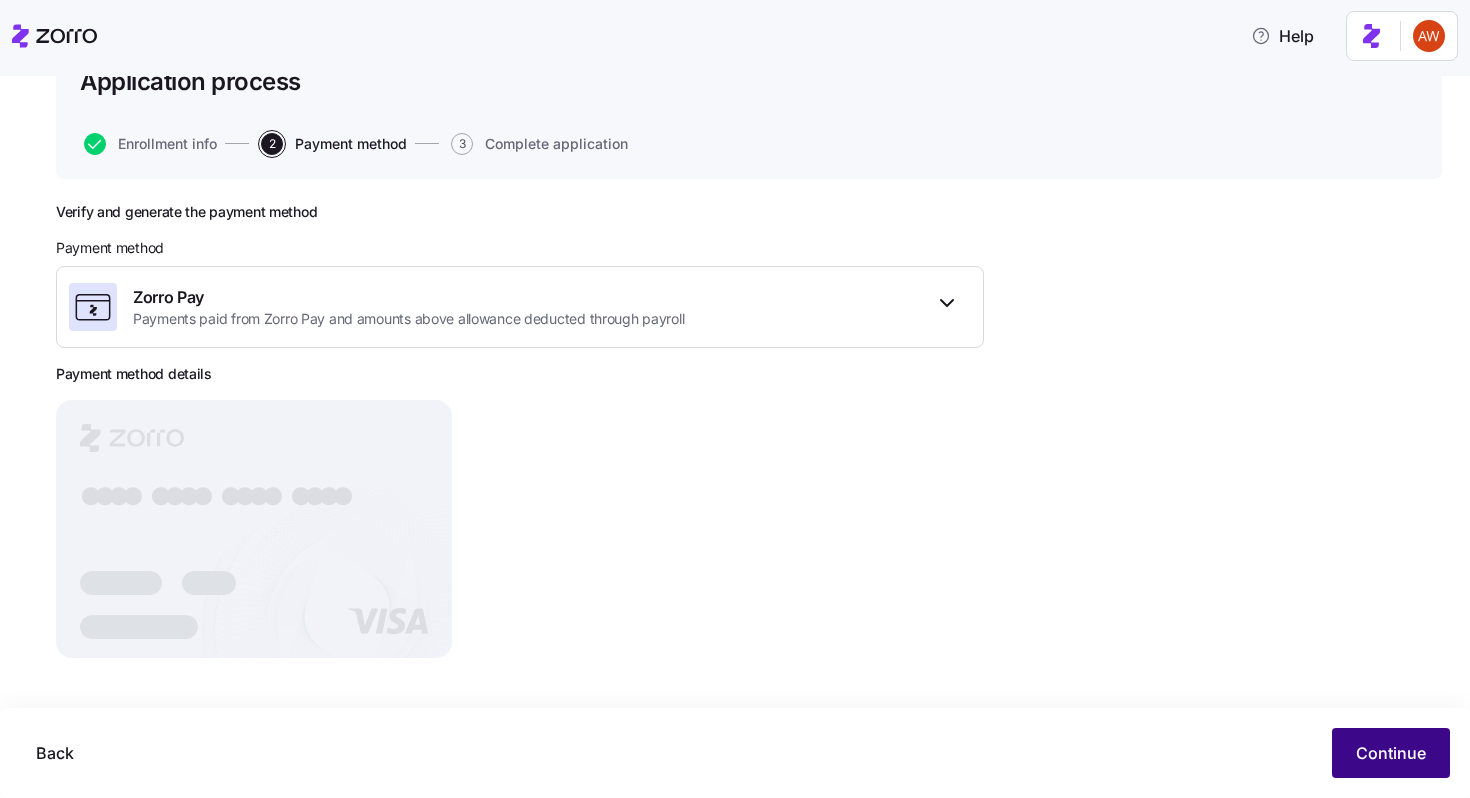 click on "Continue" at bounding box center [1391, 753] 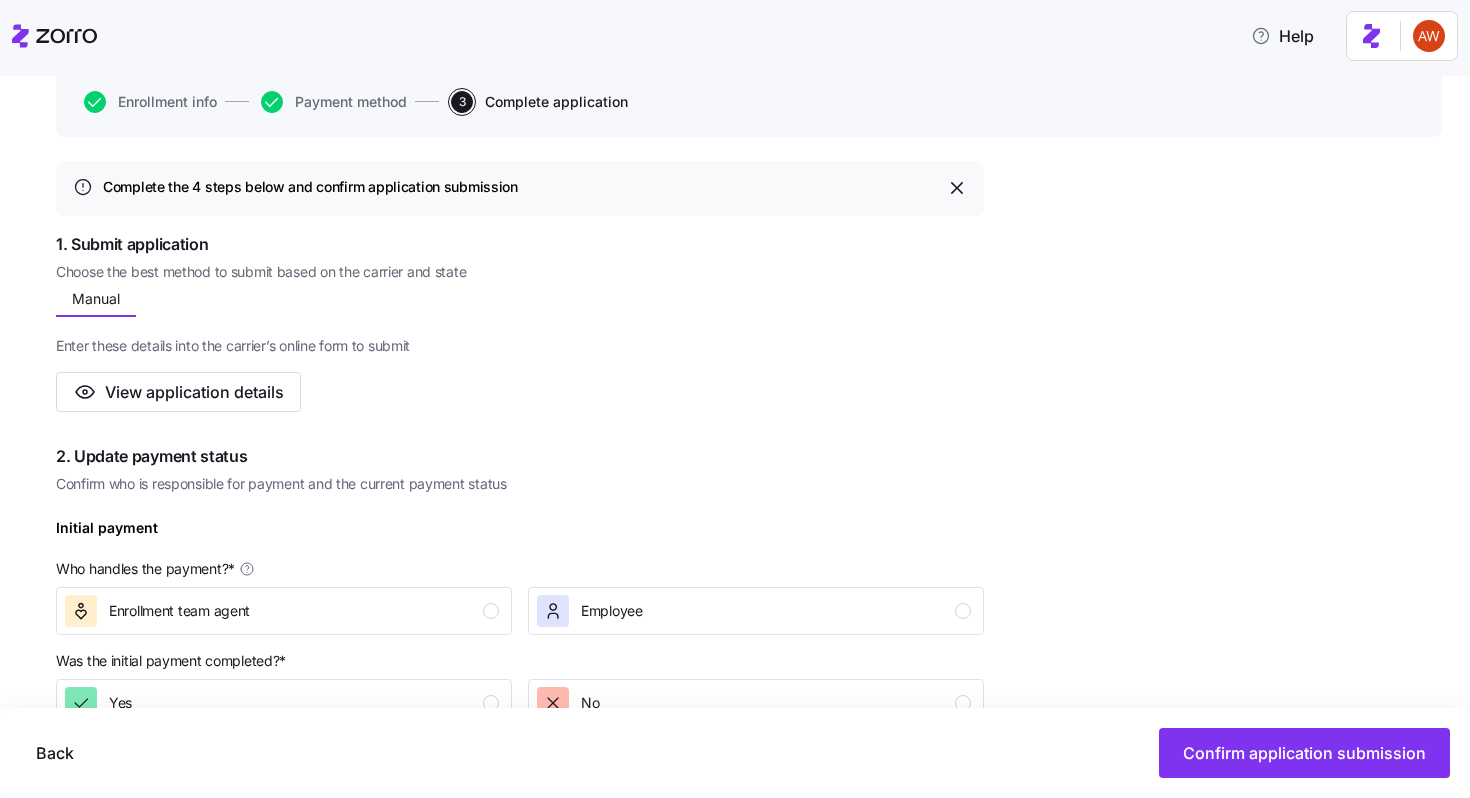 scroll, scrollTop: 196, scrollLeft: 0, axis: vertical 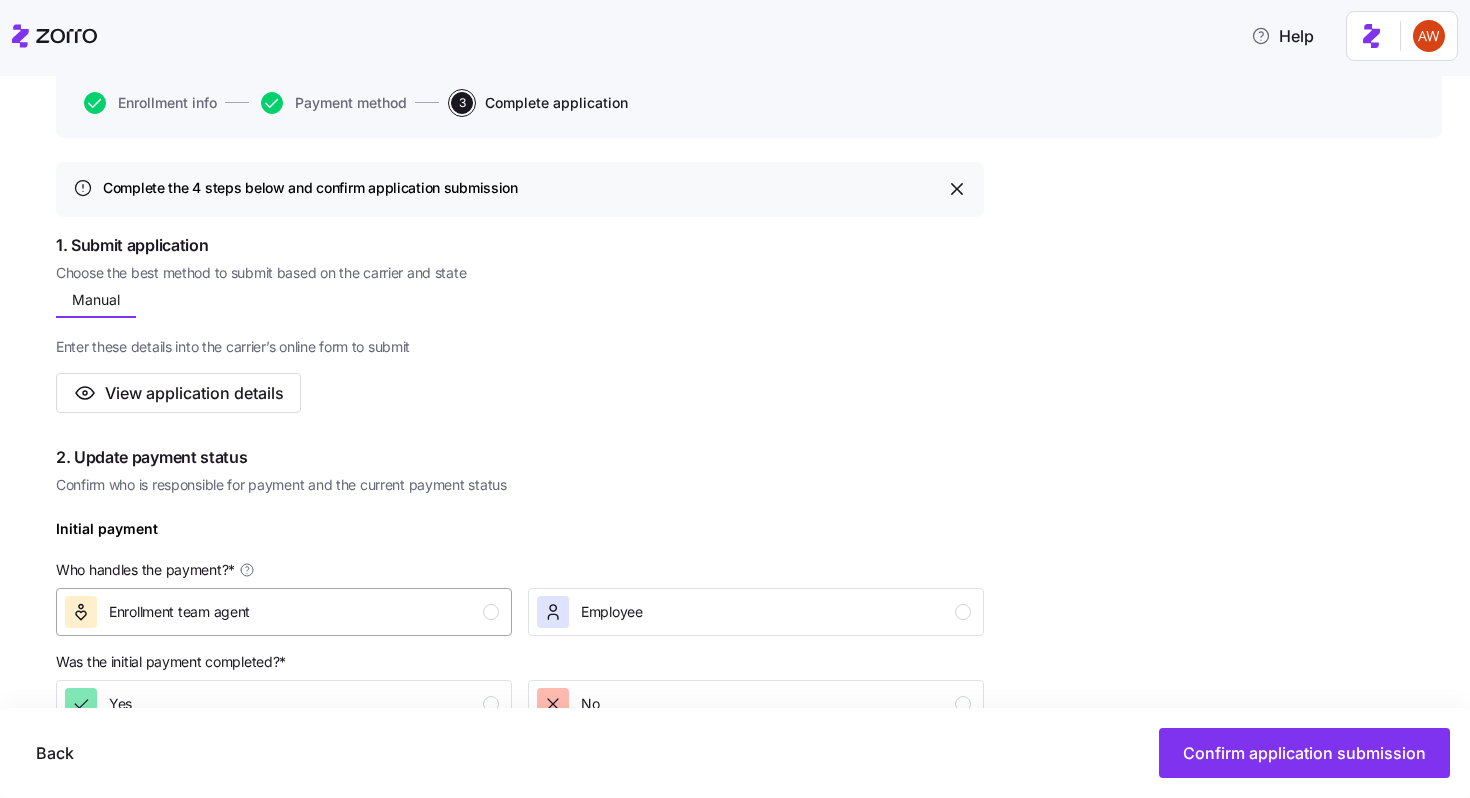 click on "Enrollment team agent" at bounding box center [282, 612] 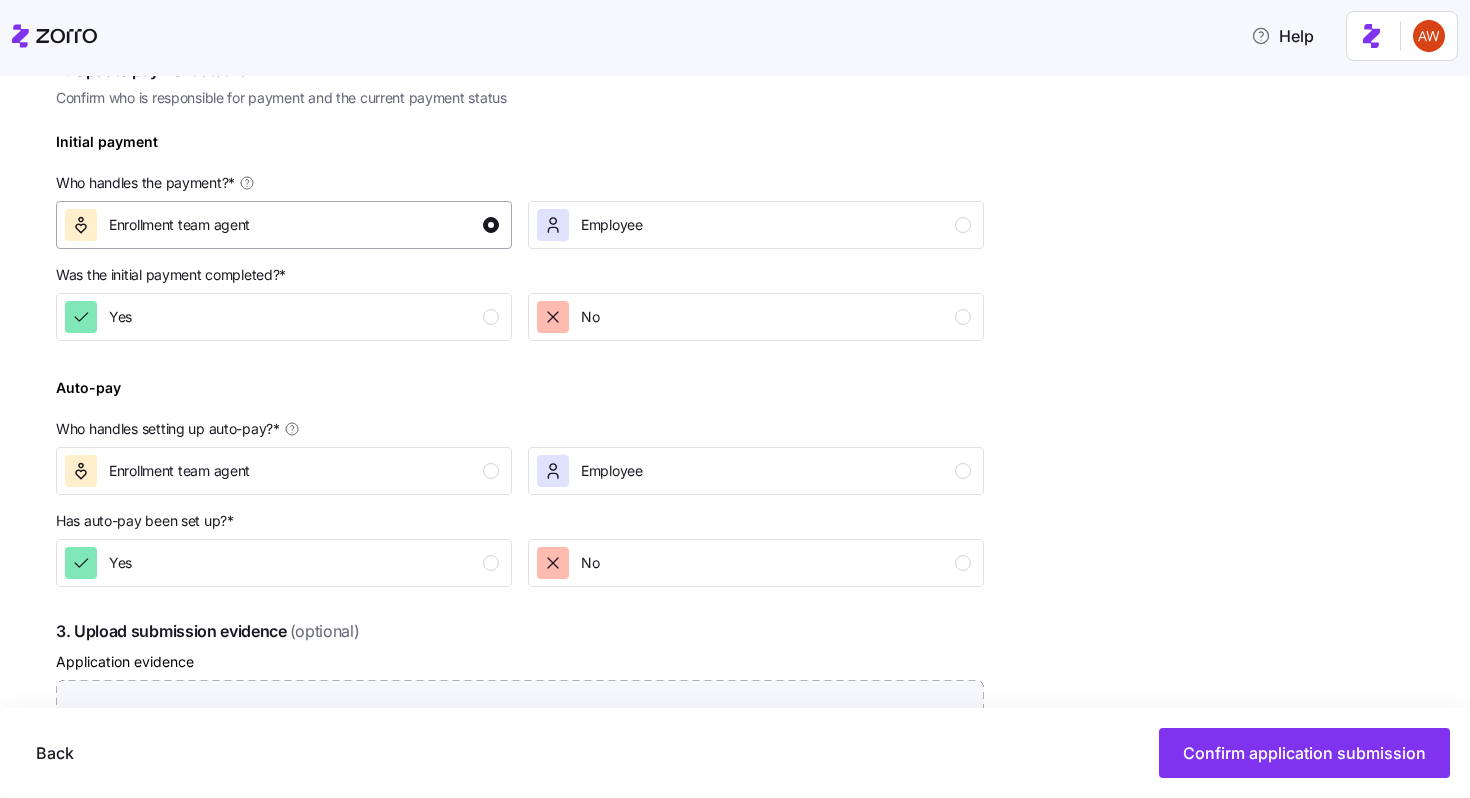 scroll, scrollTop: 603, scrollLeft: 0, axis: vertical 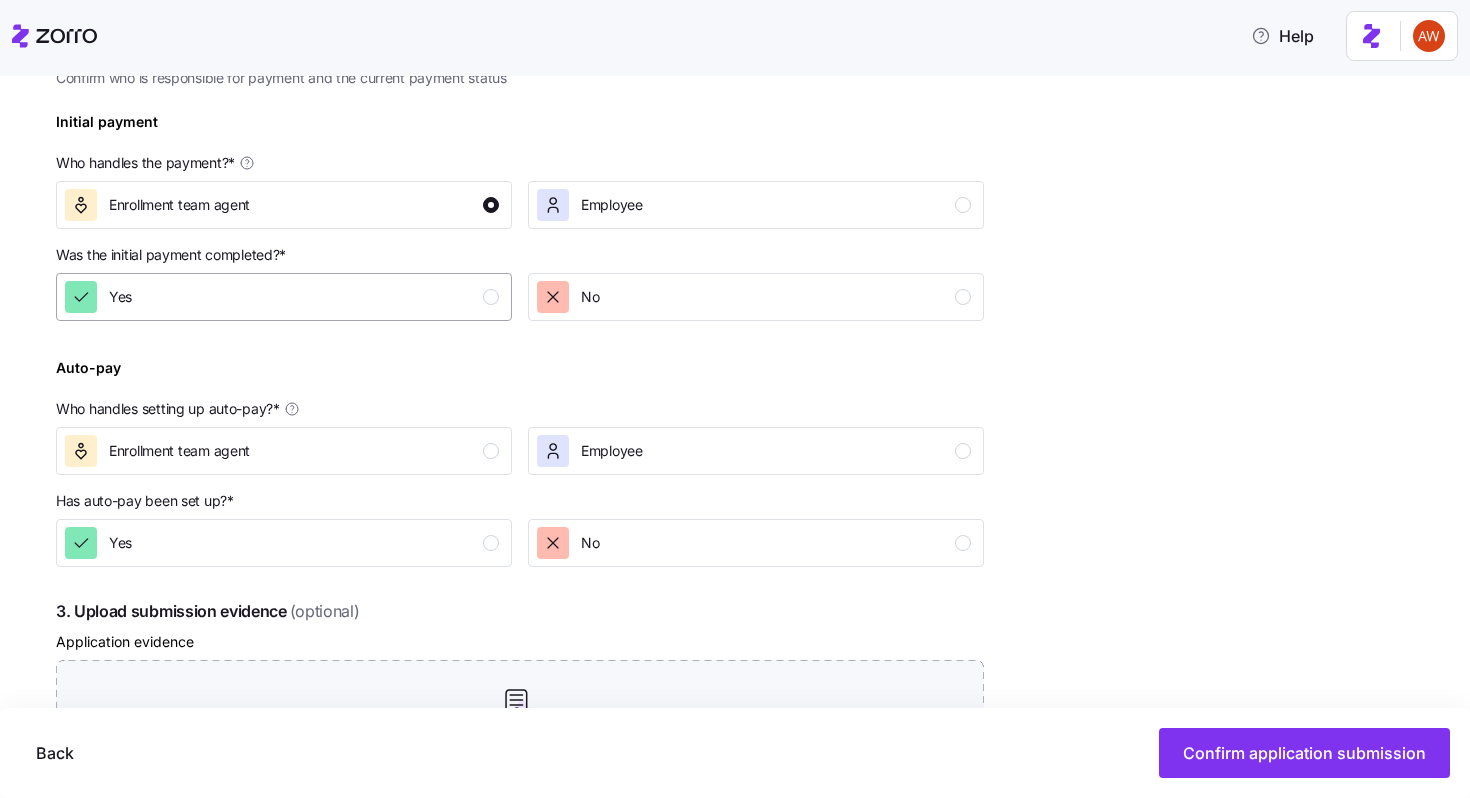 click on "Yes" at bounding box center [282, 297] 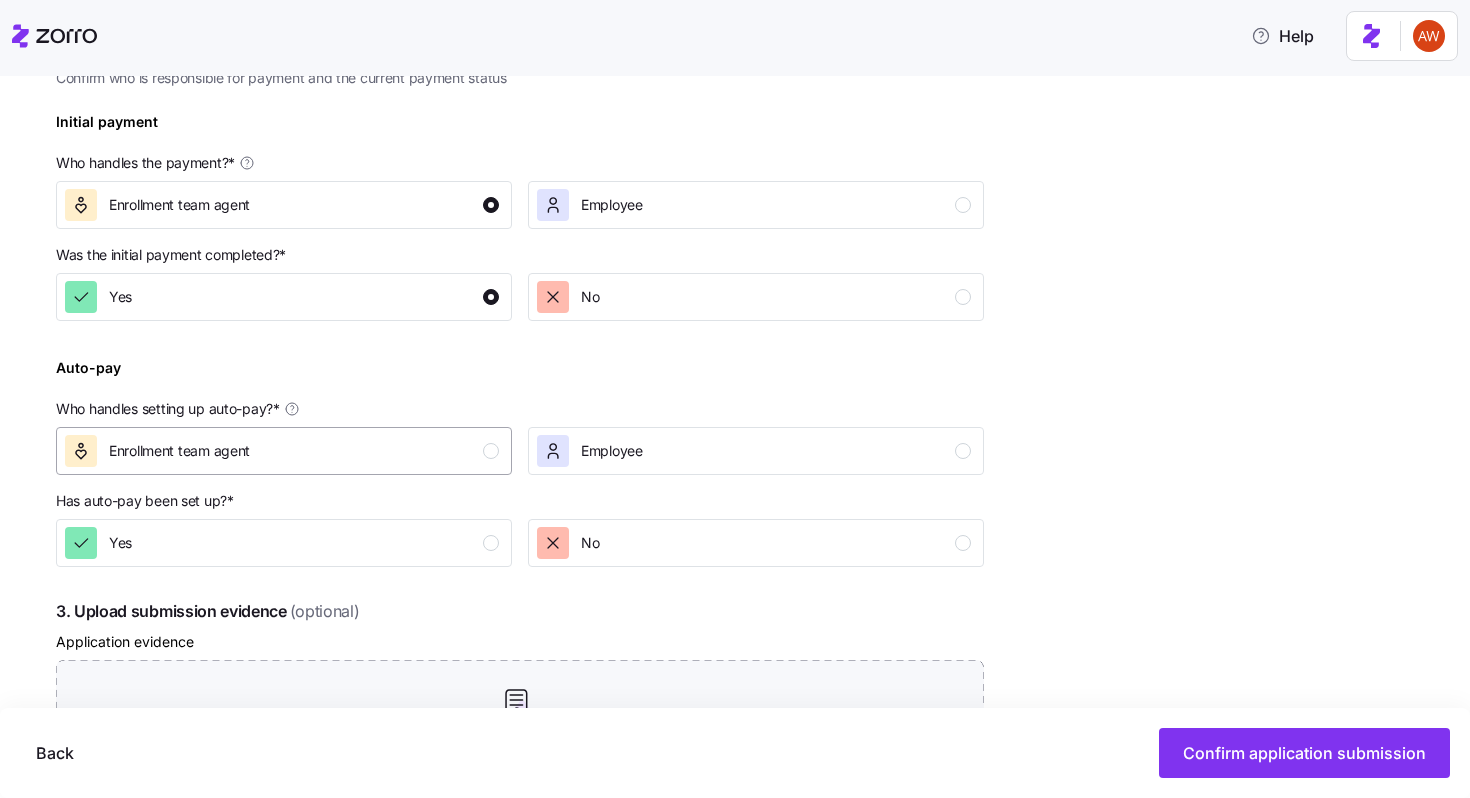 click on "Enrollment team agent" at bounding box center (282, 451) 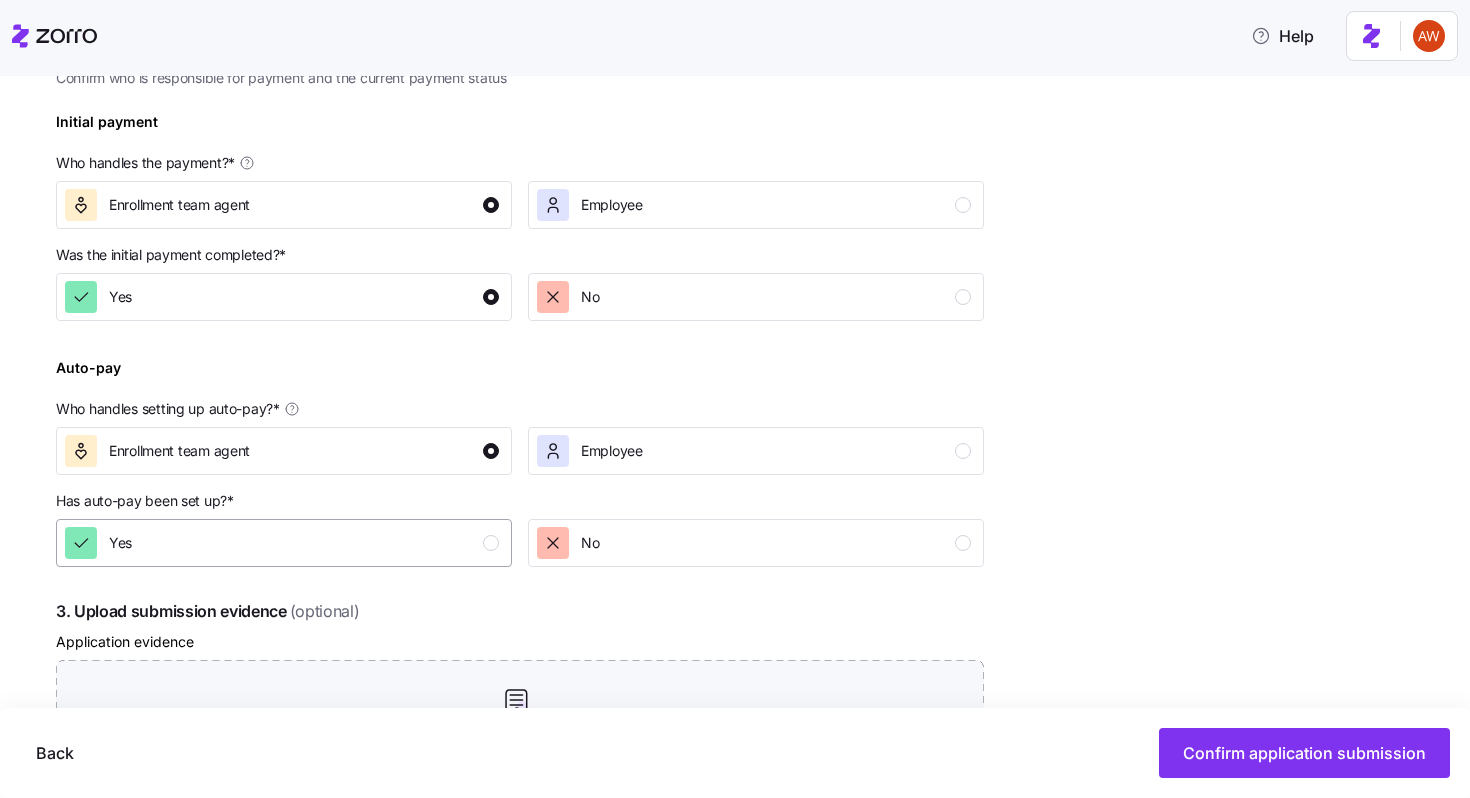 click on "Yes" at bounding box center (282, 543) 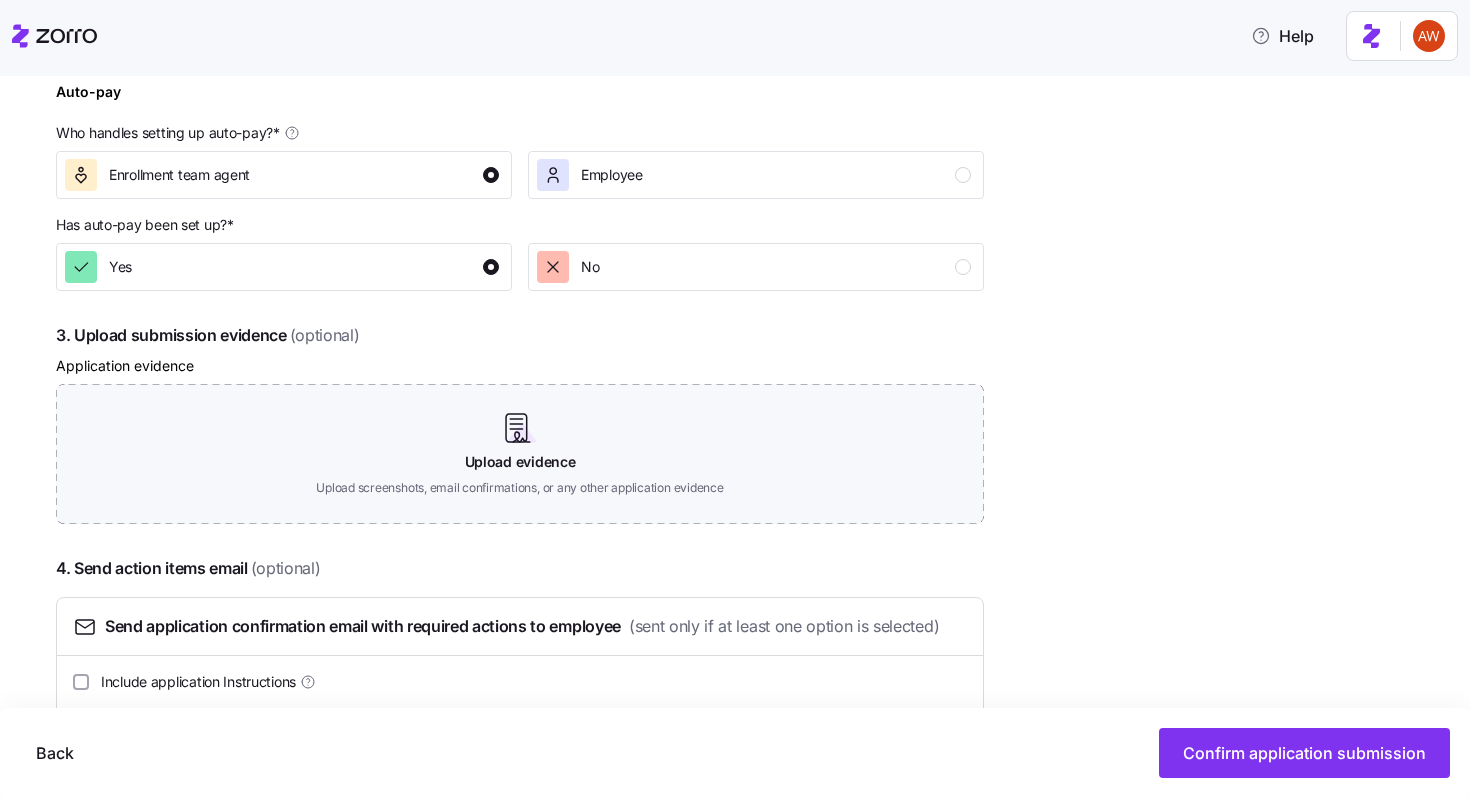 scroll, scrollTop: 955, scrollLeft: 0, axis: vertical 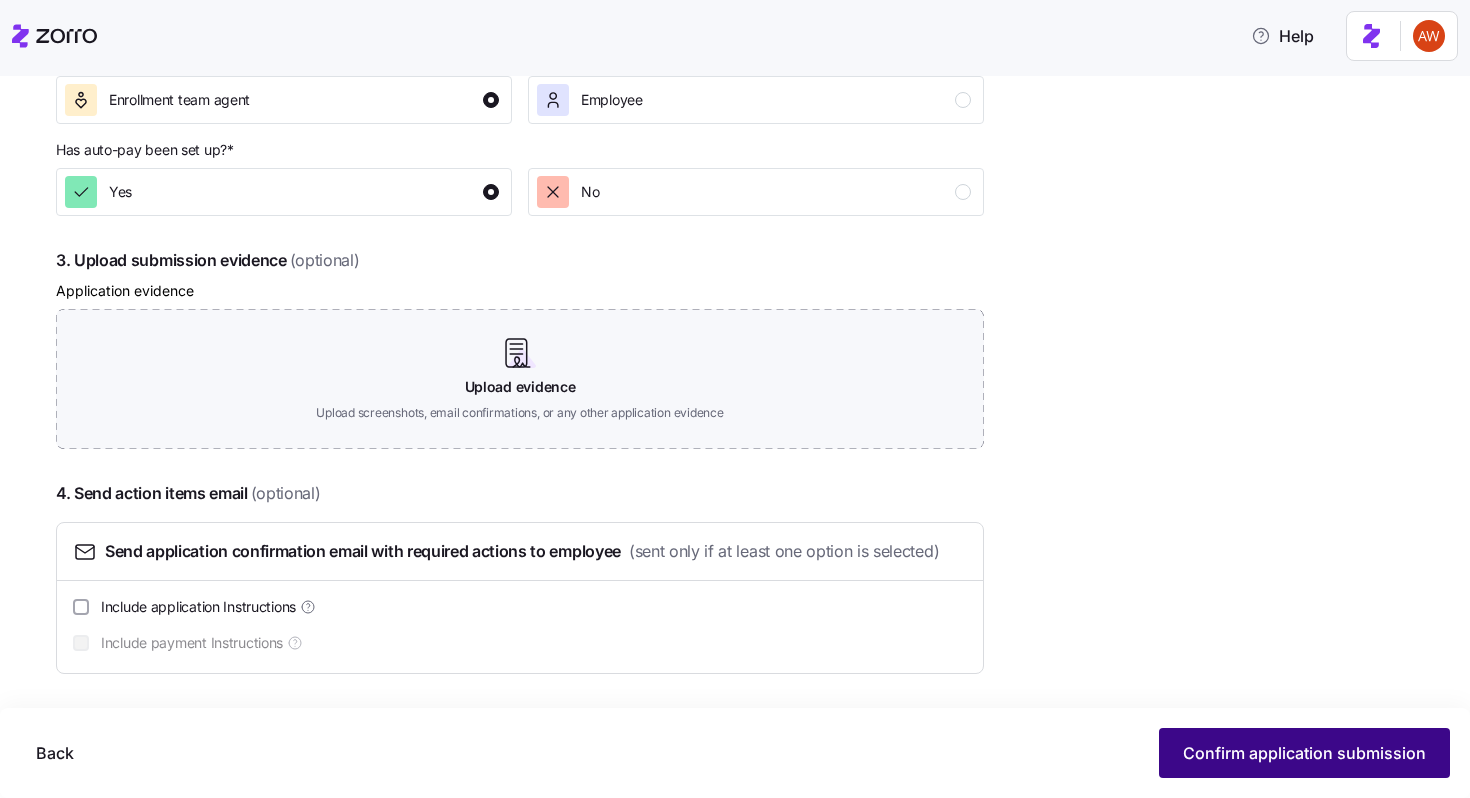 click on "Confirm application submission" at bounding box center [1304, 753] 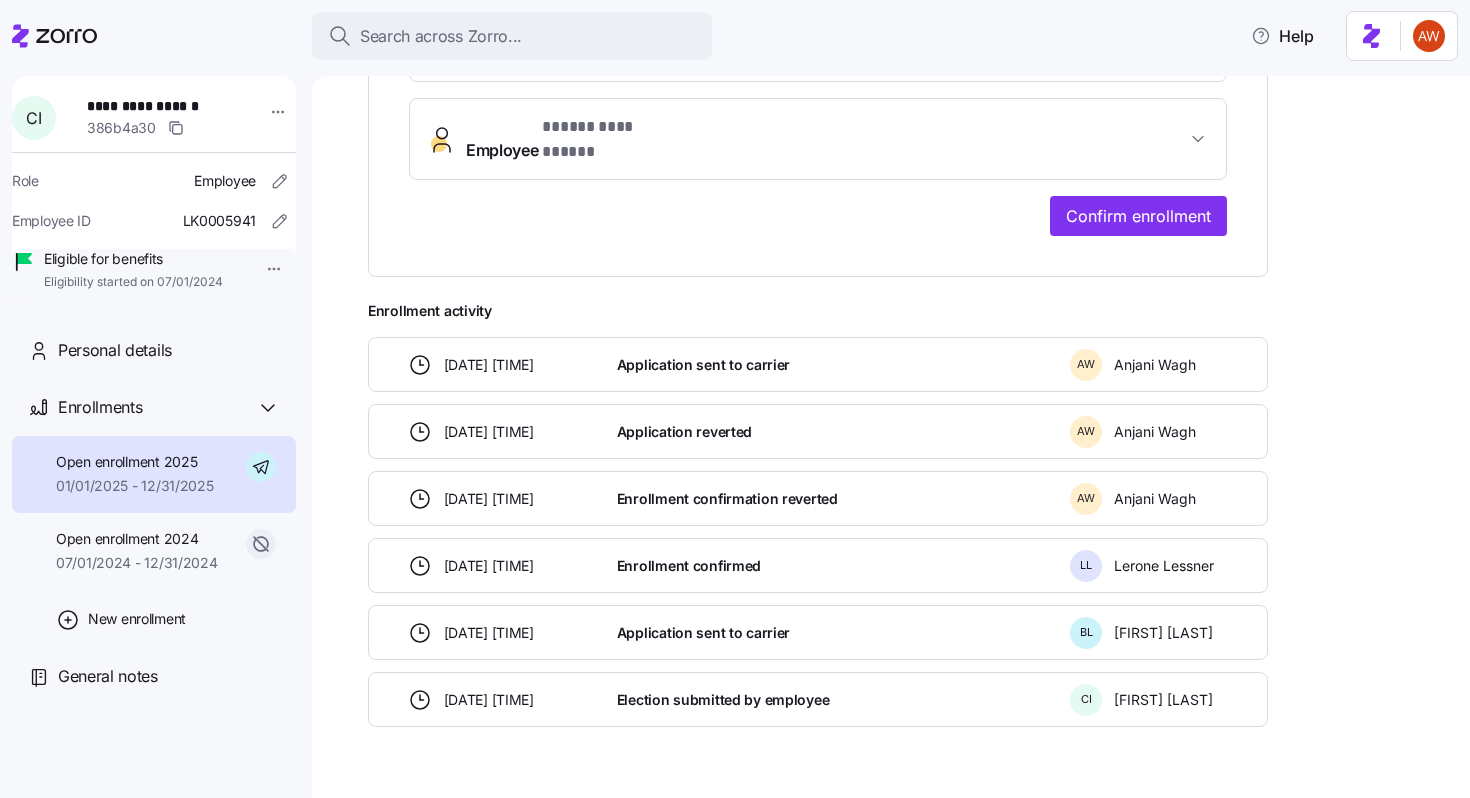 scroll, scrollTop: 695, scrollLeft: 0, axis: vertical 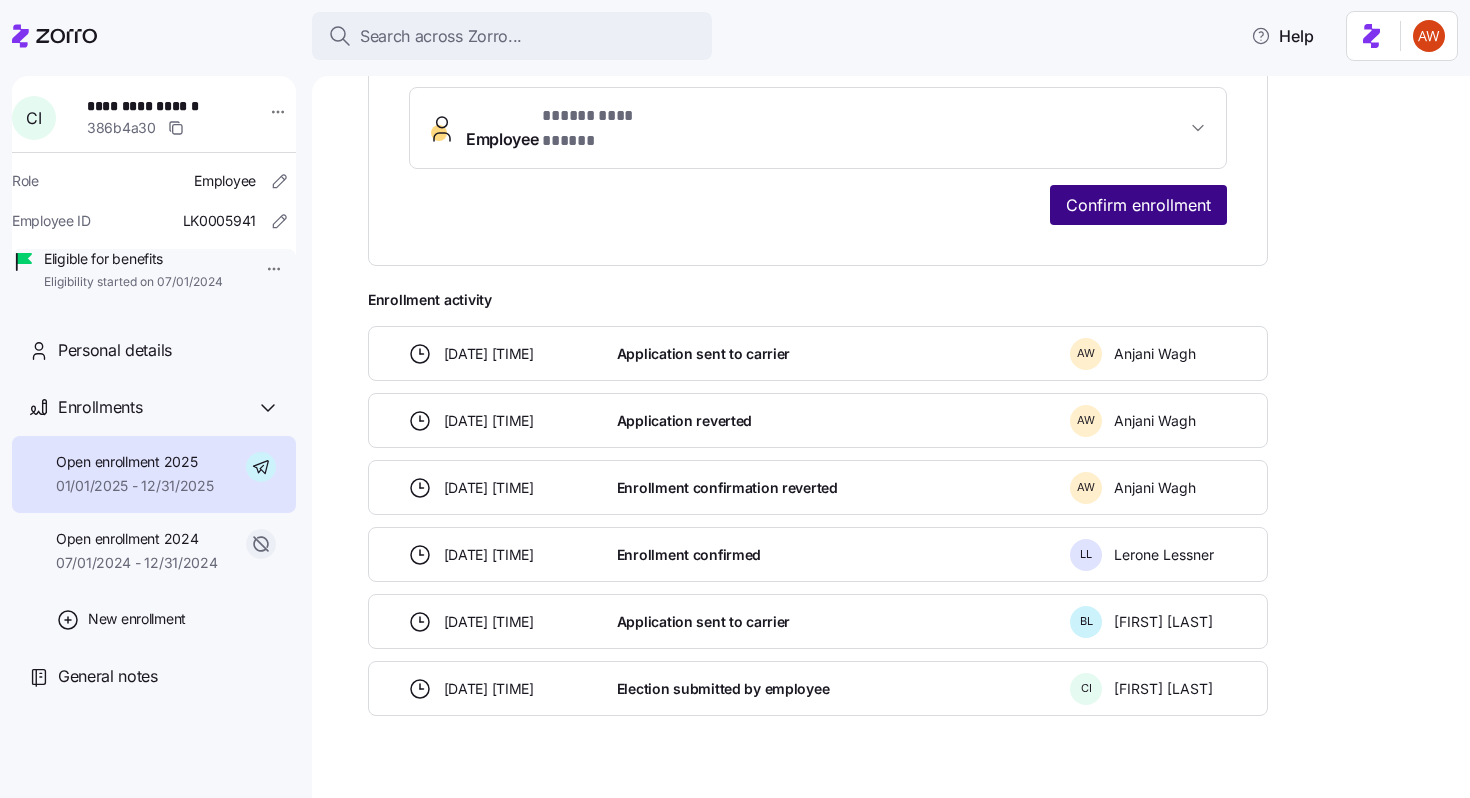 click on "Confirm enrollment" at bounding box center [1138, 205] 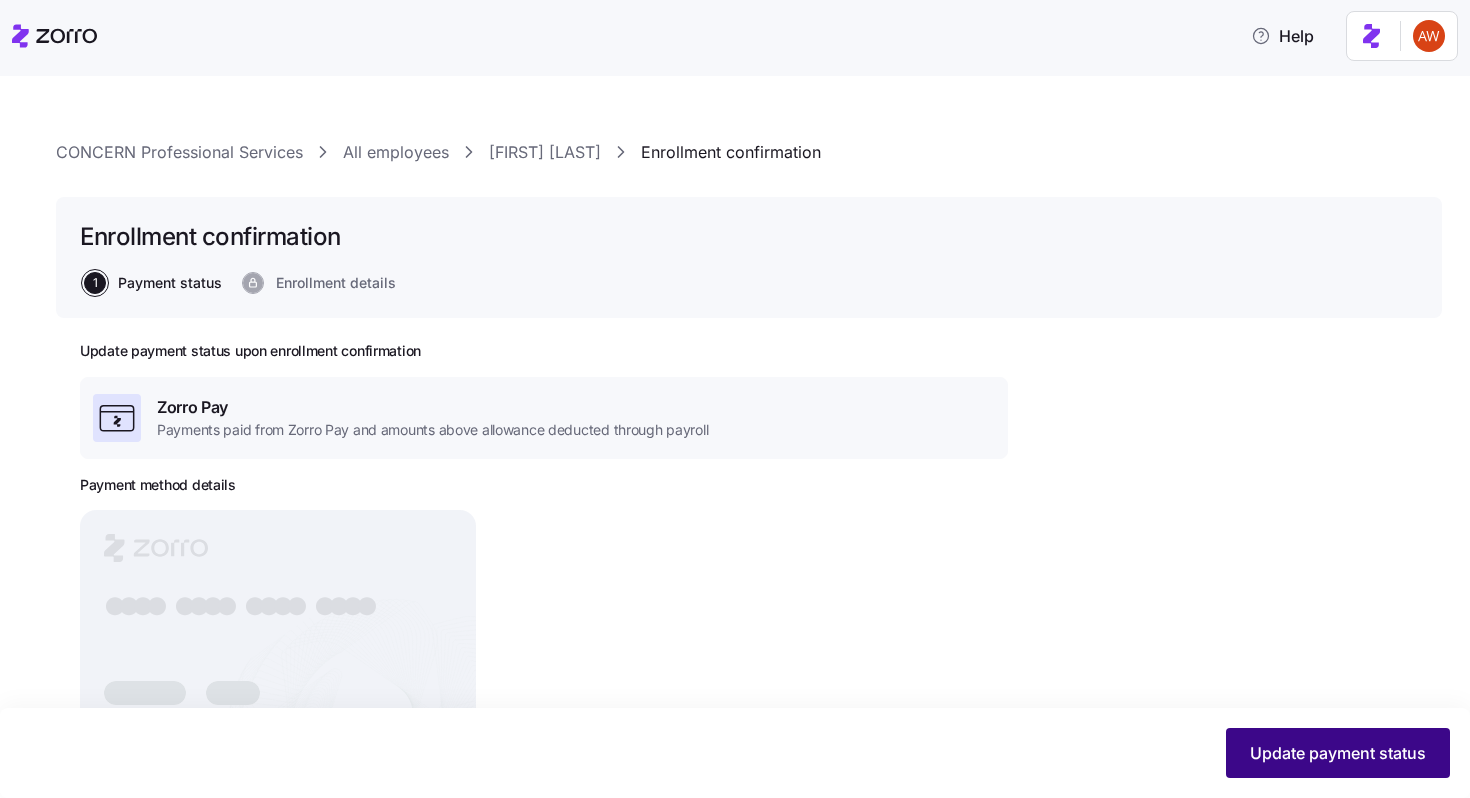 click on "Update payment status" at bounding box center (1338, 753) 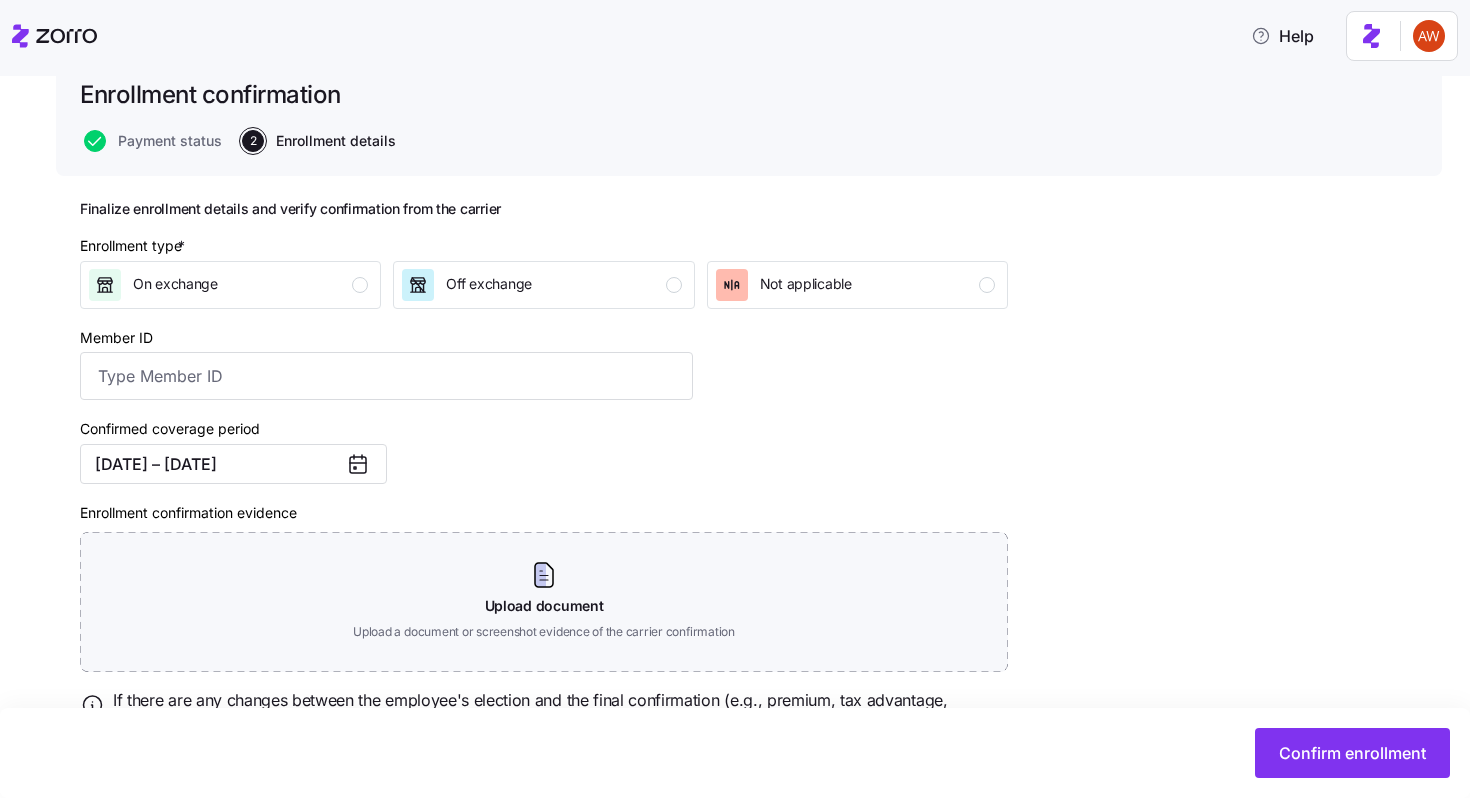 scroll, scrollTop: 149, scrollLeft: 0, axis: vertical 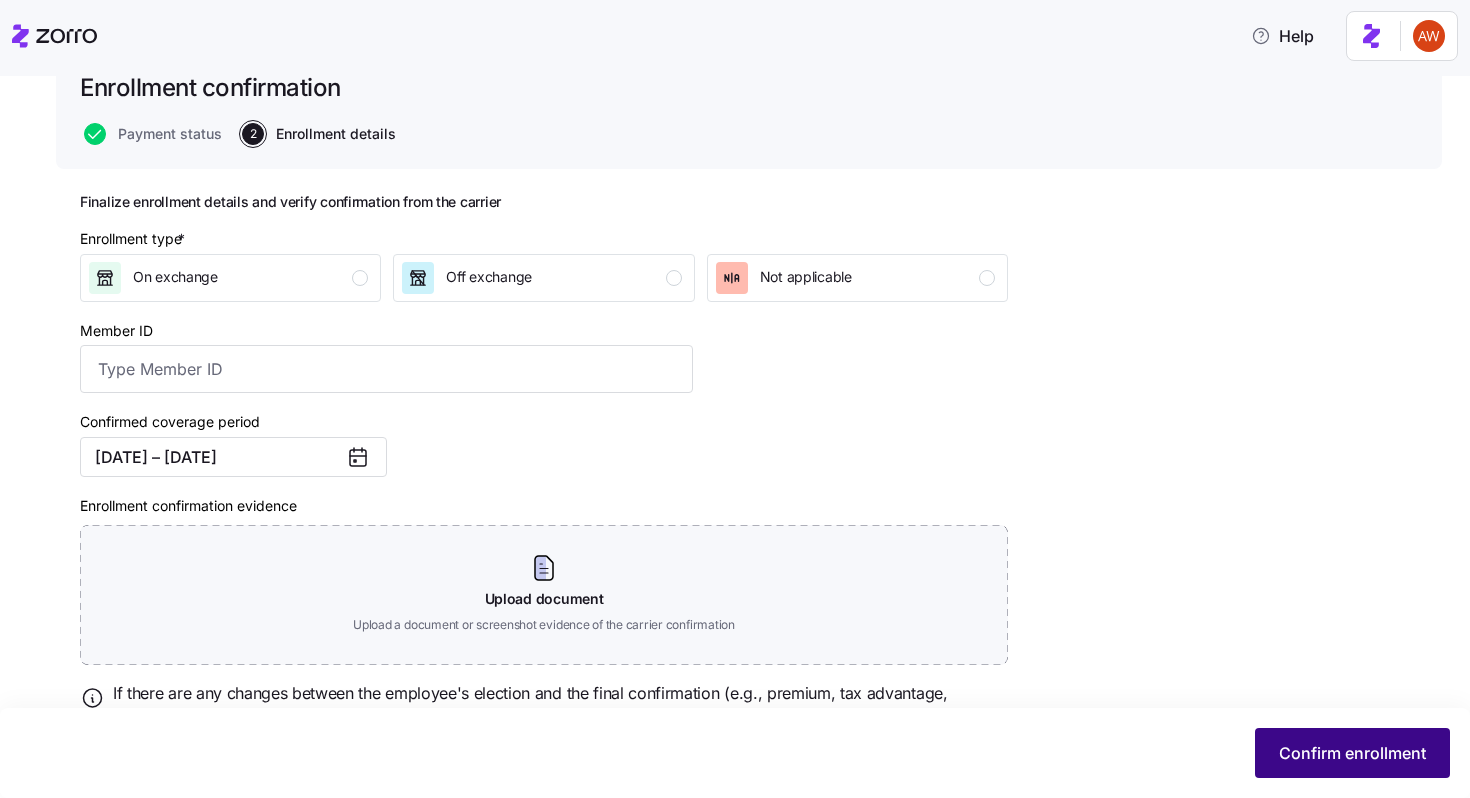 click on "Confirm enrollment" at bounding box center (1352, 753) 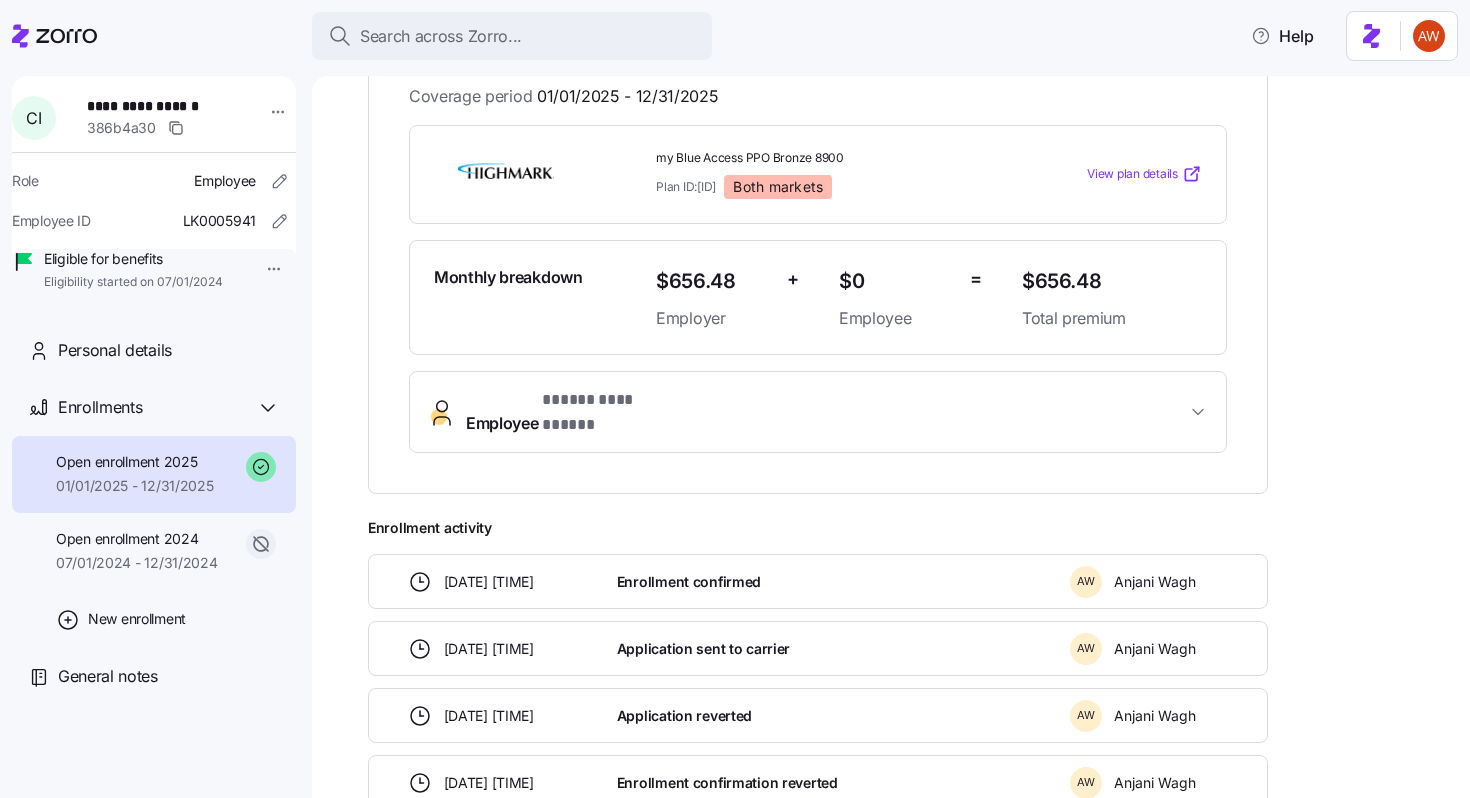 scroll, scrollTop: 0, scrollLeft: 0, axis: both 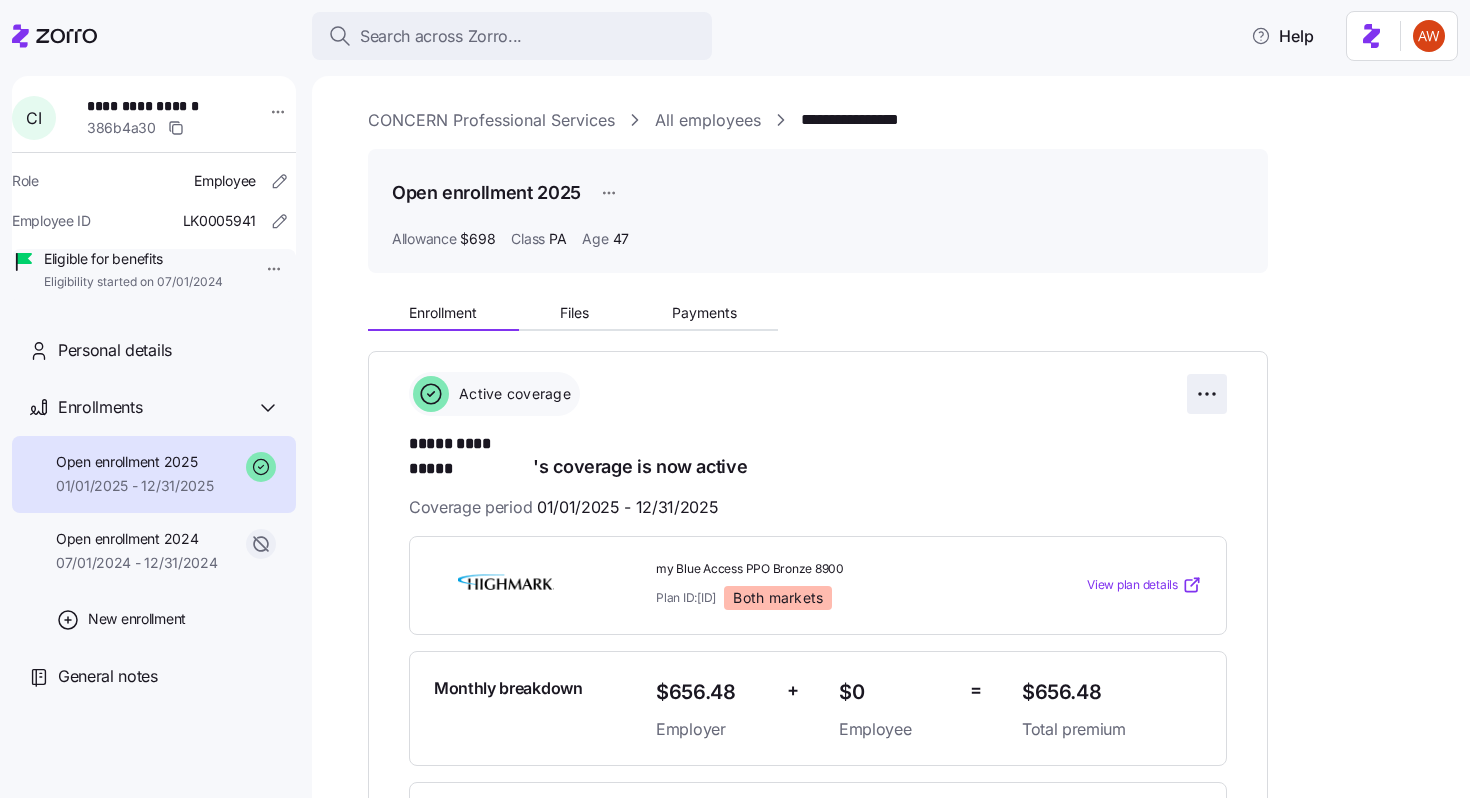click on "**********" at bounding box center [735, 393] 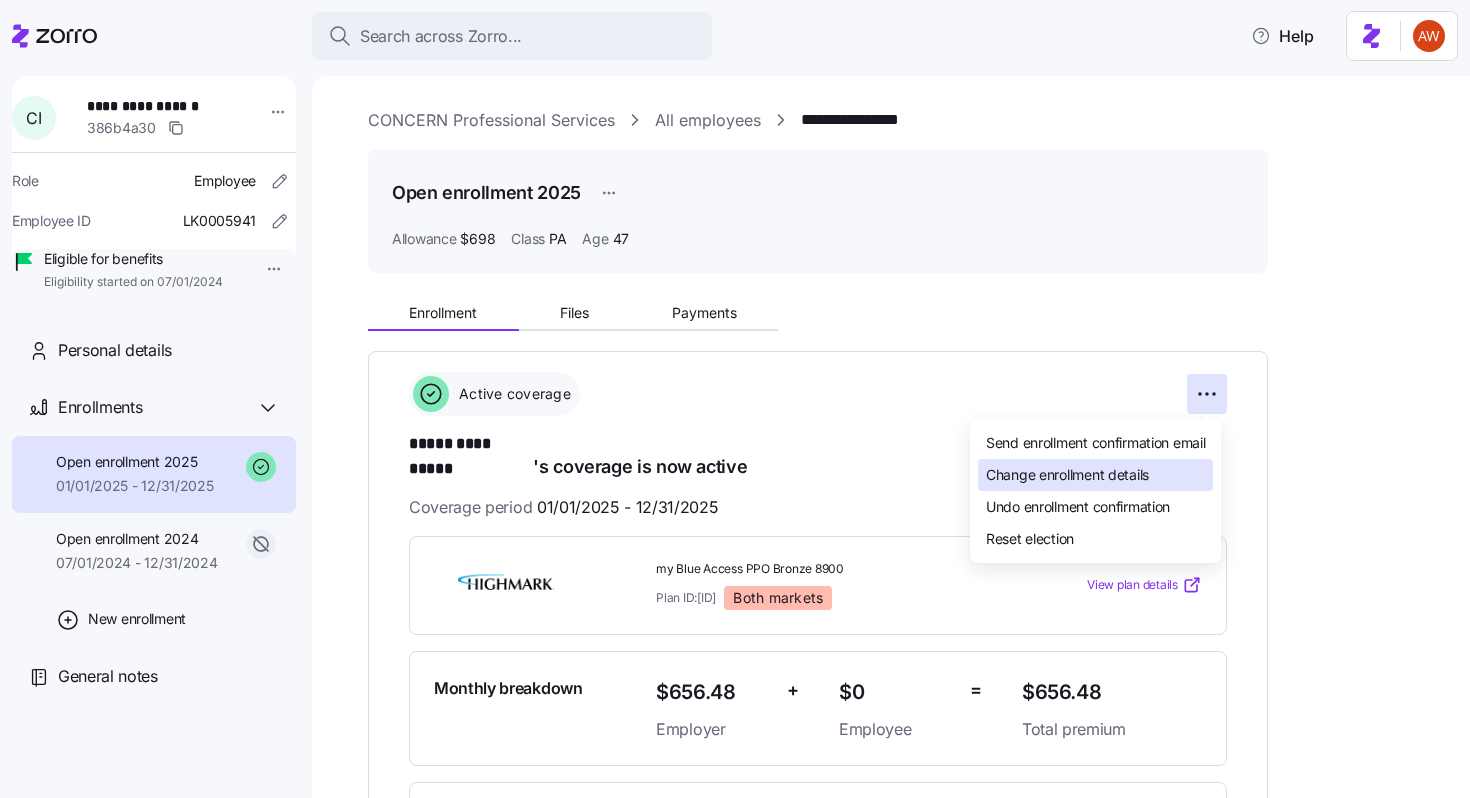 click on "Change enrollment details" at bounding box center [1095, 475] 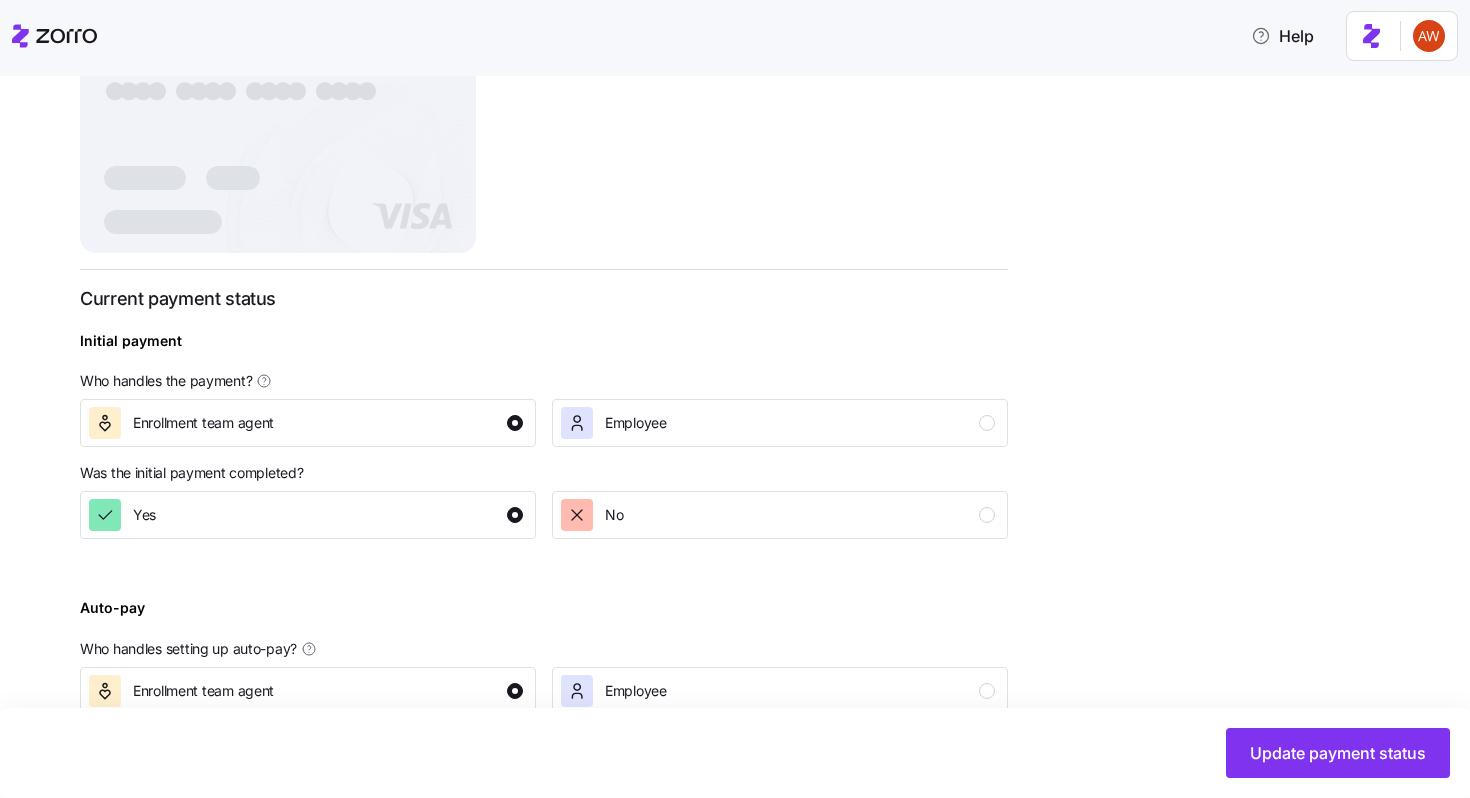 scroll, scrollTop: 503, scrollLeft: 0, axis: vertical 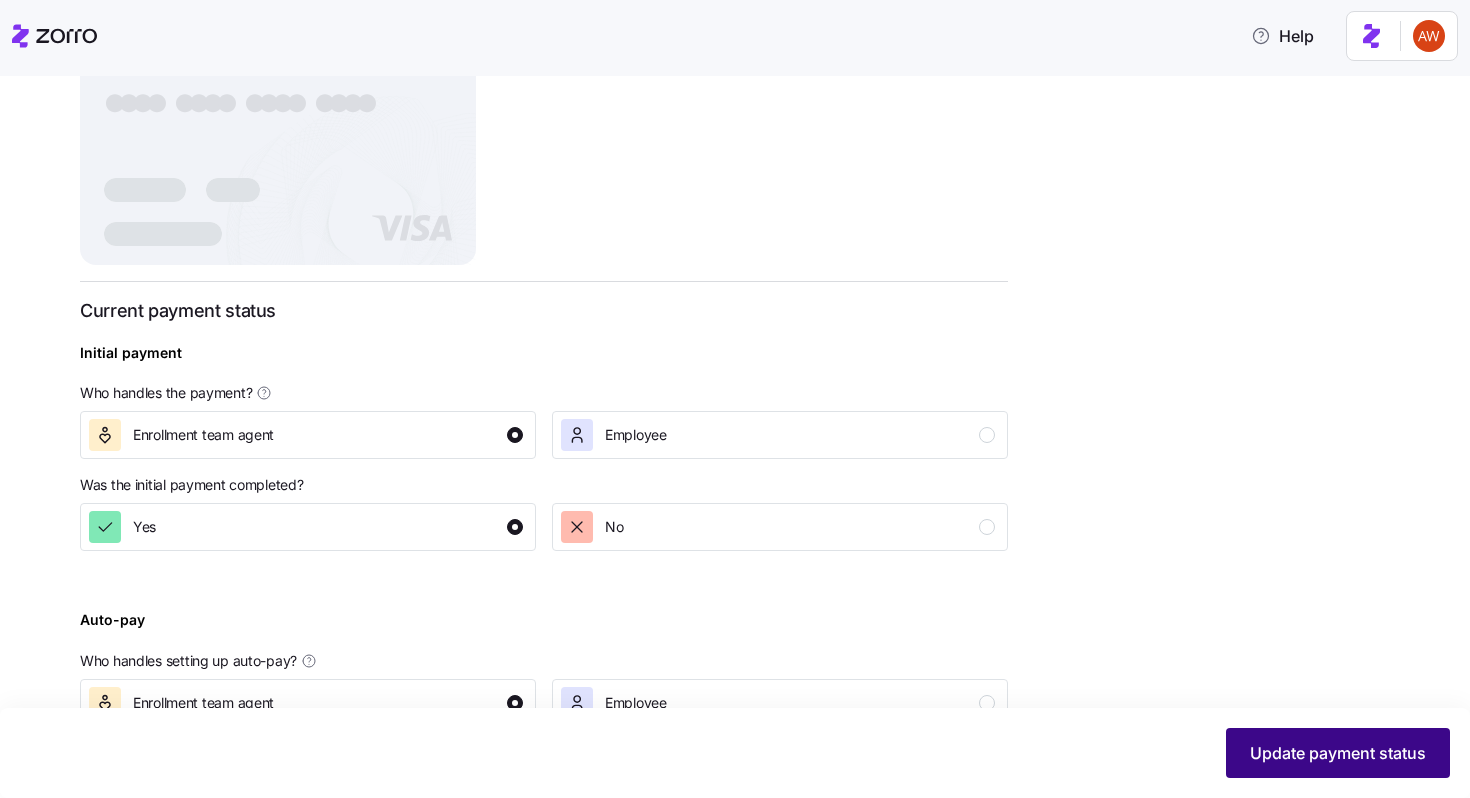 click on "Update payment status" at bounding box center [1338, 753] 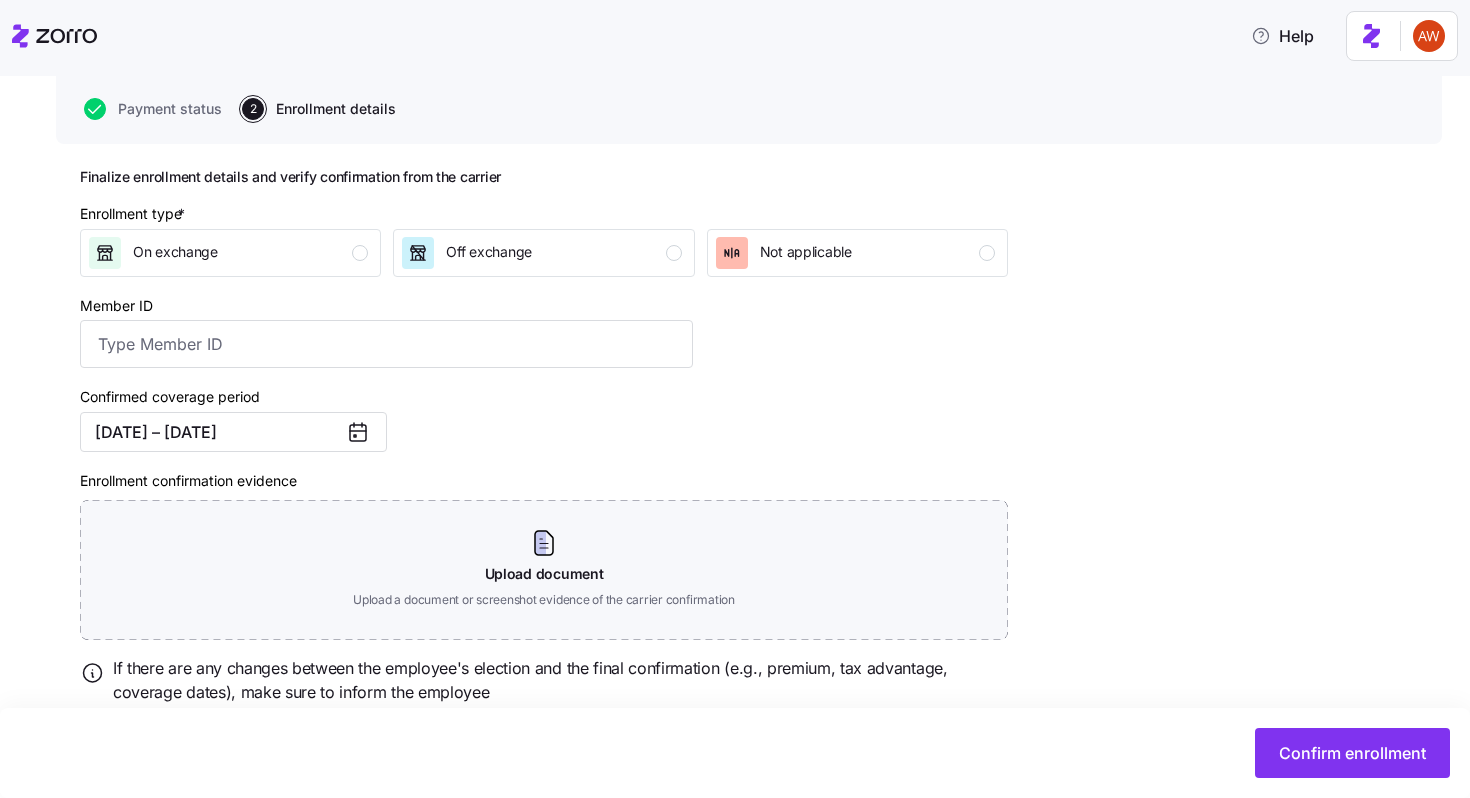 scroll, scrollTop: 178, scrollLeft: 0, axis: vertical 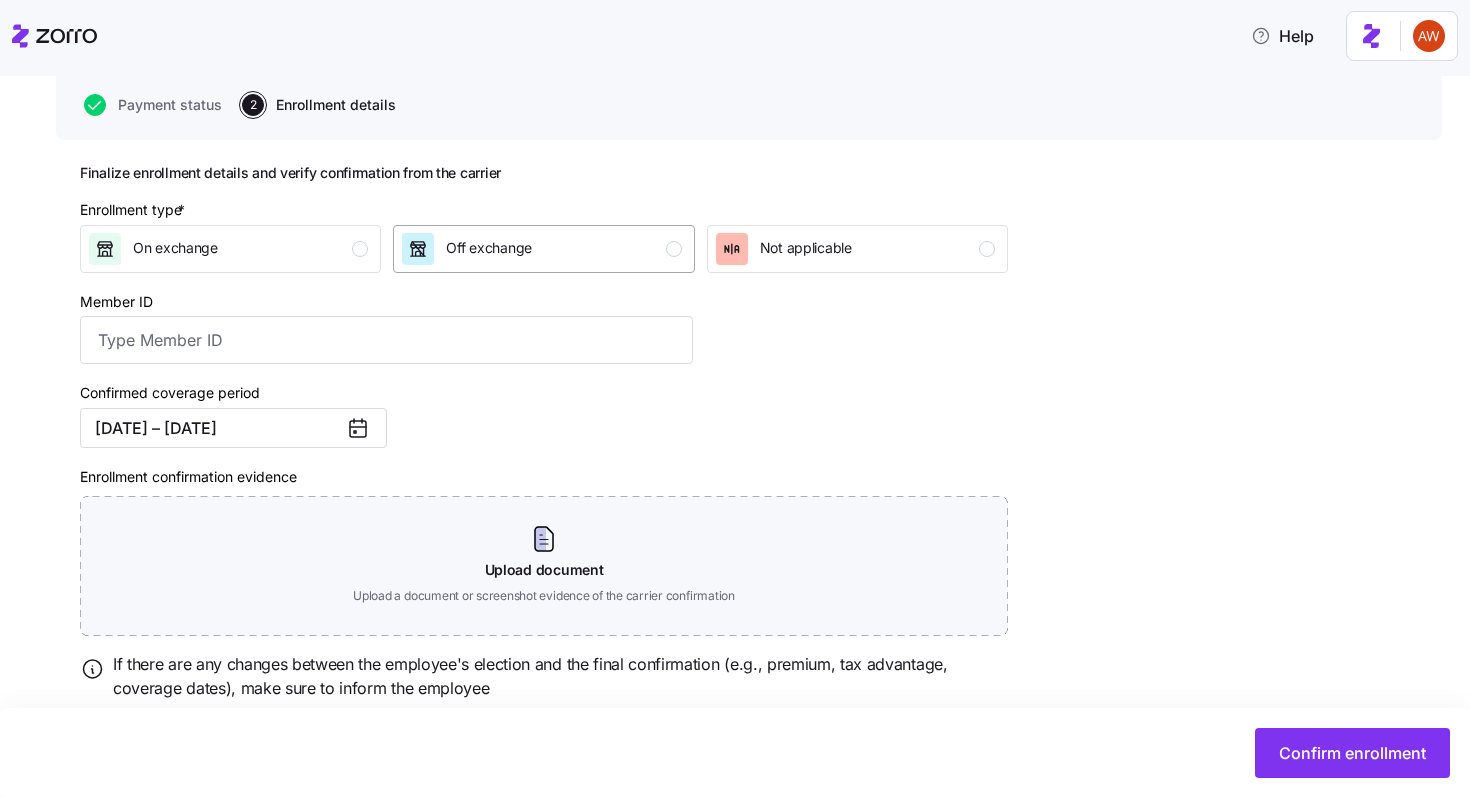 click on "Off exchange" at bounding box center (541, 249) 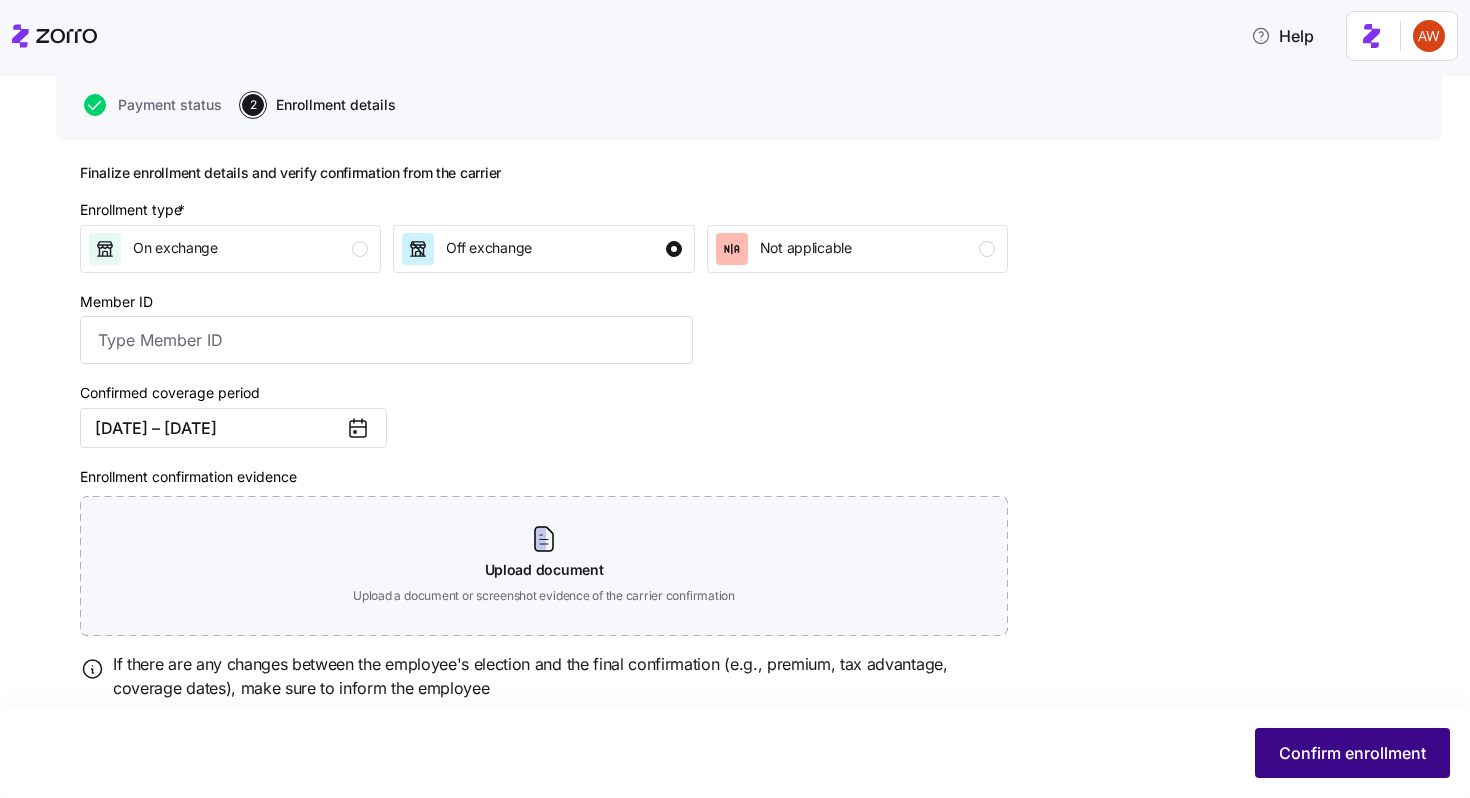 click on "Confirm enrollment" at bounding box center (1352, 753) 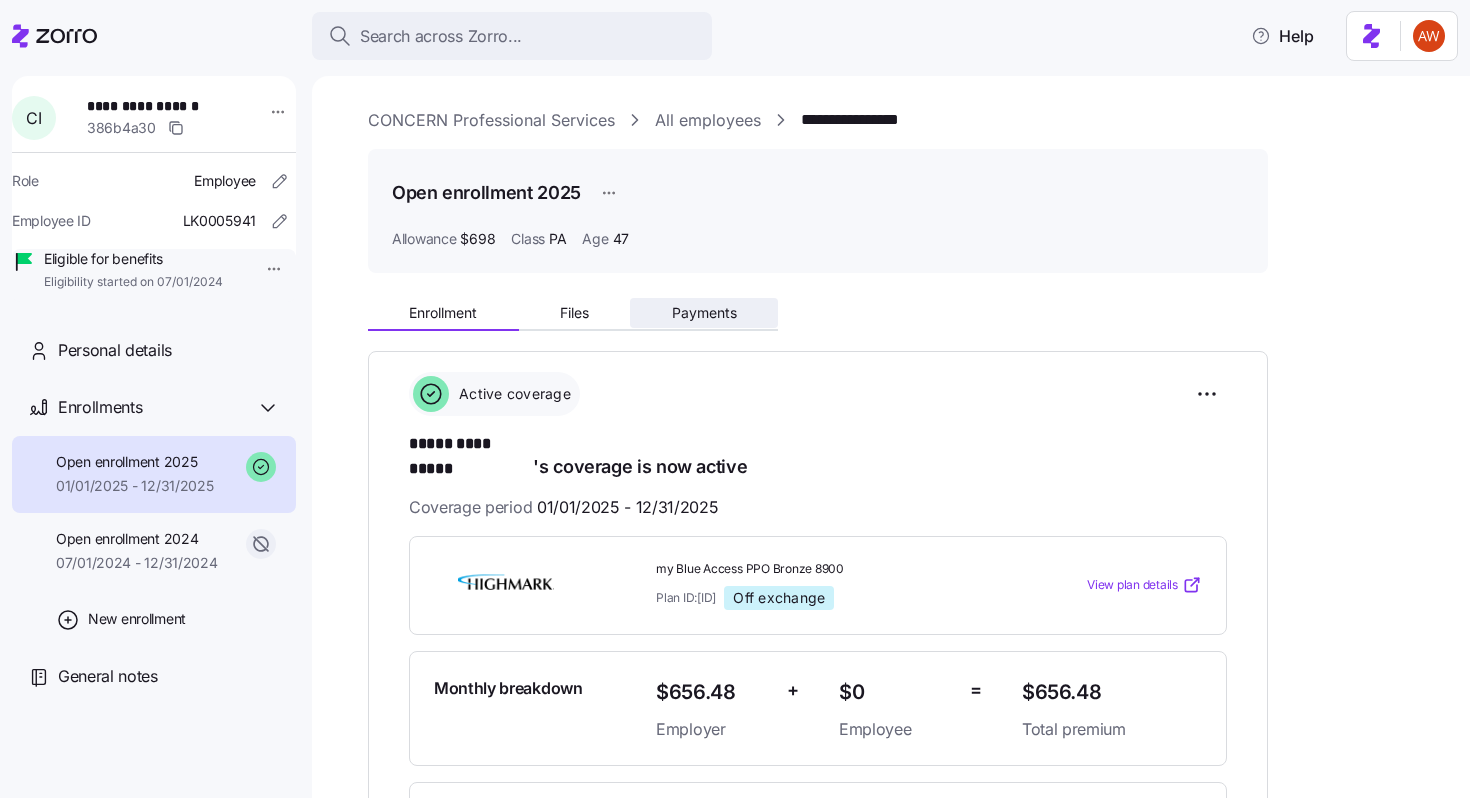 click on "Payments" at bounding box center [704, 313] 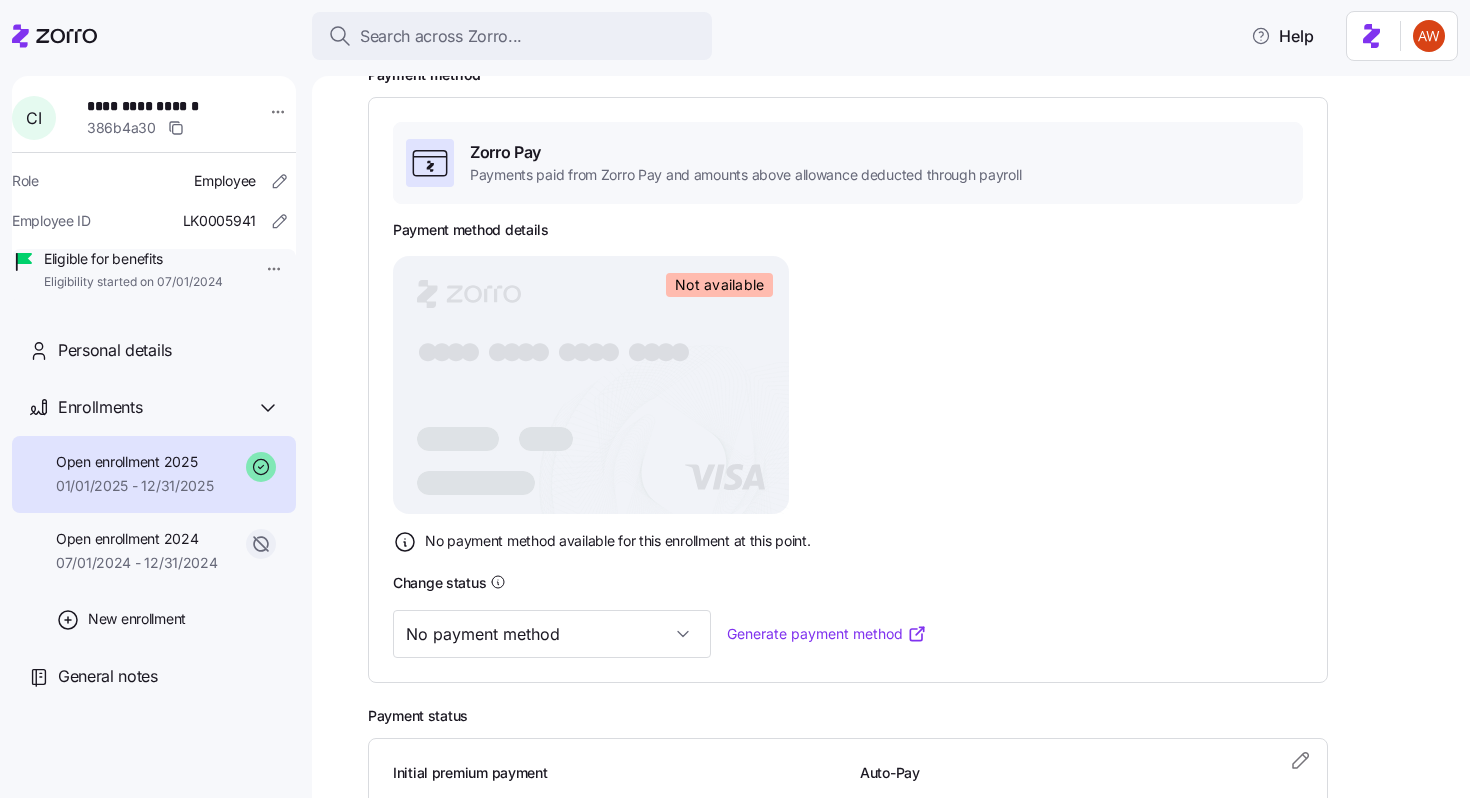 scroll, scrollTop: 280, scrollLeft: 0, axis: vertical 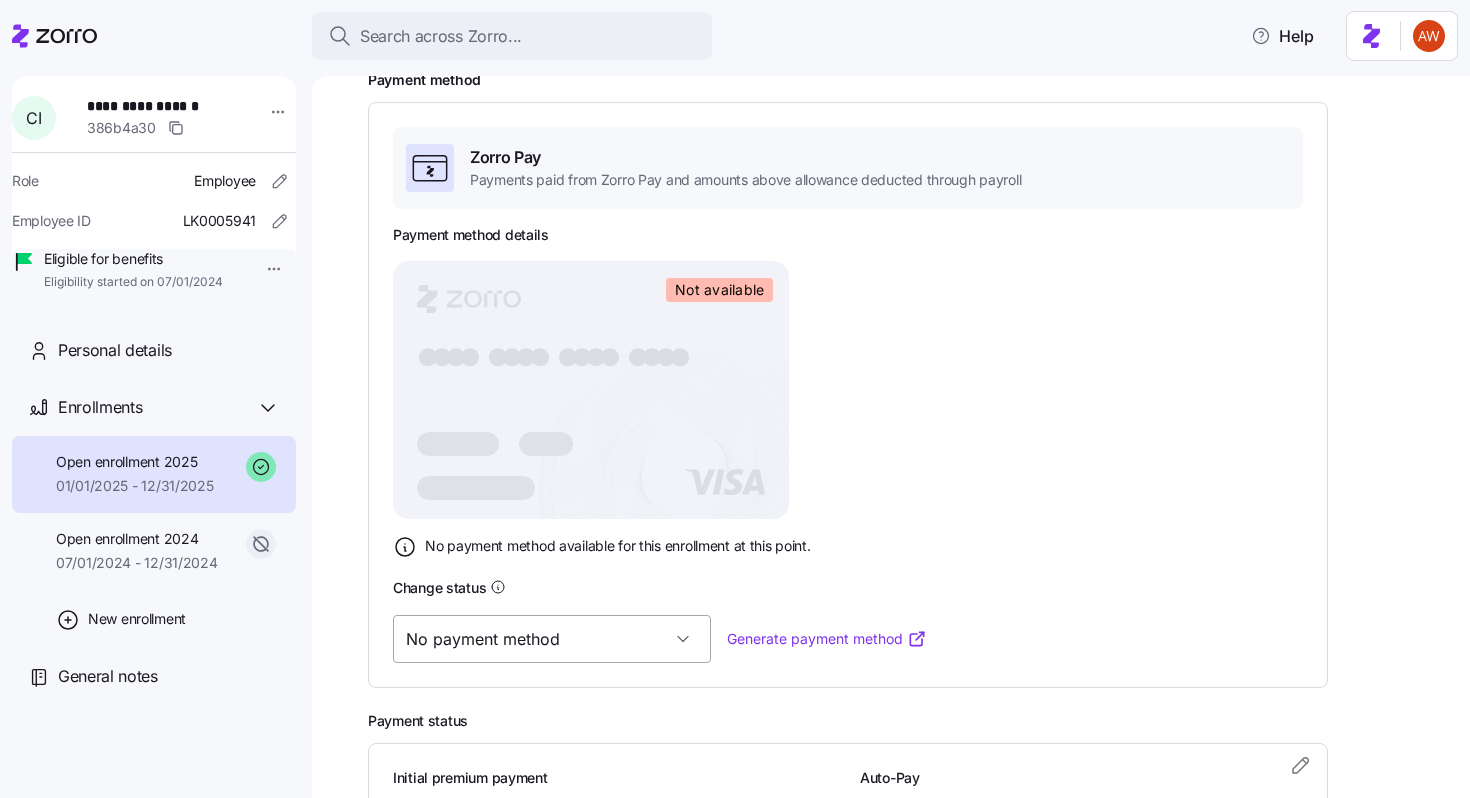click on "No payment method" at bounding box center (552, 639) 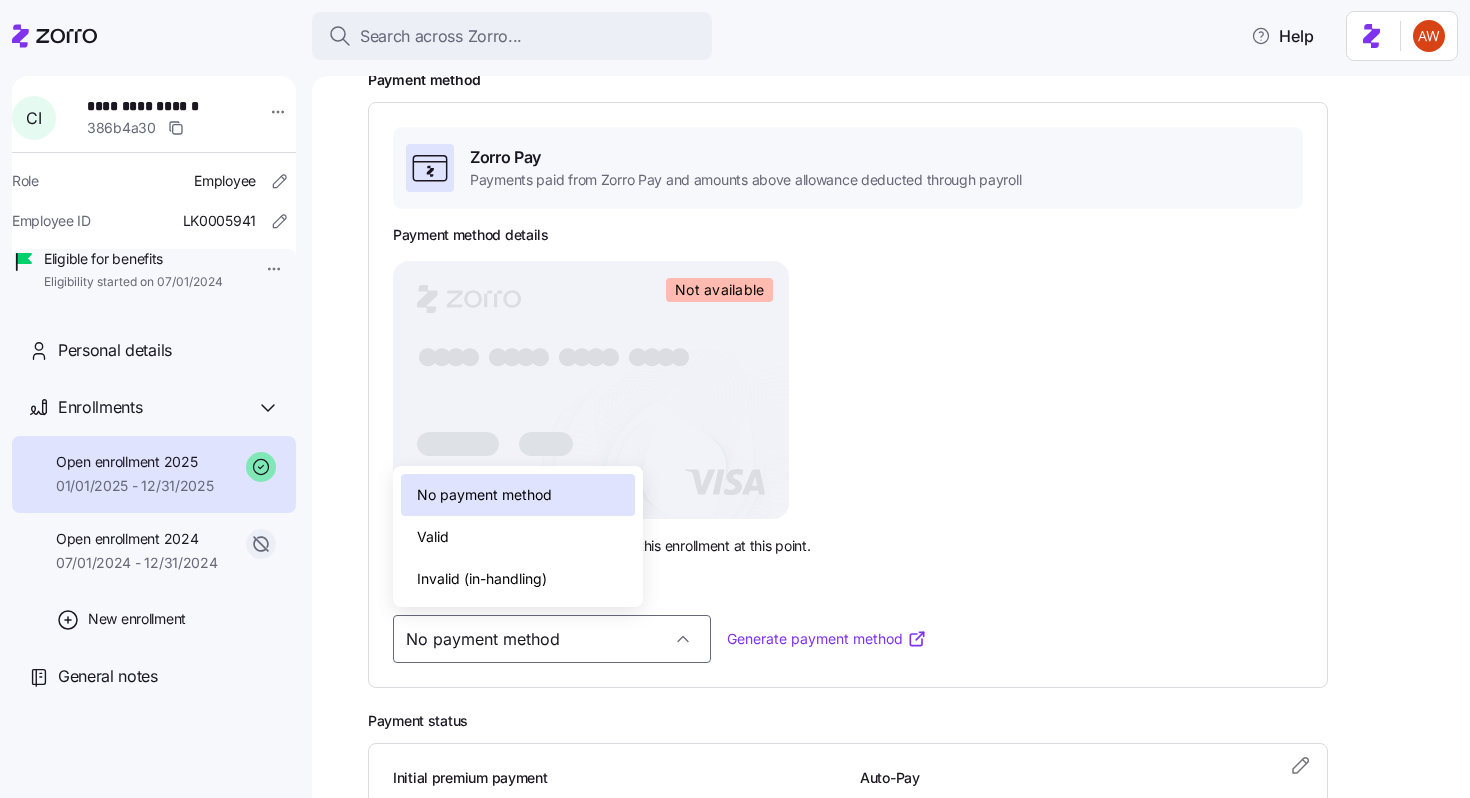 click on "Valid" at bounding box center (518, 537) 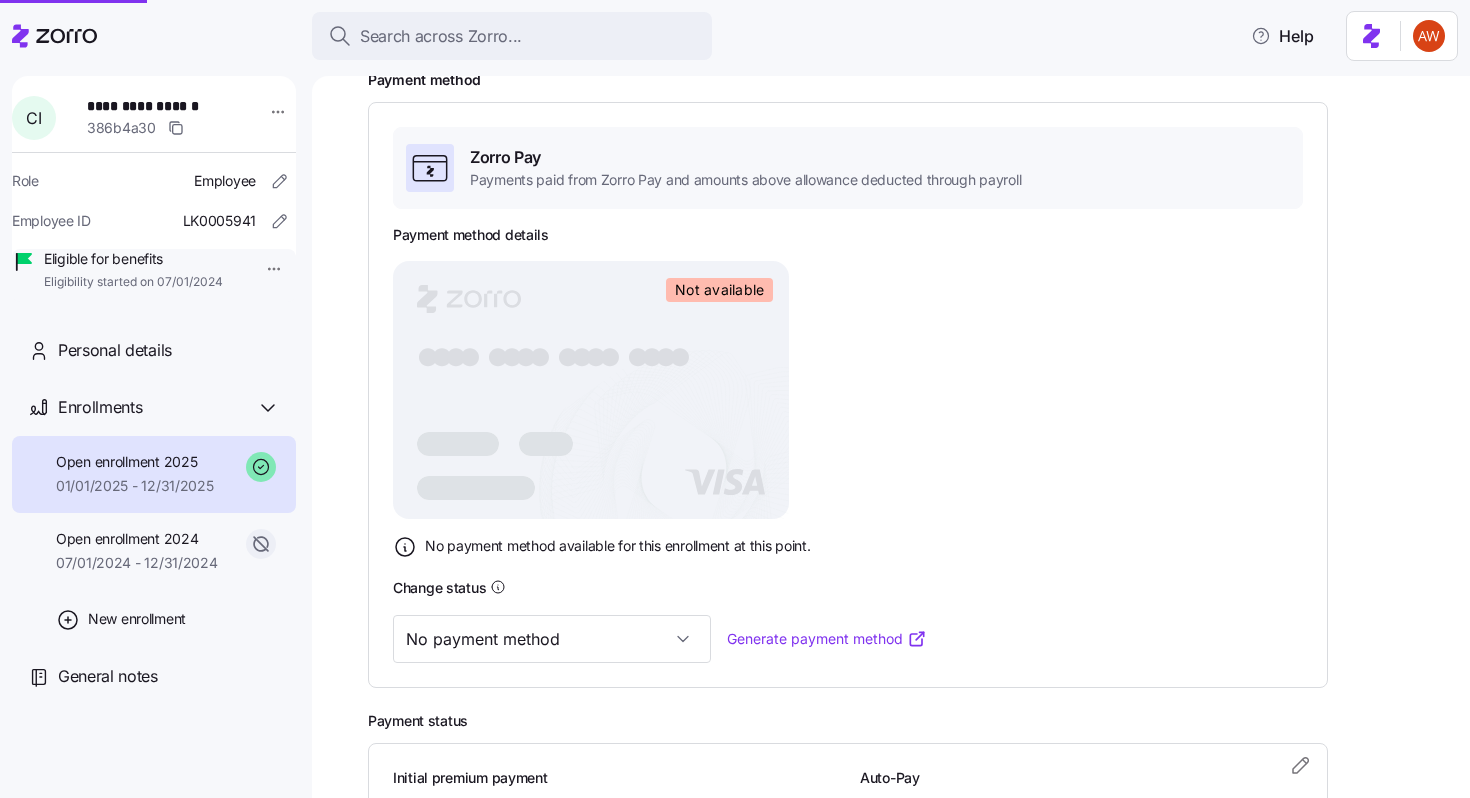 type on "Valid" 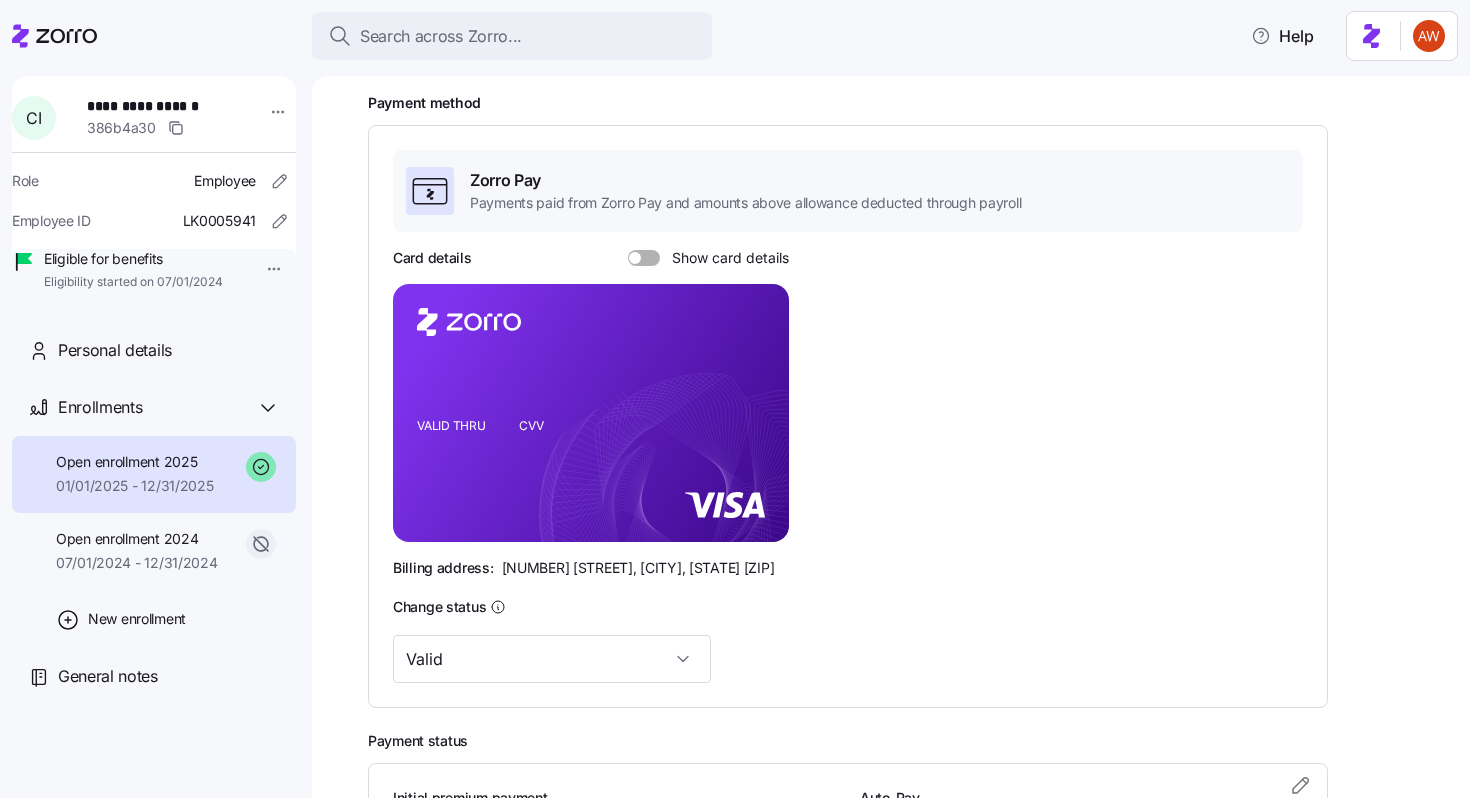 scroll, scrollTop: 258, scrollLeft: 0, axis: vertical 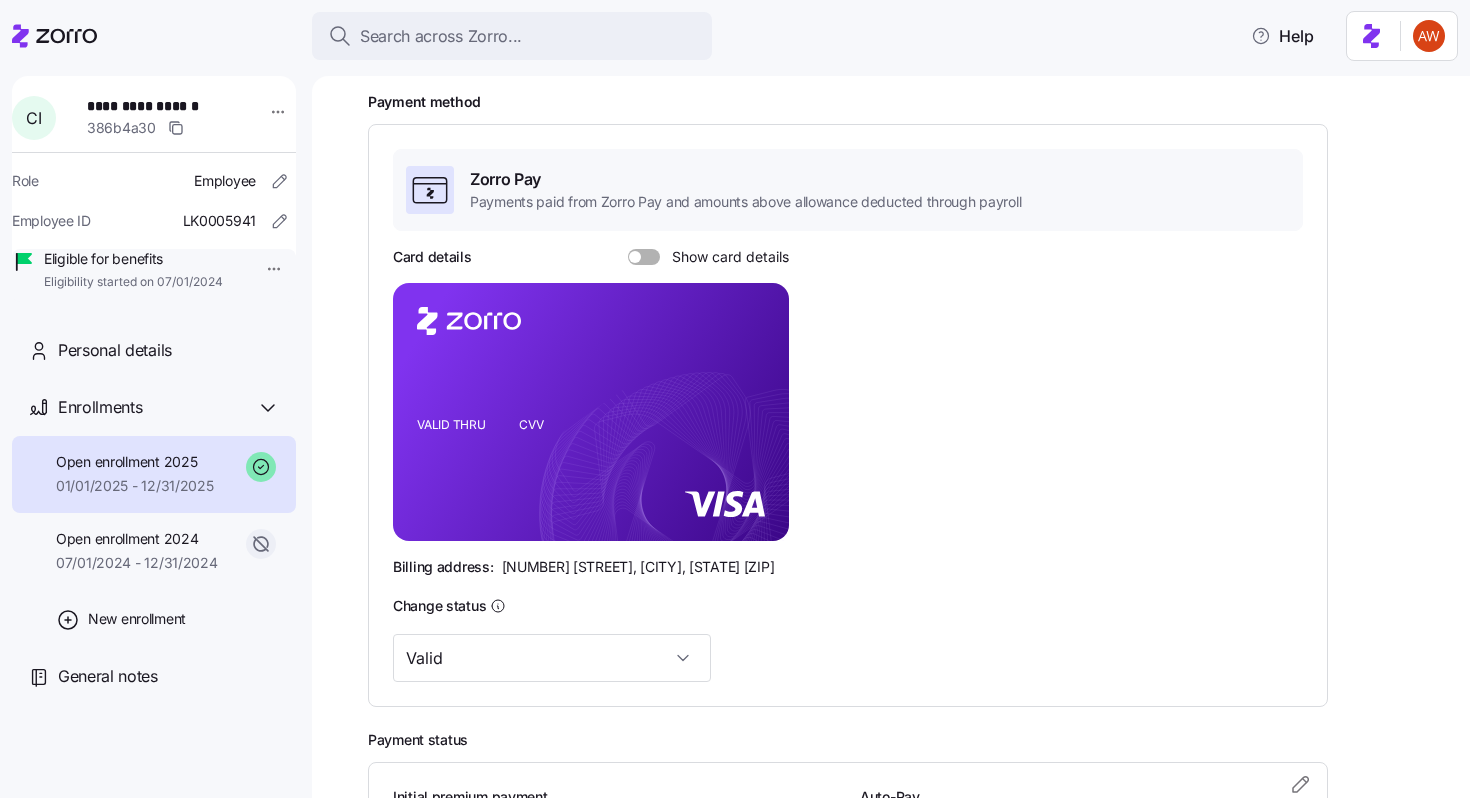 click on "**********" at bounding box center [157, 106] 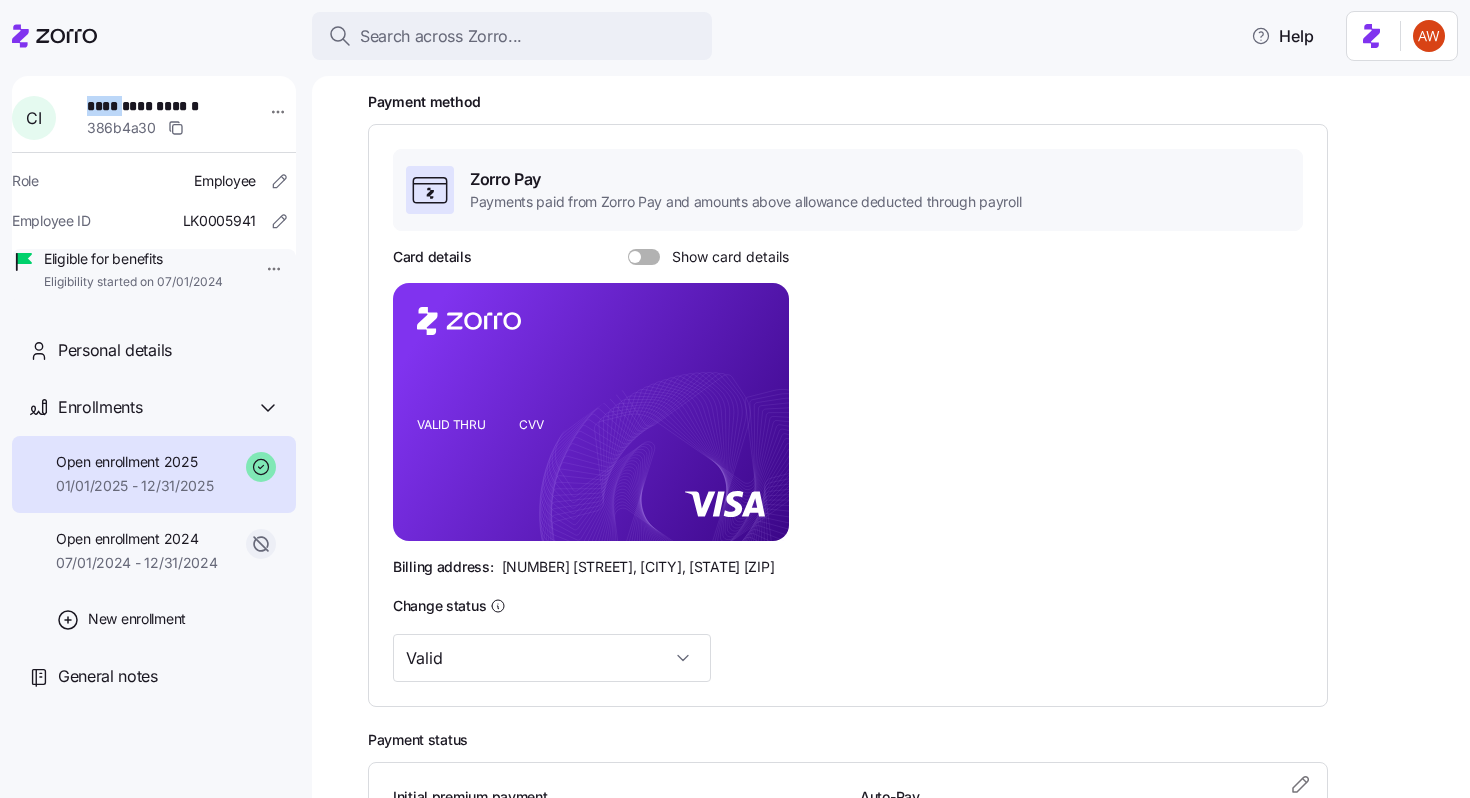 click on "**********" at bounding box center (157, 106) 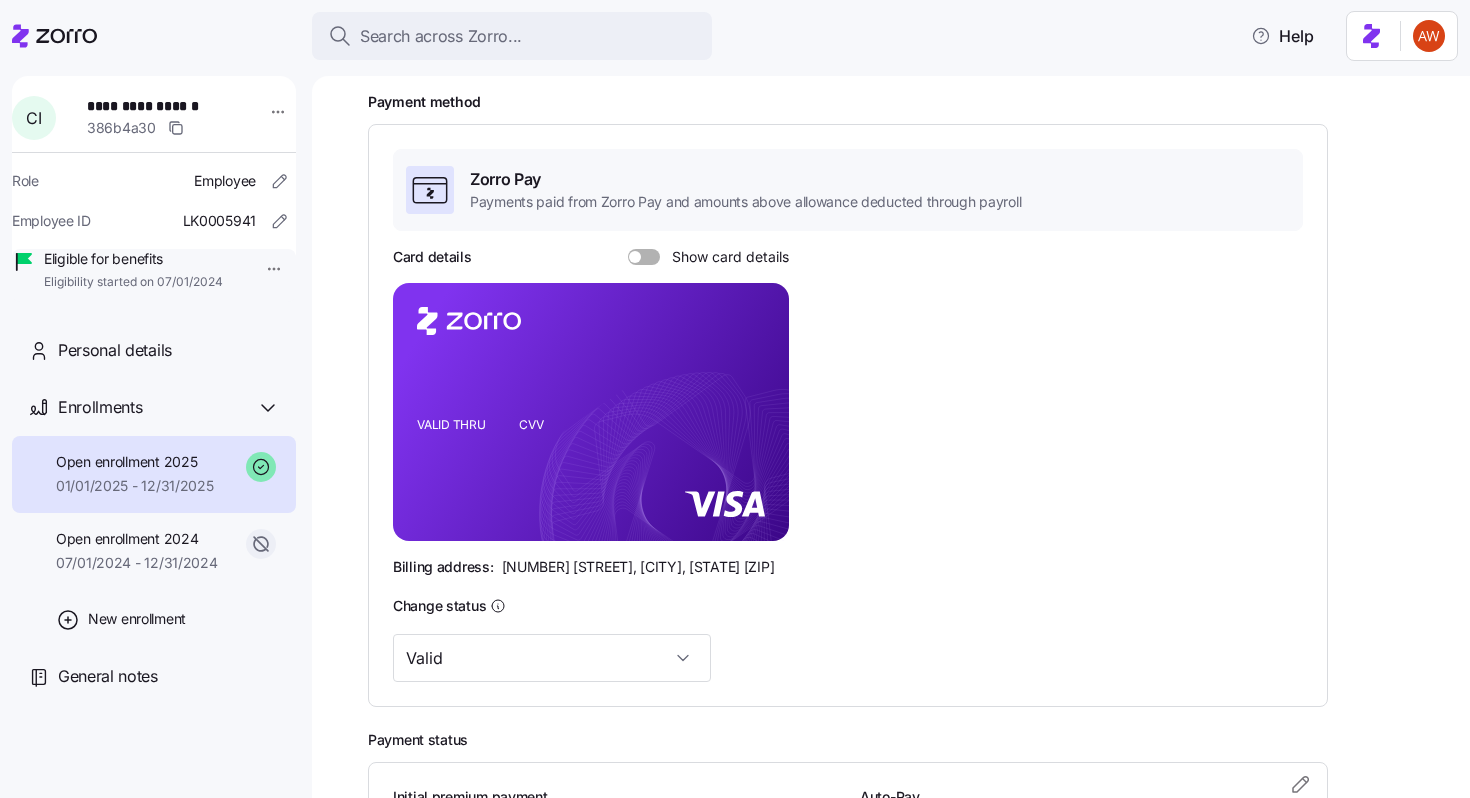 click on "**********" at bounding box center [157, 106] 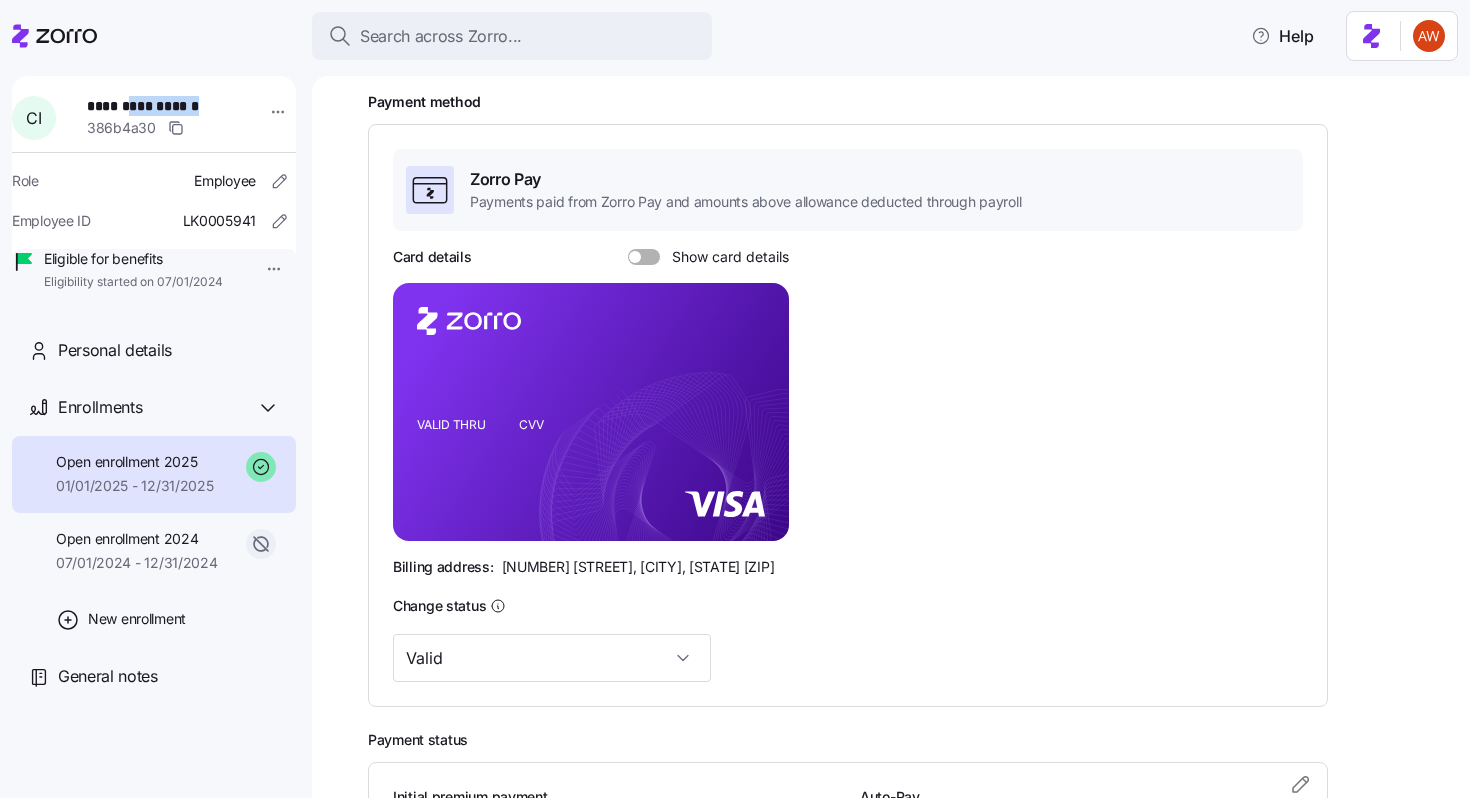 click on "**********" at bounding box center (157, 106) 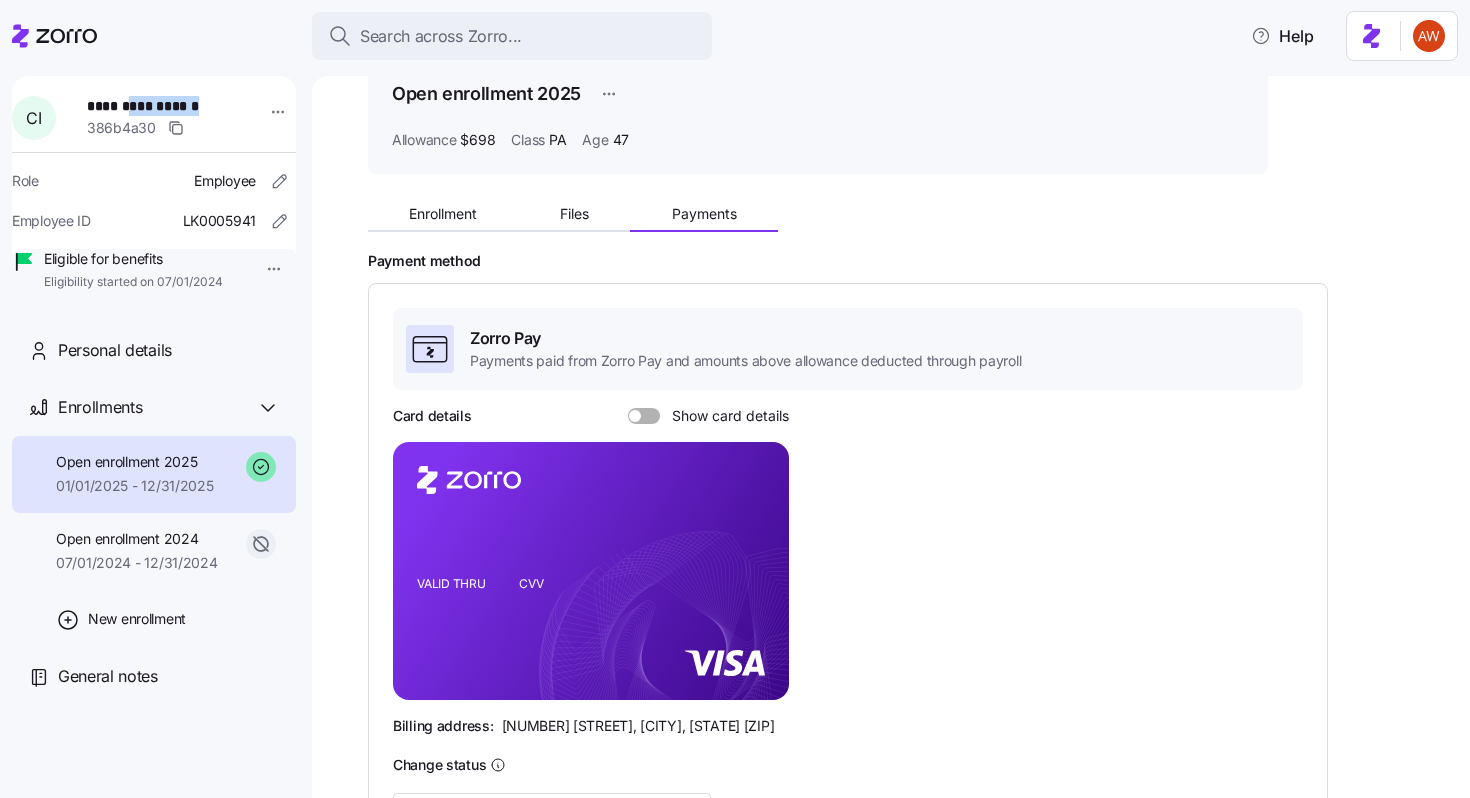 scroll, scrollTop: 0, scrollLeft: 0, axis: both 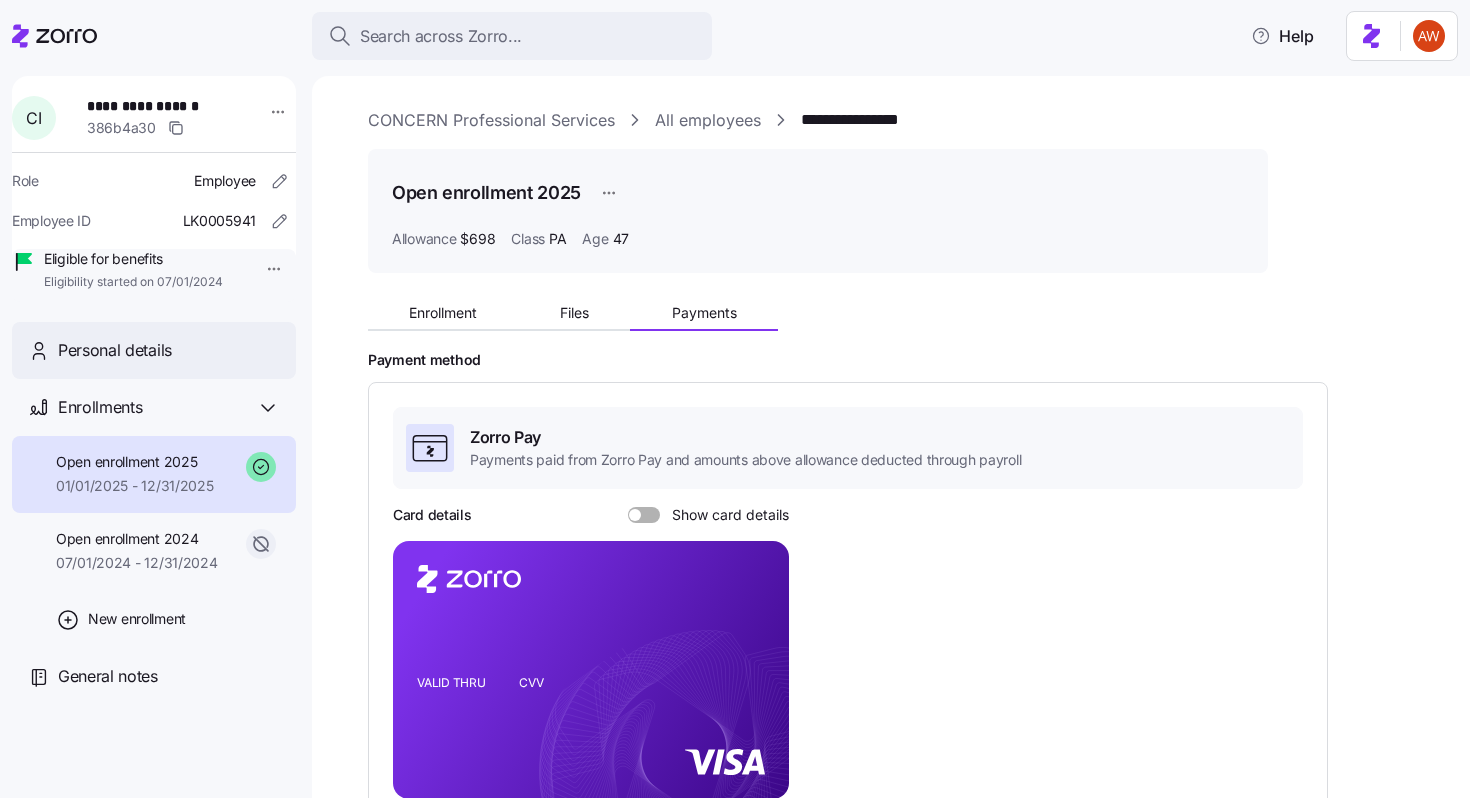 click on "Personal details" at bounding box center (115, 350) 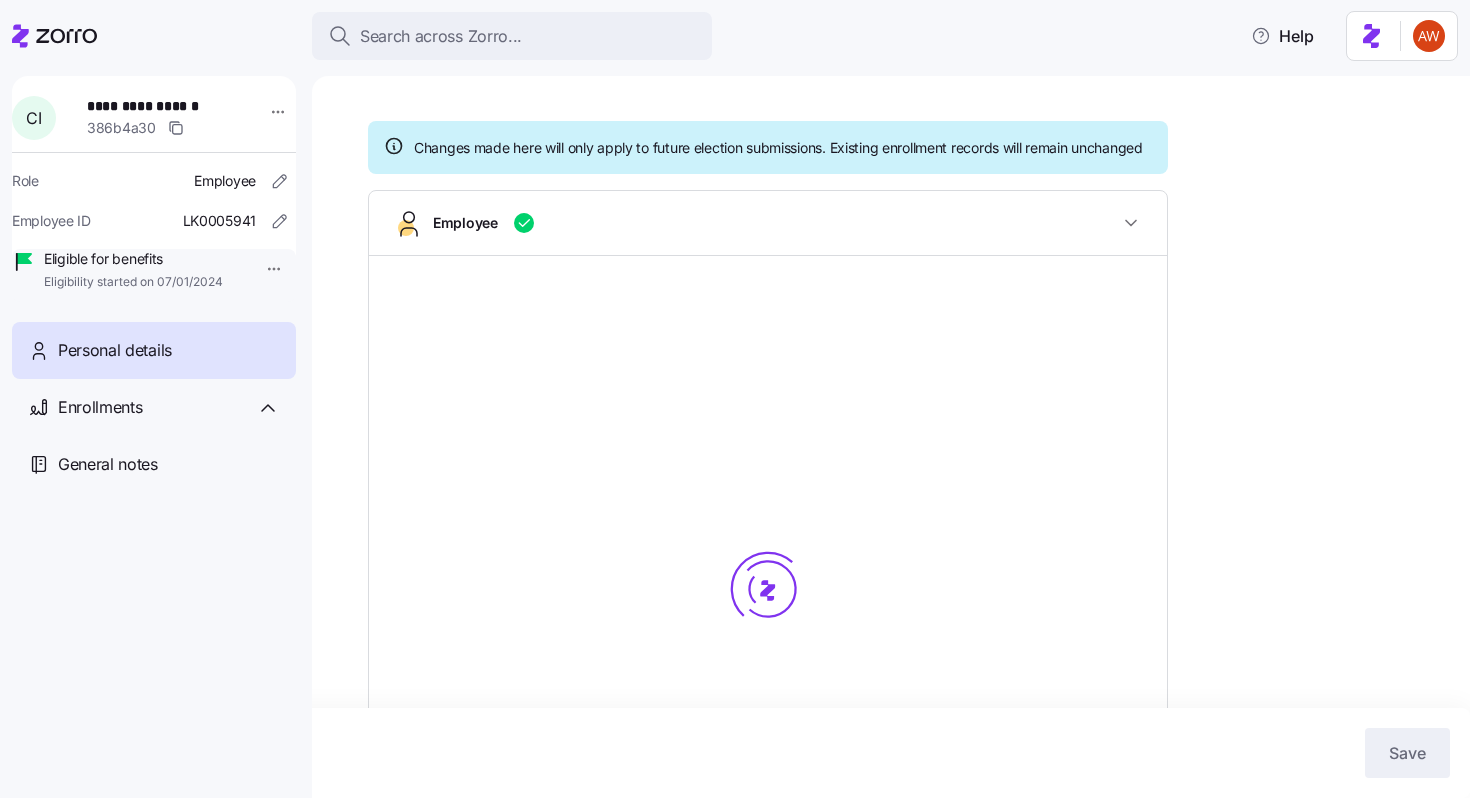 scroll, scrollTop: 134, scrollLeft: 0, axis: vertical 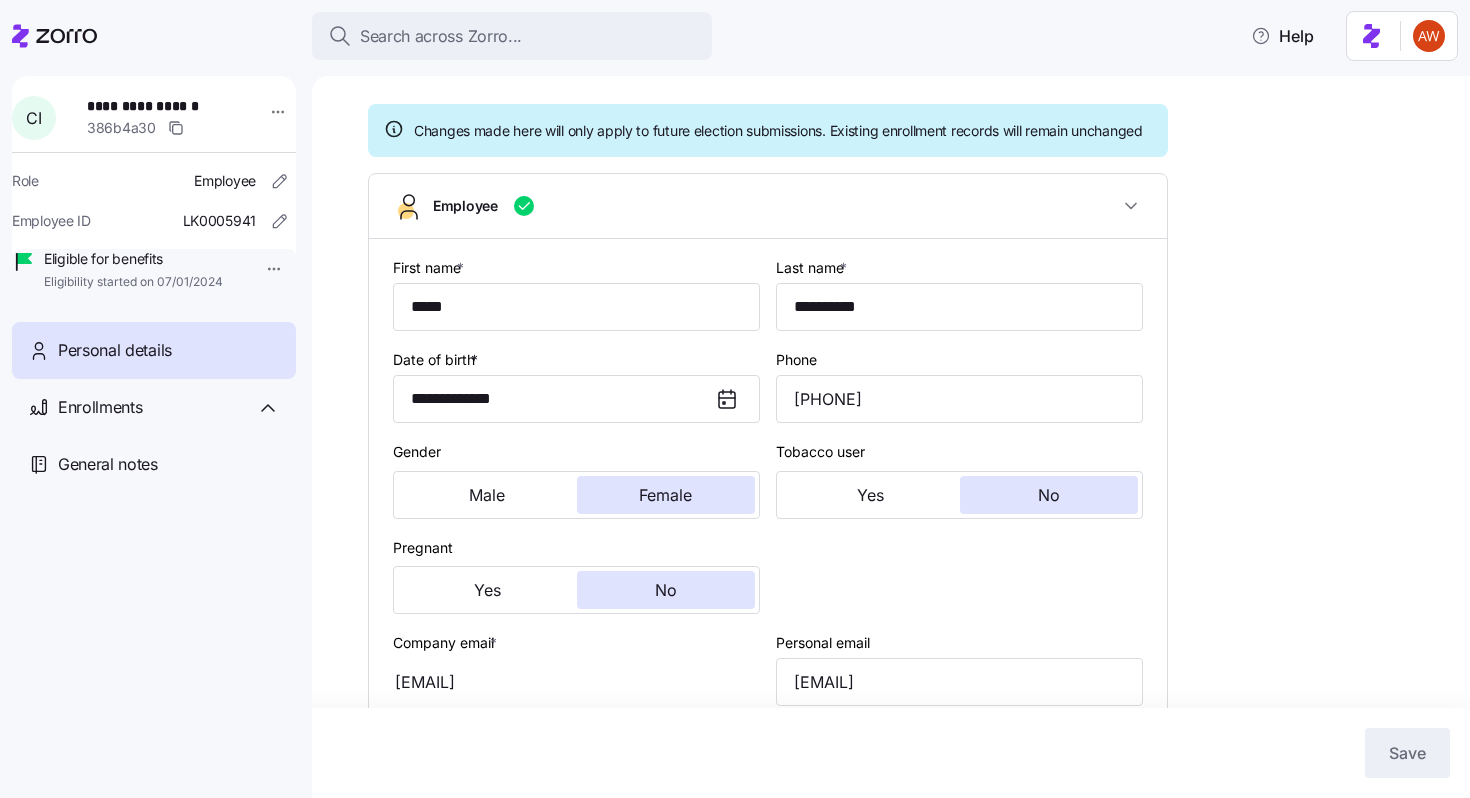 type on "PA" 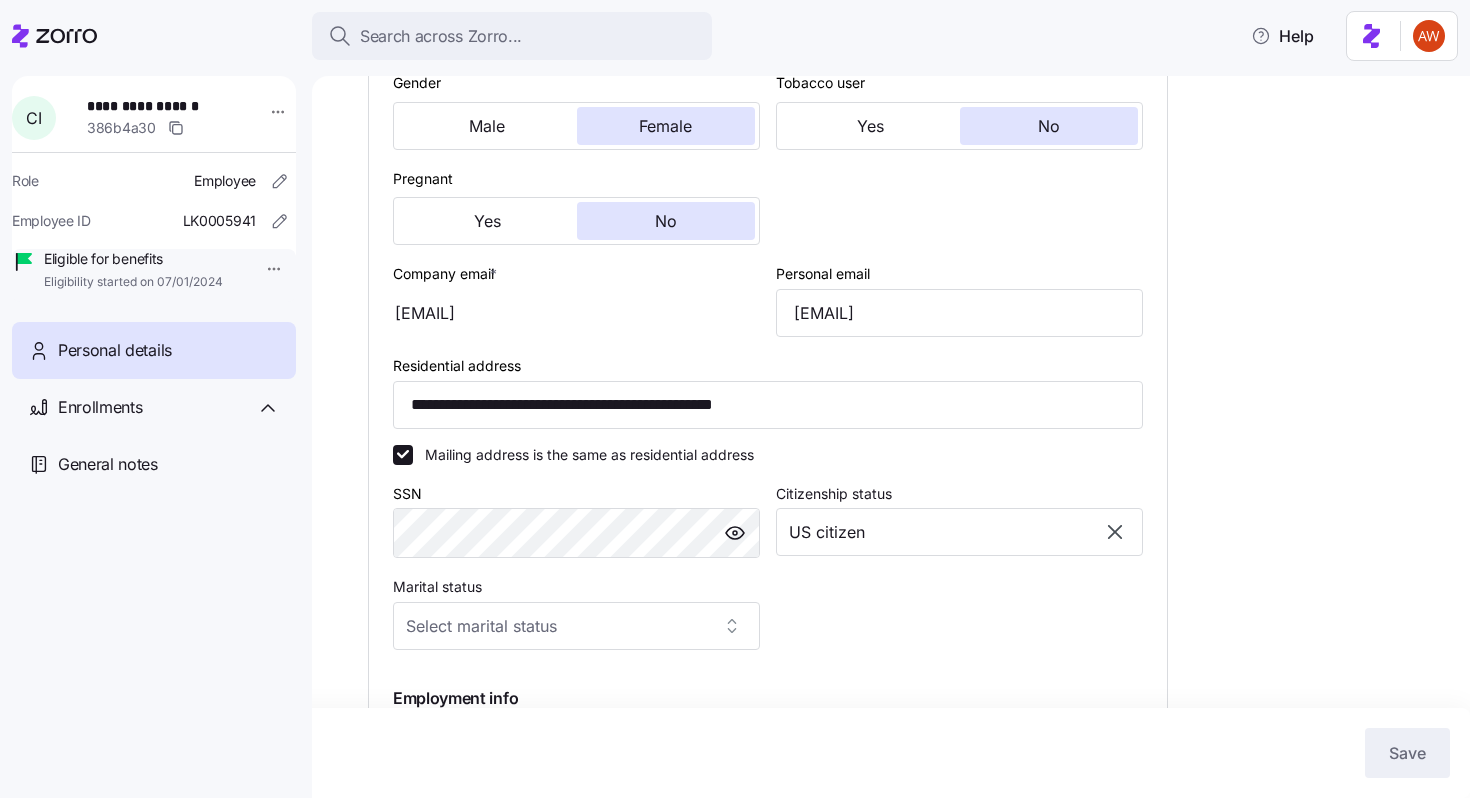 scroll, scrollTop: 506, scrollLeft: 0, axis: vertical 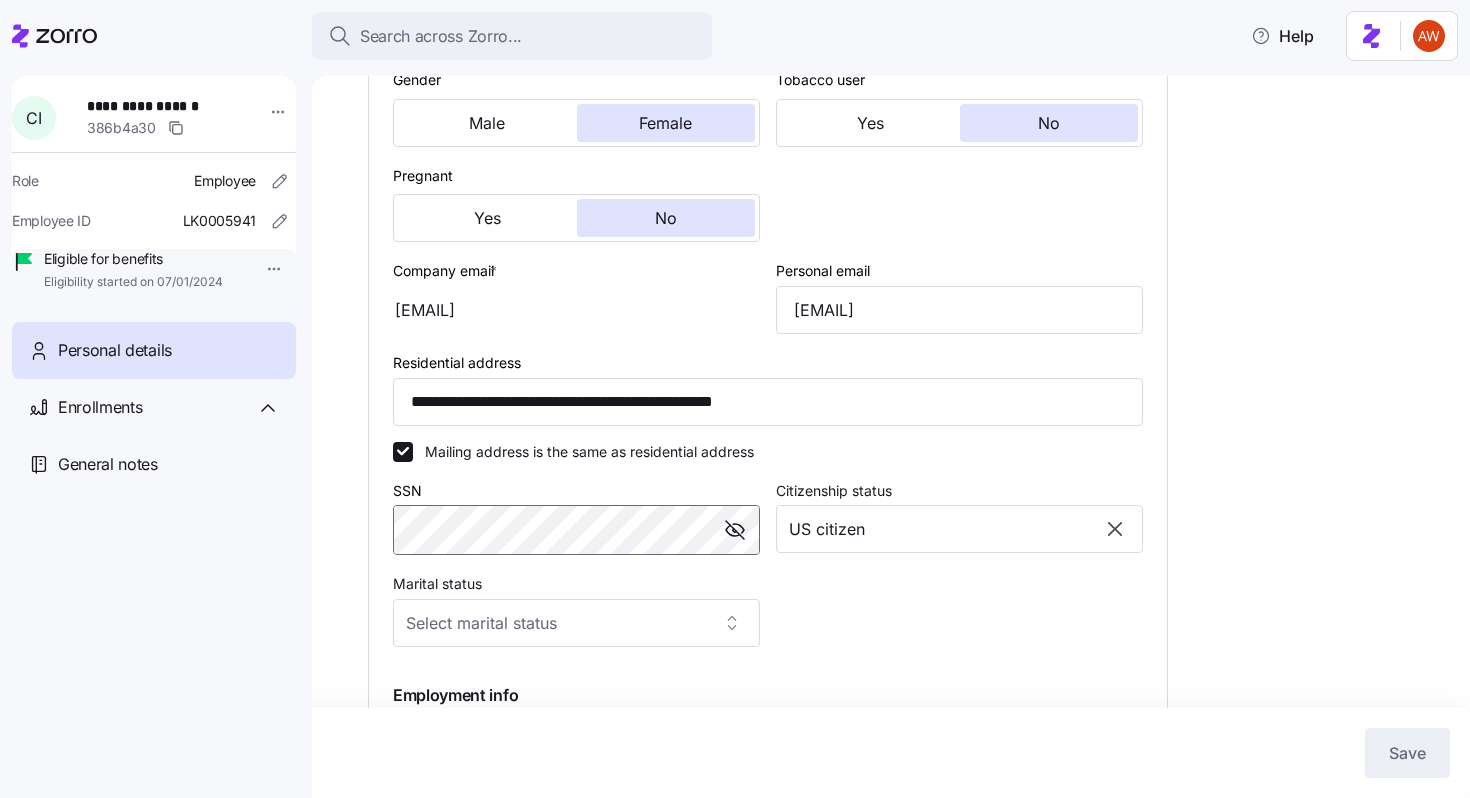 drag, startPoint x: 736, startPoint y: 549, endPoint x: 370, endPoint y: 552, distance: 366.0123 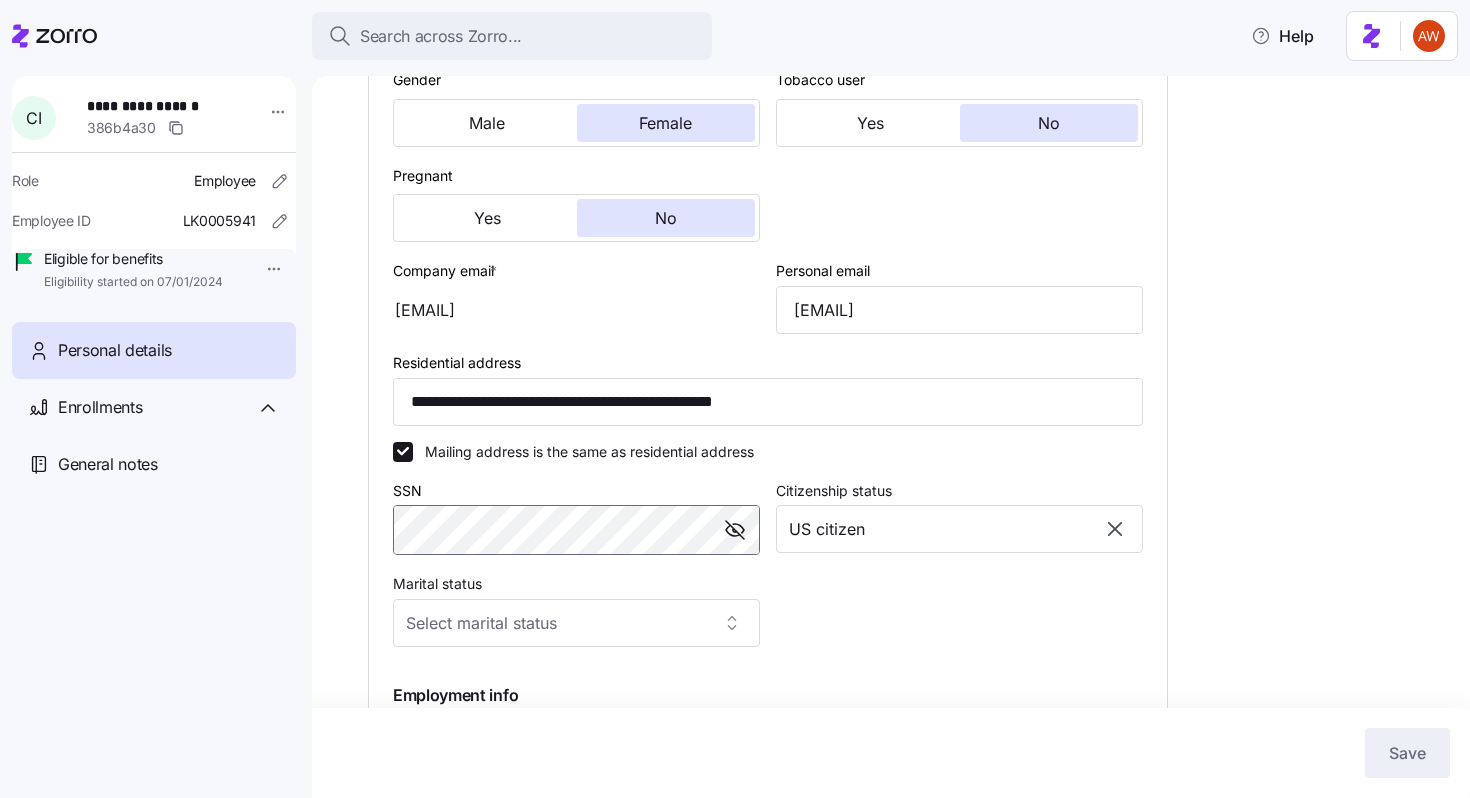 click on "**********" at bounding box center (768, 387) 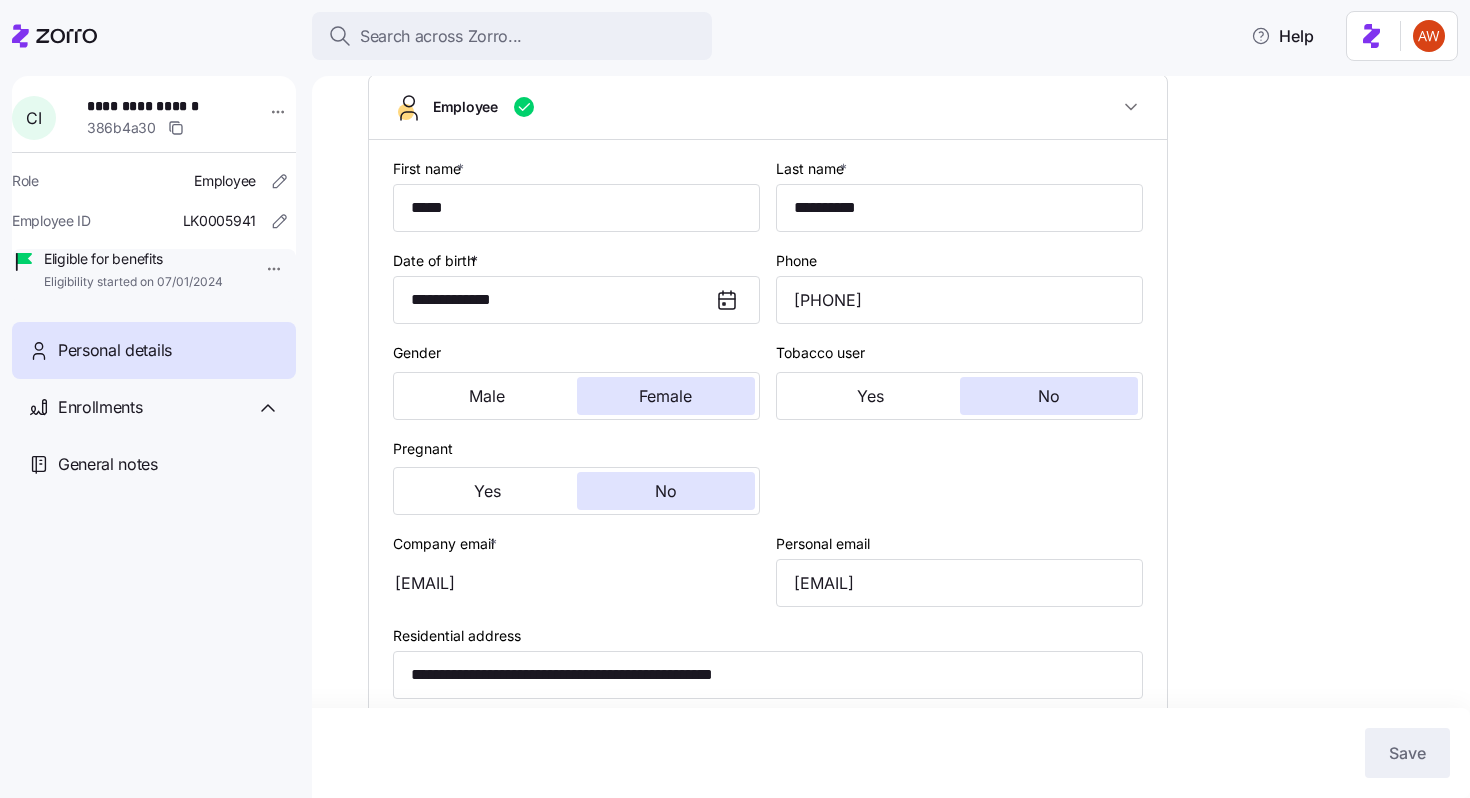 scroll, scrollTop: 230, scrollLeft: 0, axis: vertical 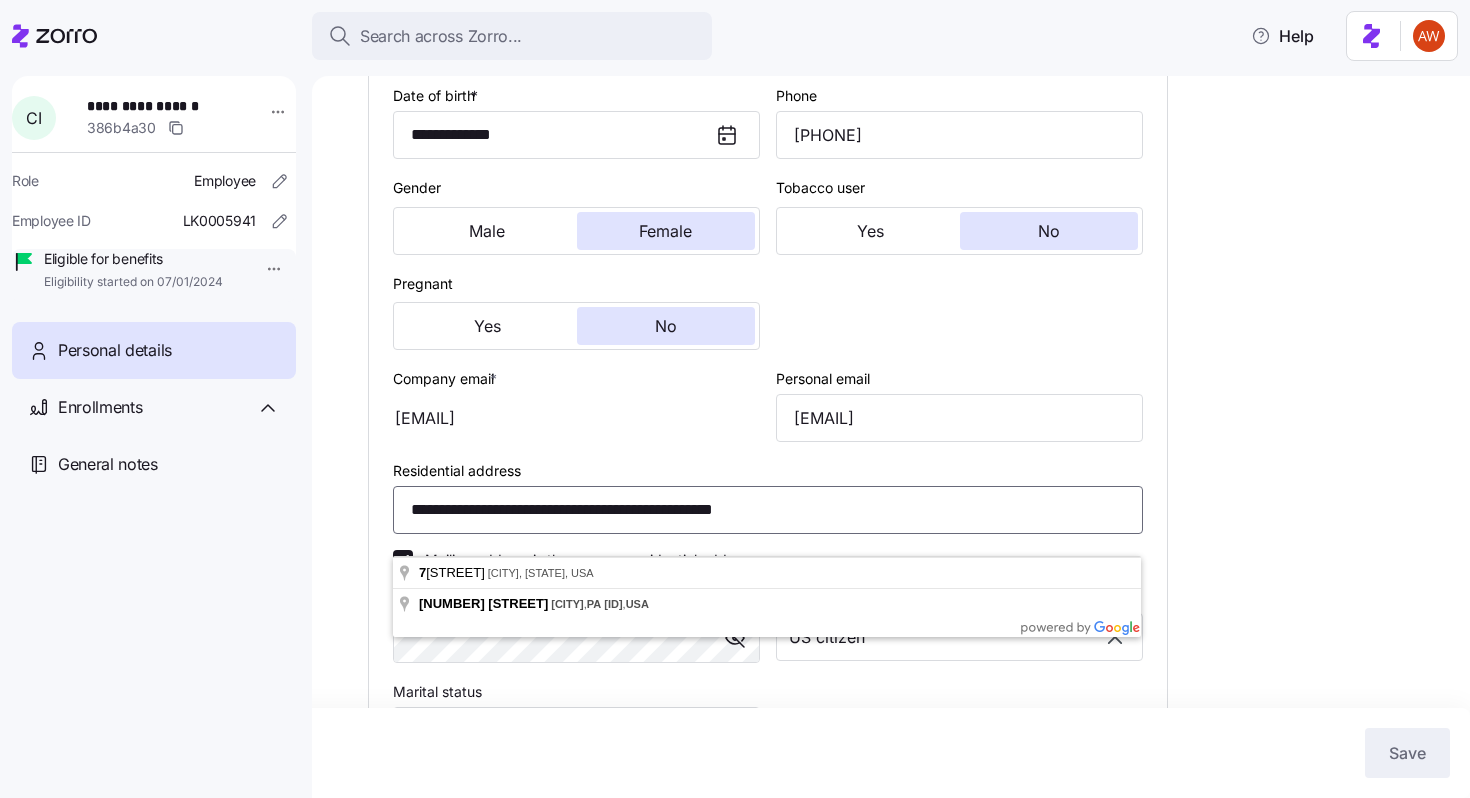 drag, startPoint x: 855, startPoint y: 530, endPoint x: 374, endPoint y: 521, distance: 481.0842 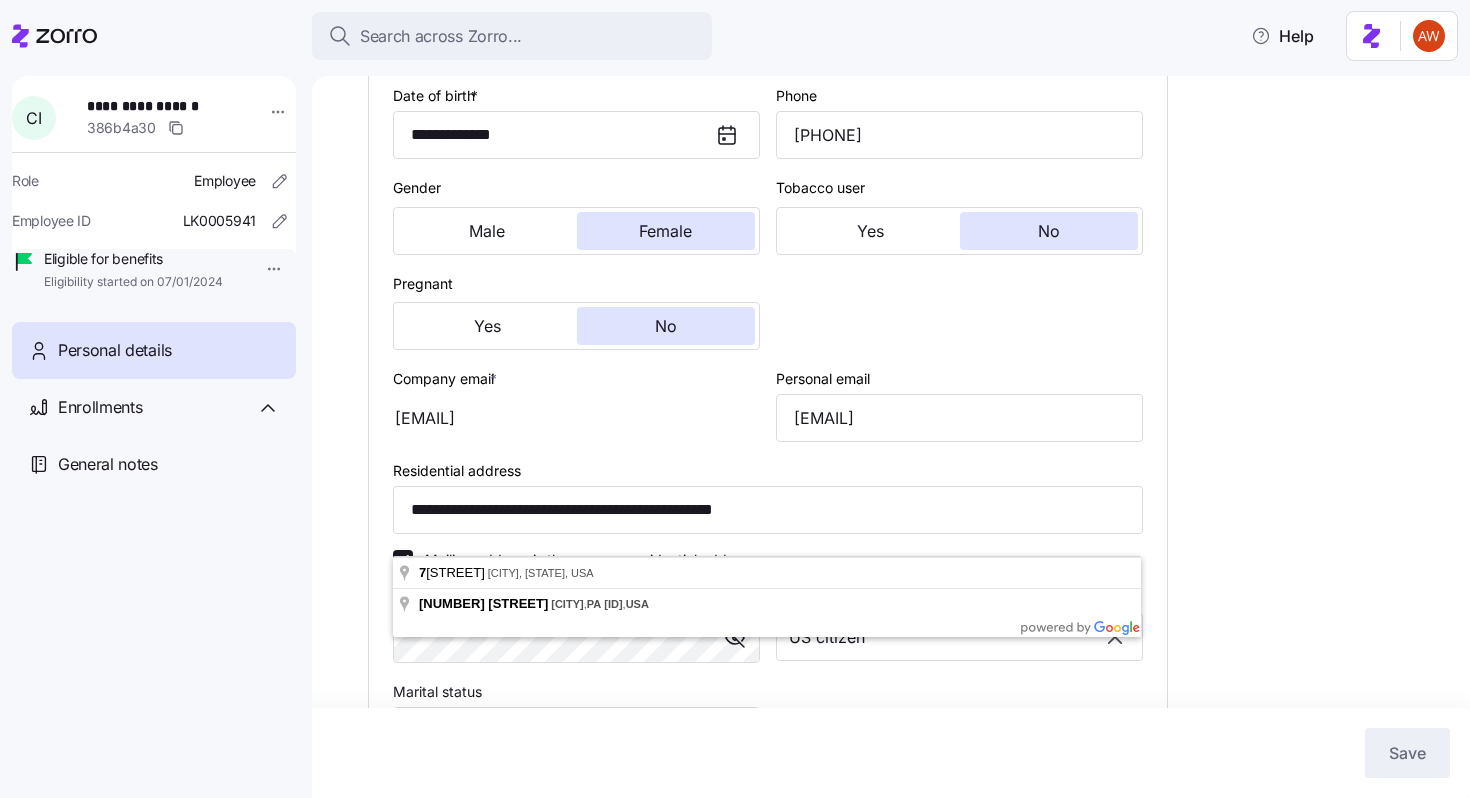click on "[EMAIL]" at bounding box center (576, 418) 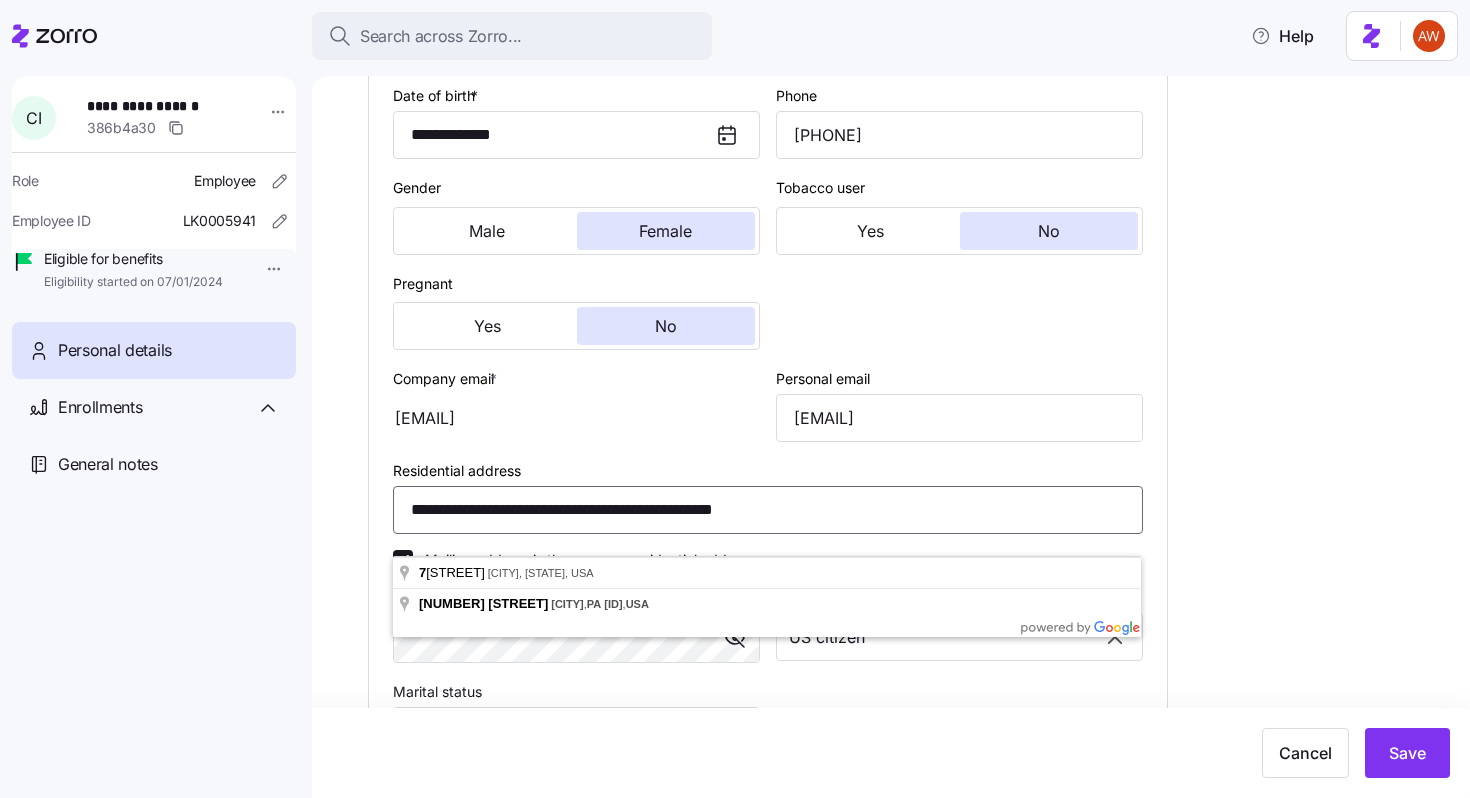 drag, startPoint x: 830, startPoint y: 544, endPoint x: 403, endPoint y: 496, distance: 429.68942 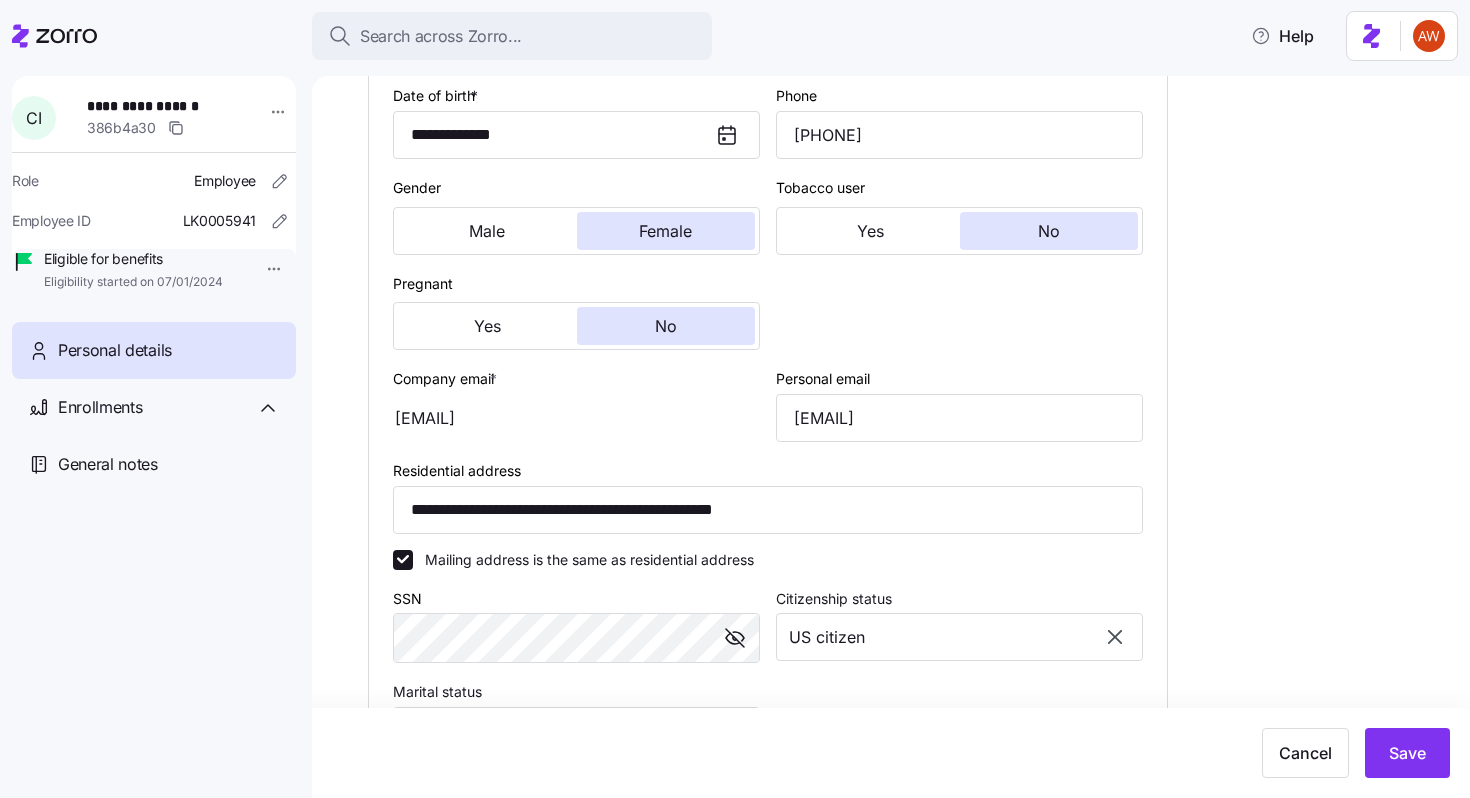 click on "Company email  * [EMAIL]" at bounding box center [576, 404] 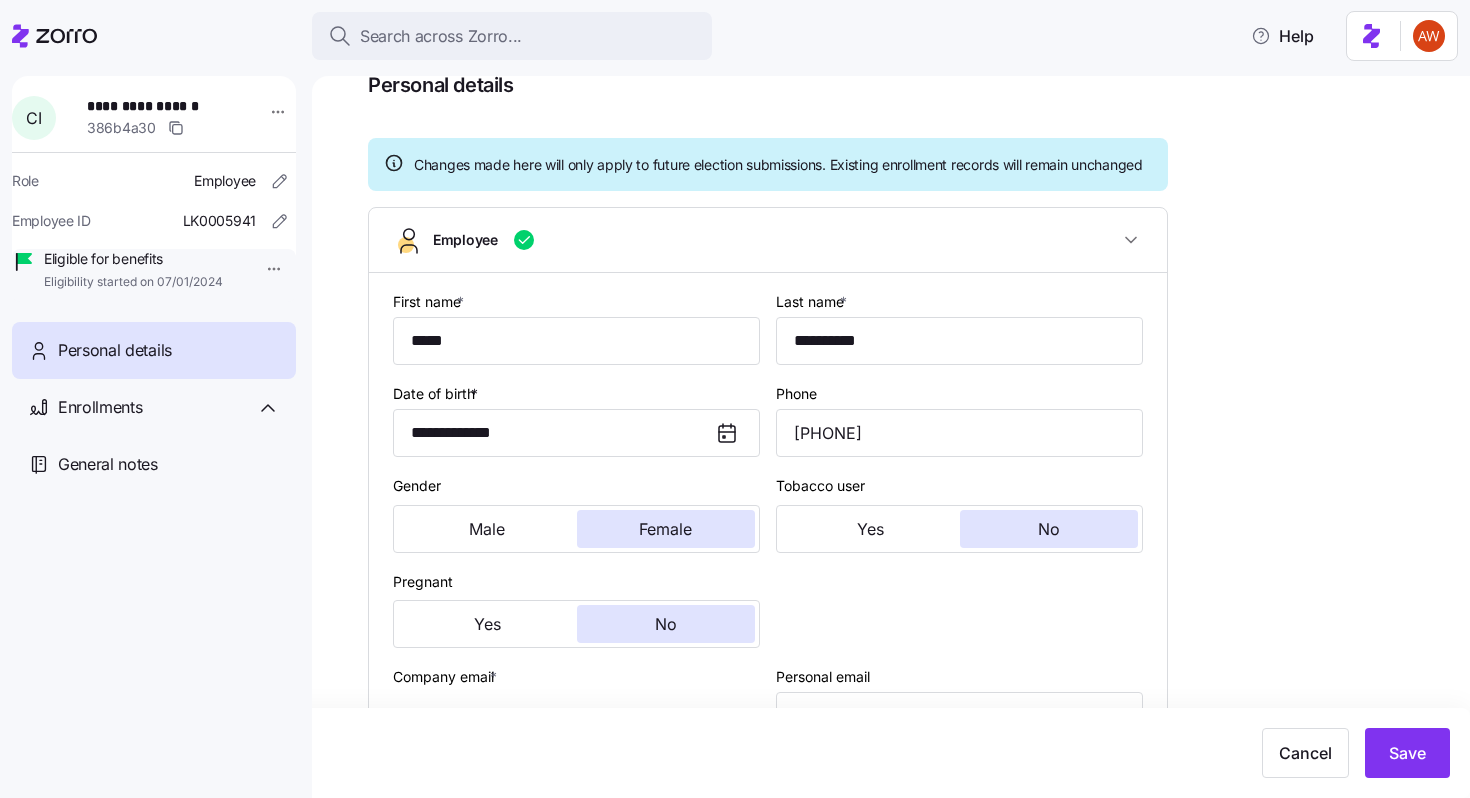 scroll, scrollTop: 0, scrollLeft: 0, axis: both 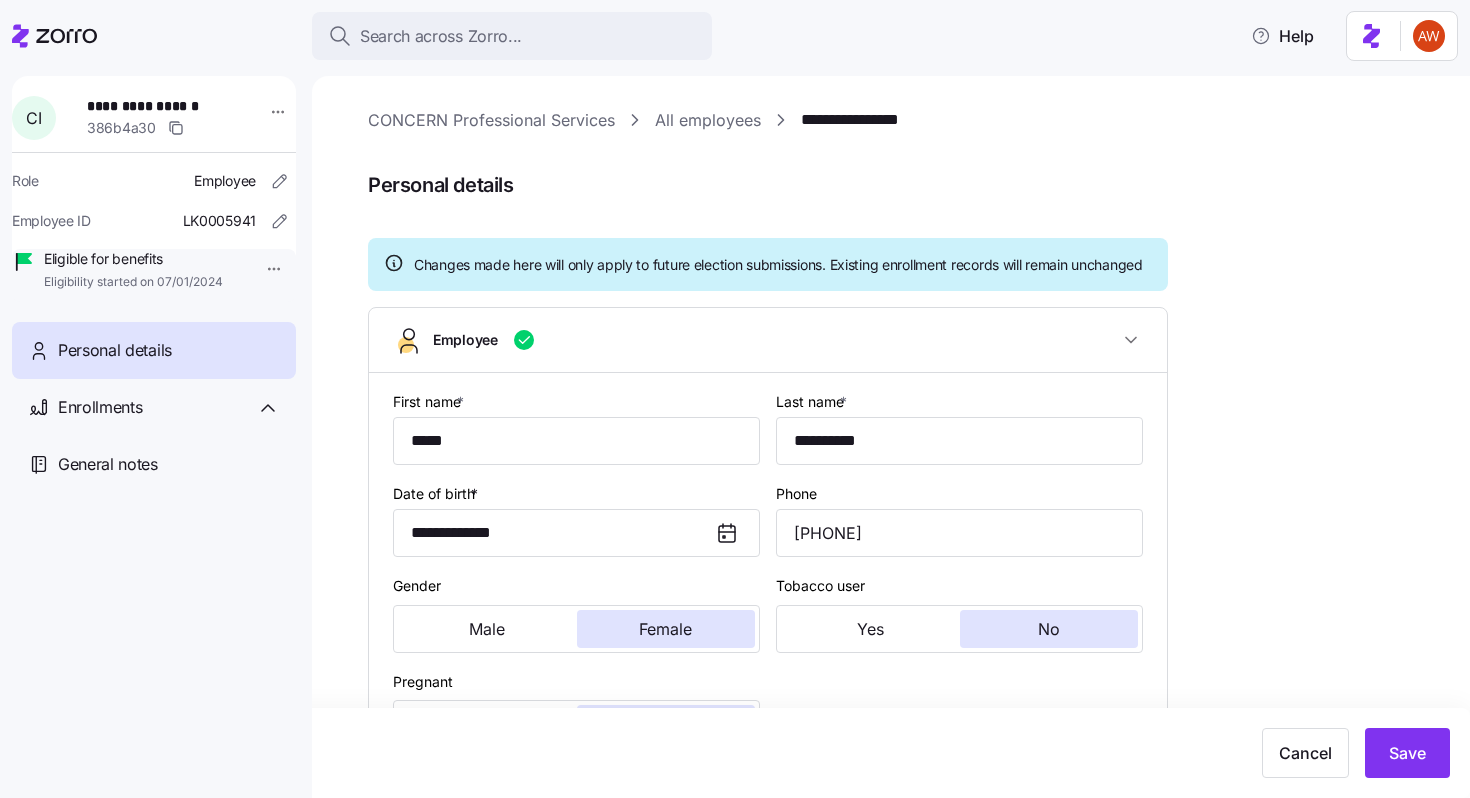 click on "CONCERN Professional Services" at bounding box center [491, 120] 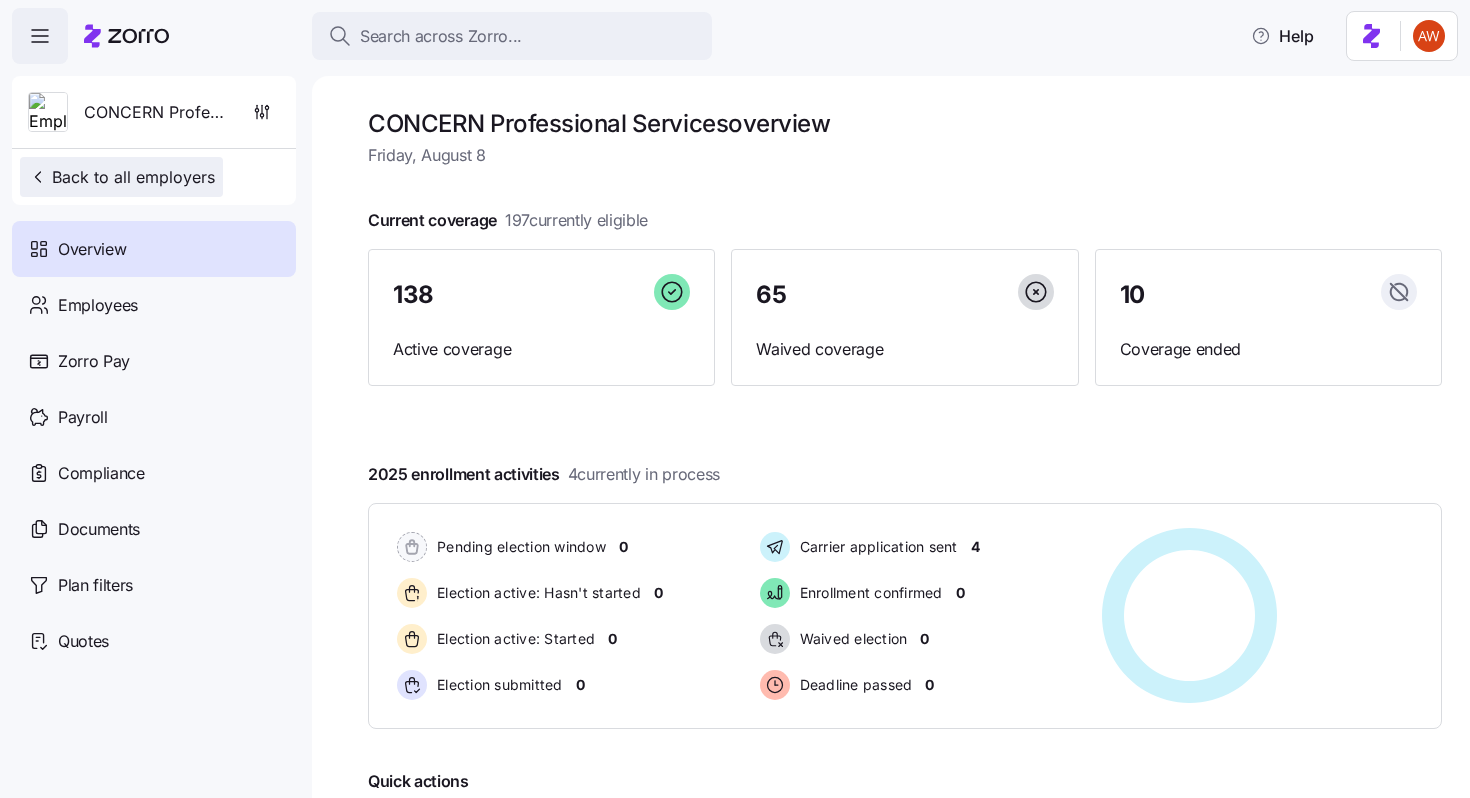 click on "Back to all employers" at bounding box center (121, 177) 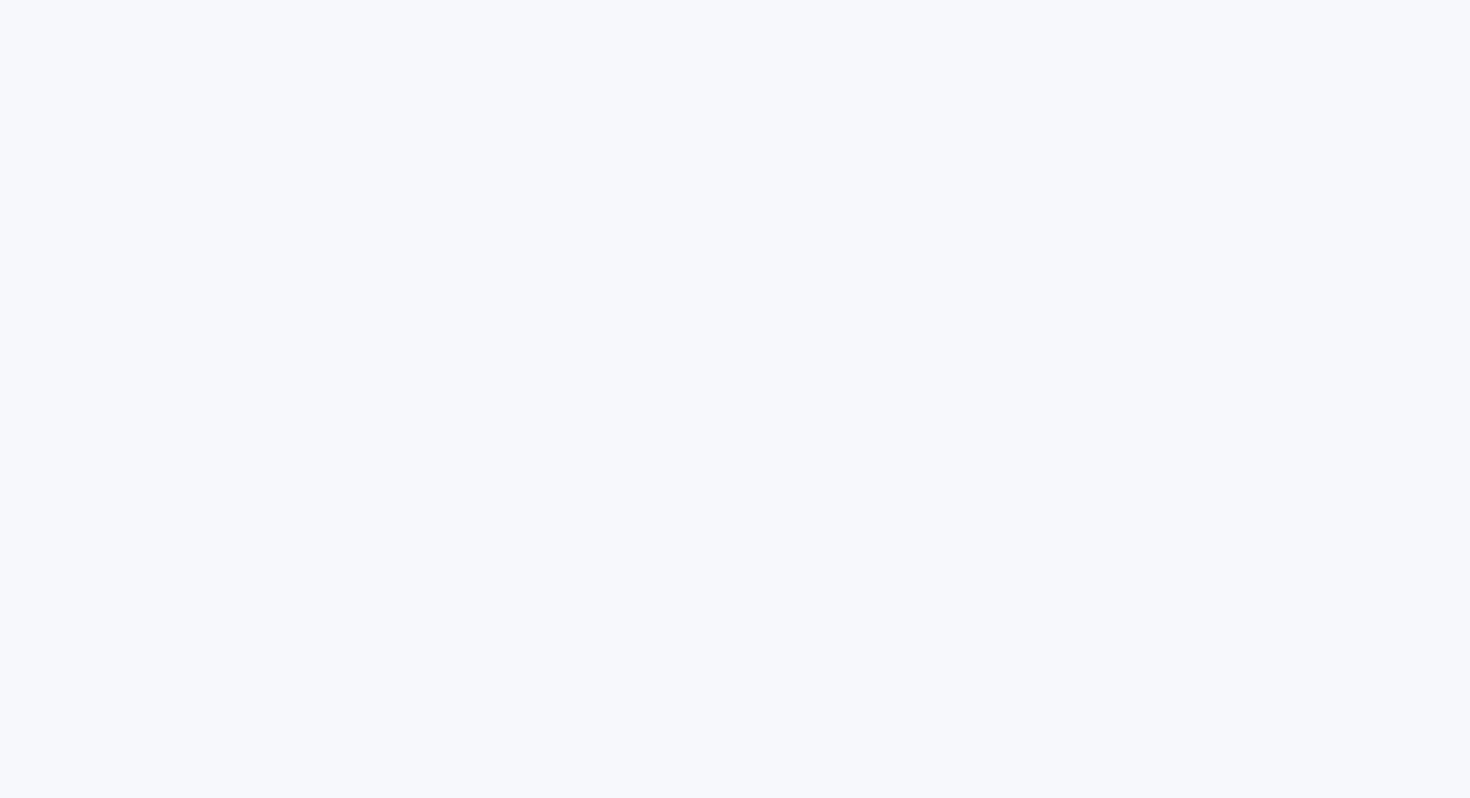 scroll, scrollTop: 0, scrollLeft: 0, axis: both 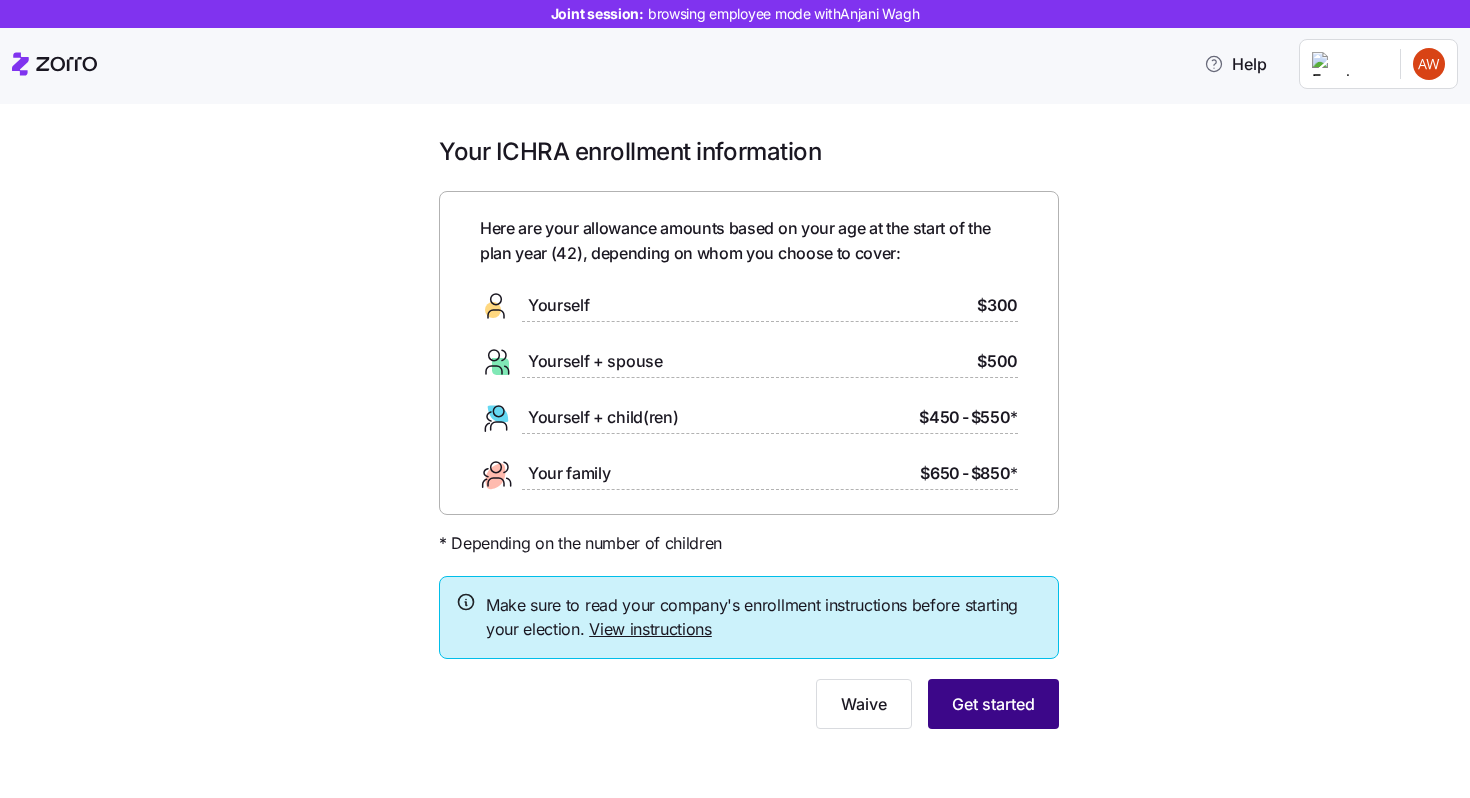 click on "Get started" at bounding box center [993, 704] 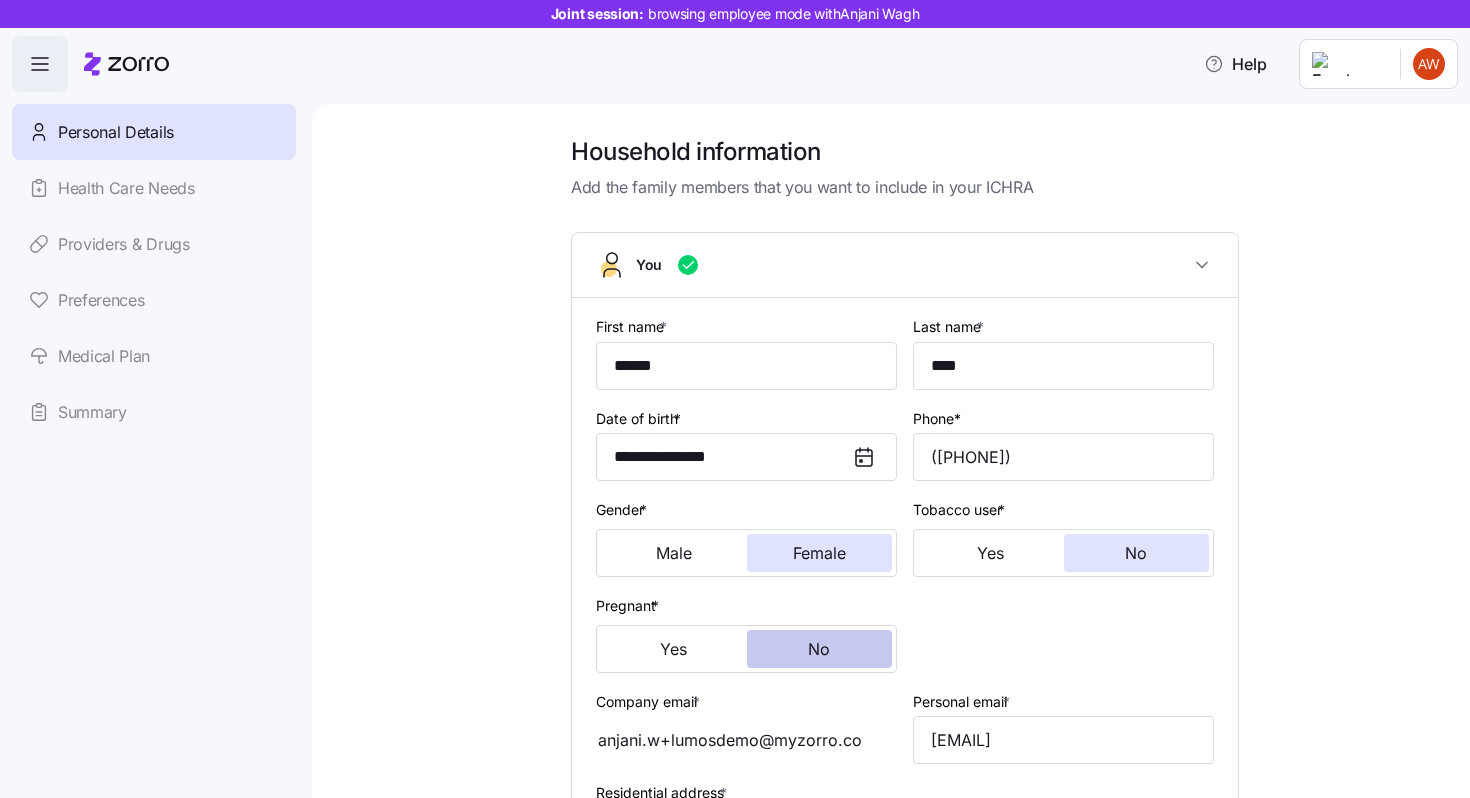 scroll, scrollTop: 650, scrollLeft: 0, axis: vertical 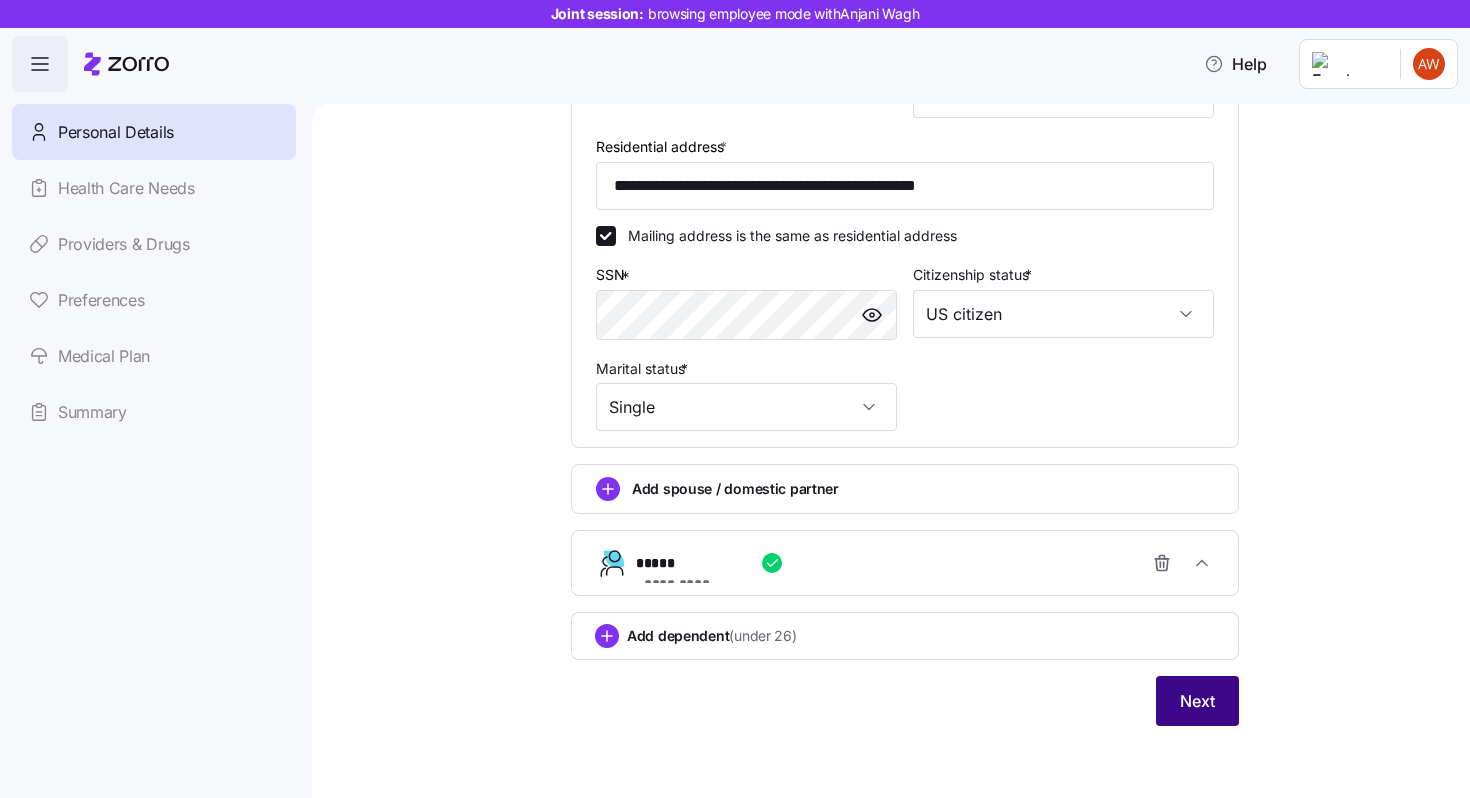 click on "Next" at bounding box center [1197, 701] 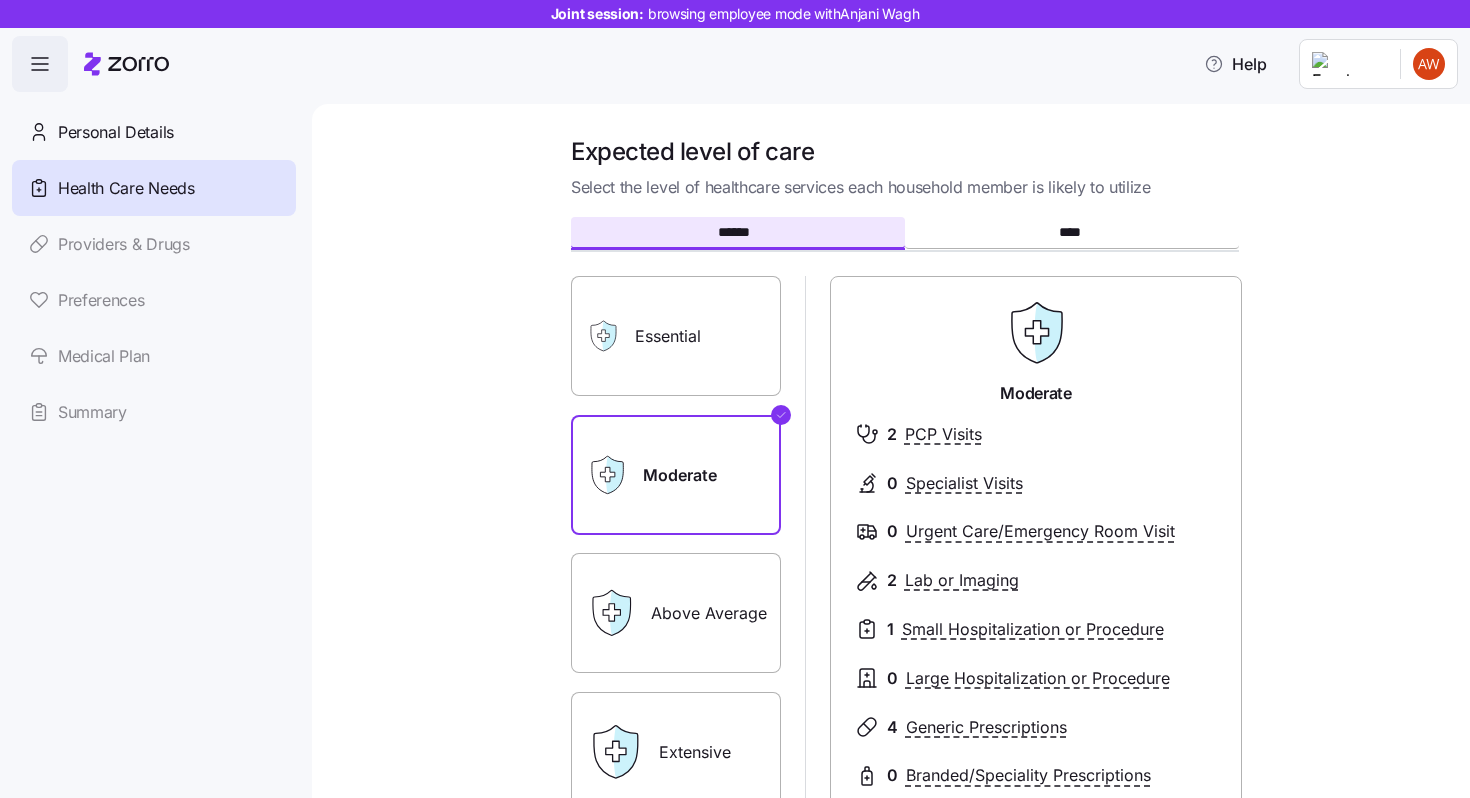 scroll, scrollTop: 298, scrollLeft: 0, axis: vertical 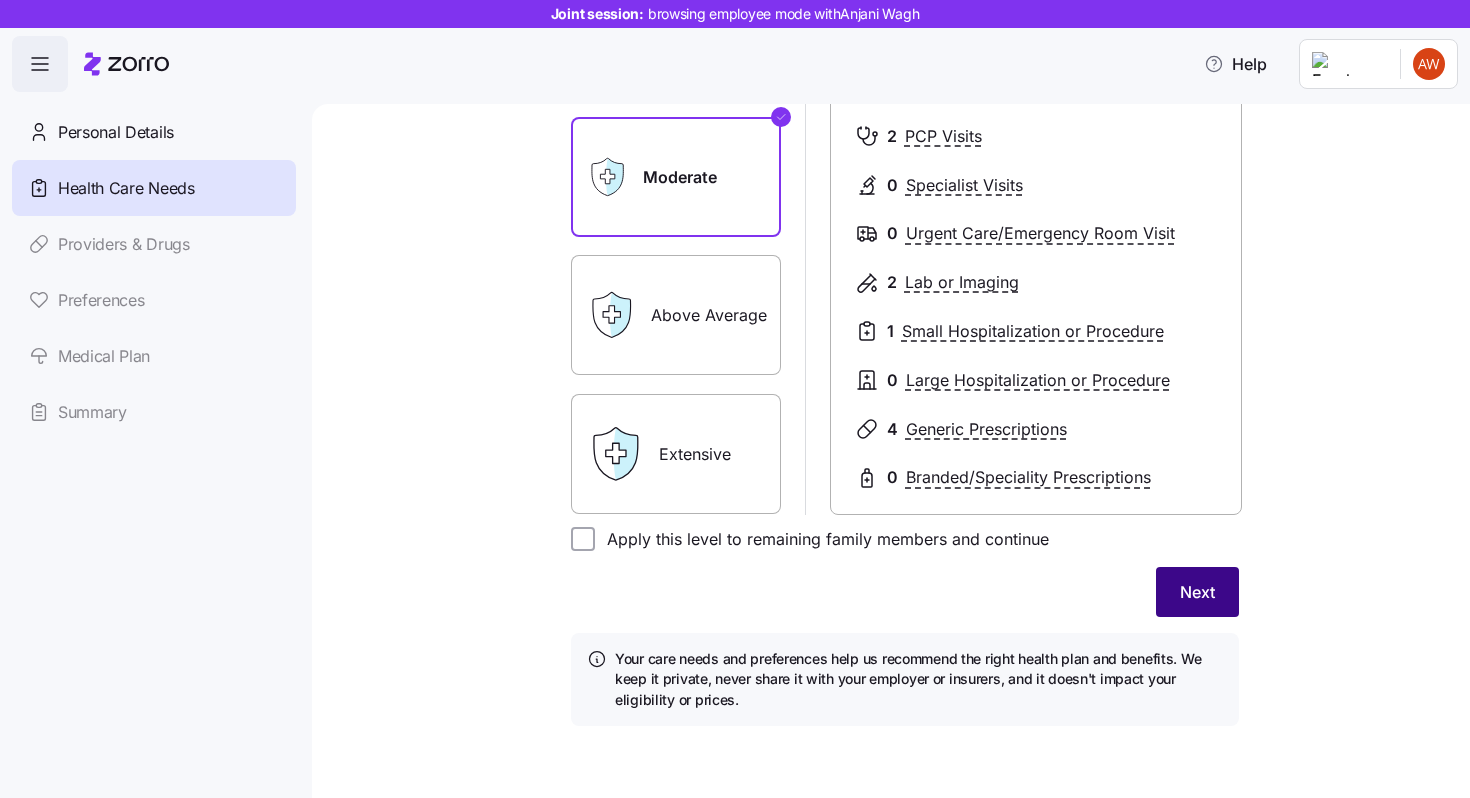 click on "Next" at bounding box center [1197, 592] 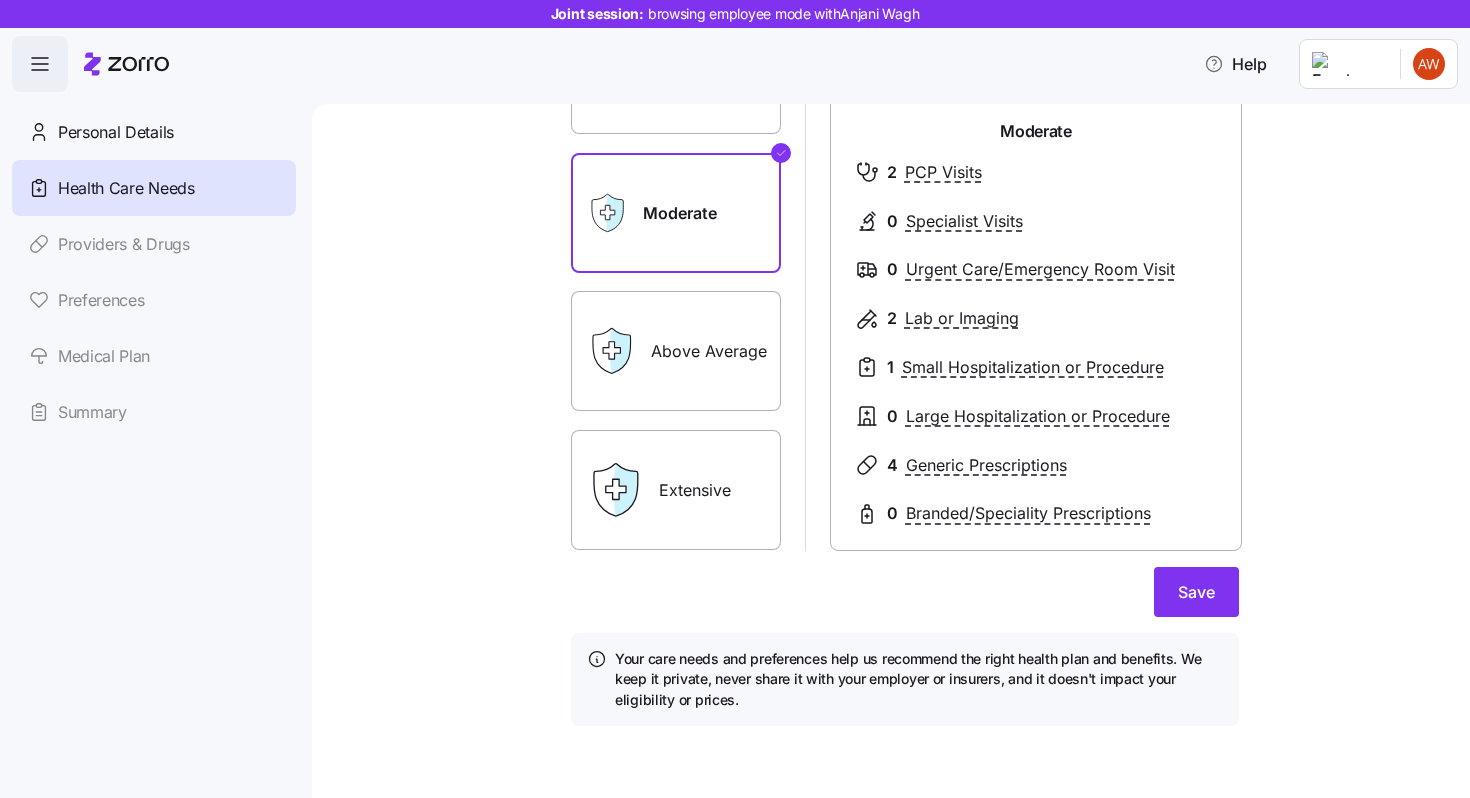 scroll, scrollTop: 271, scrollLeft: 0, axis: vertical 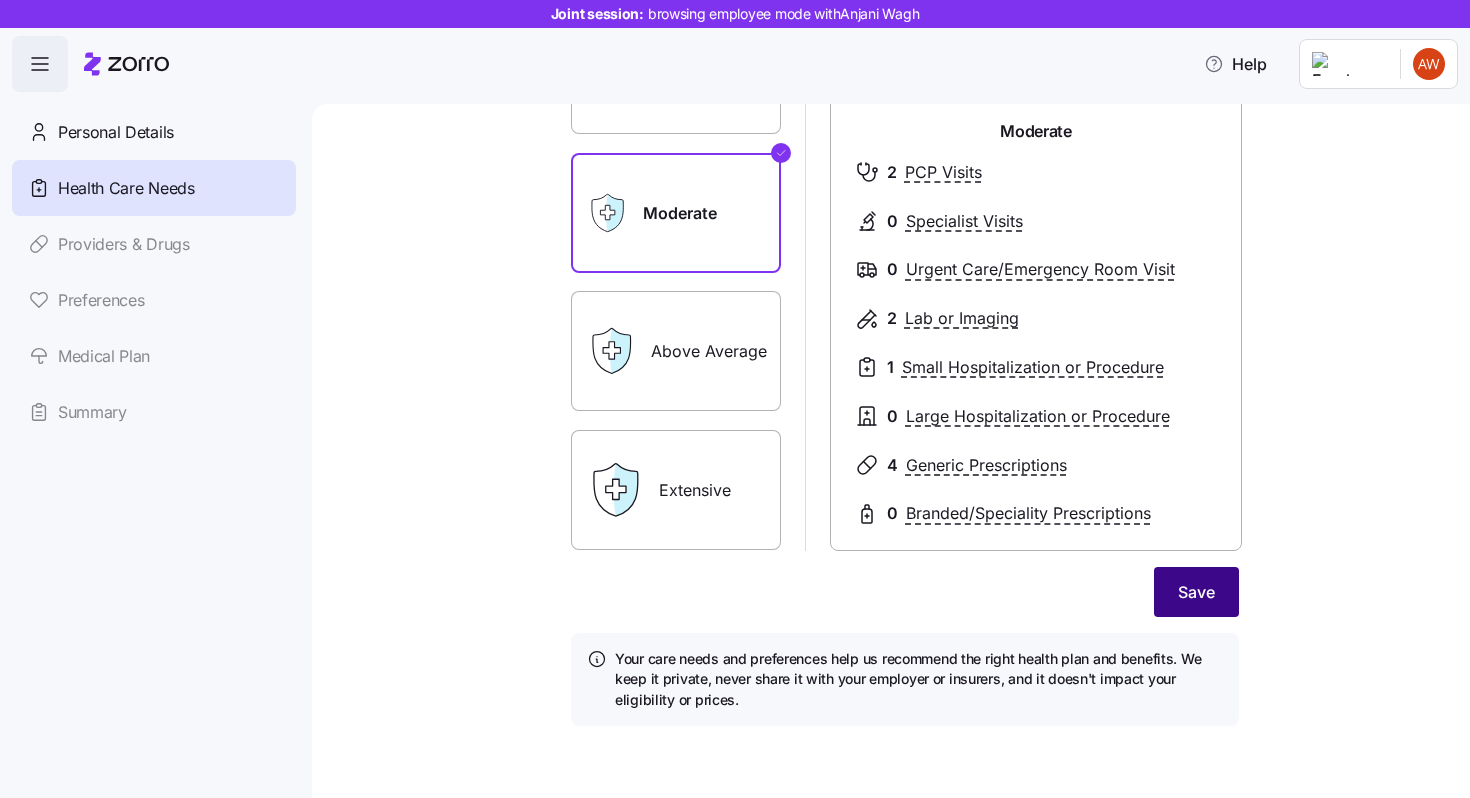 click on "Save" at bounding box center (1196, 592) 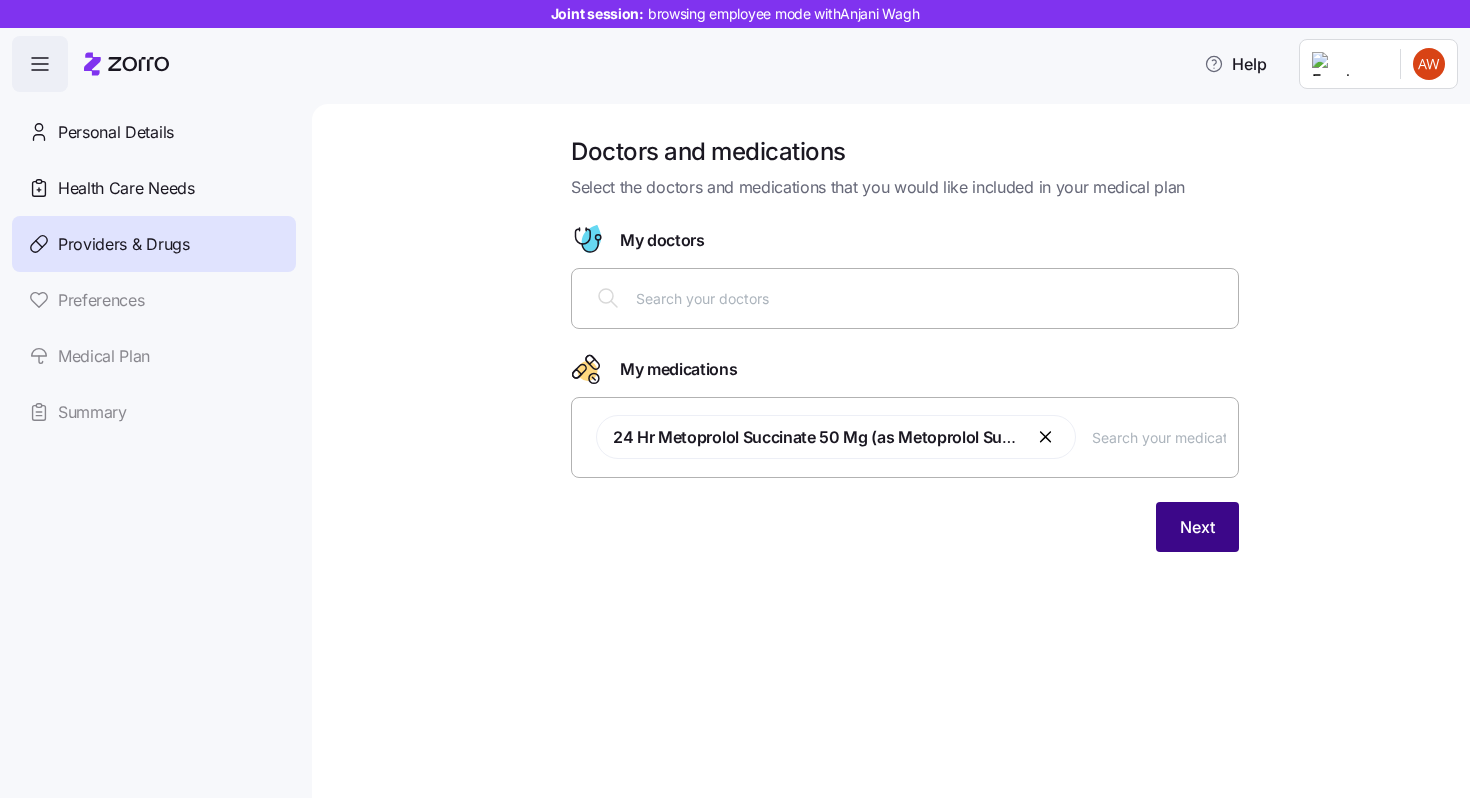 click on "Next" at bounding box center (1197, 527) 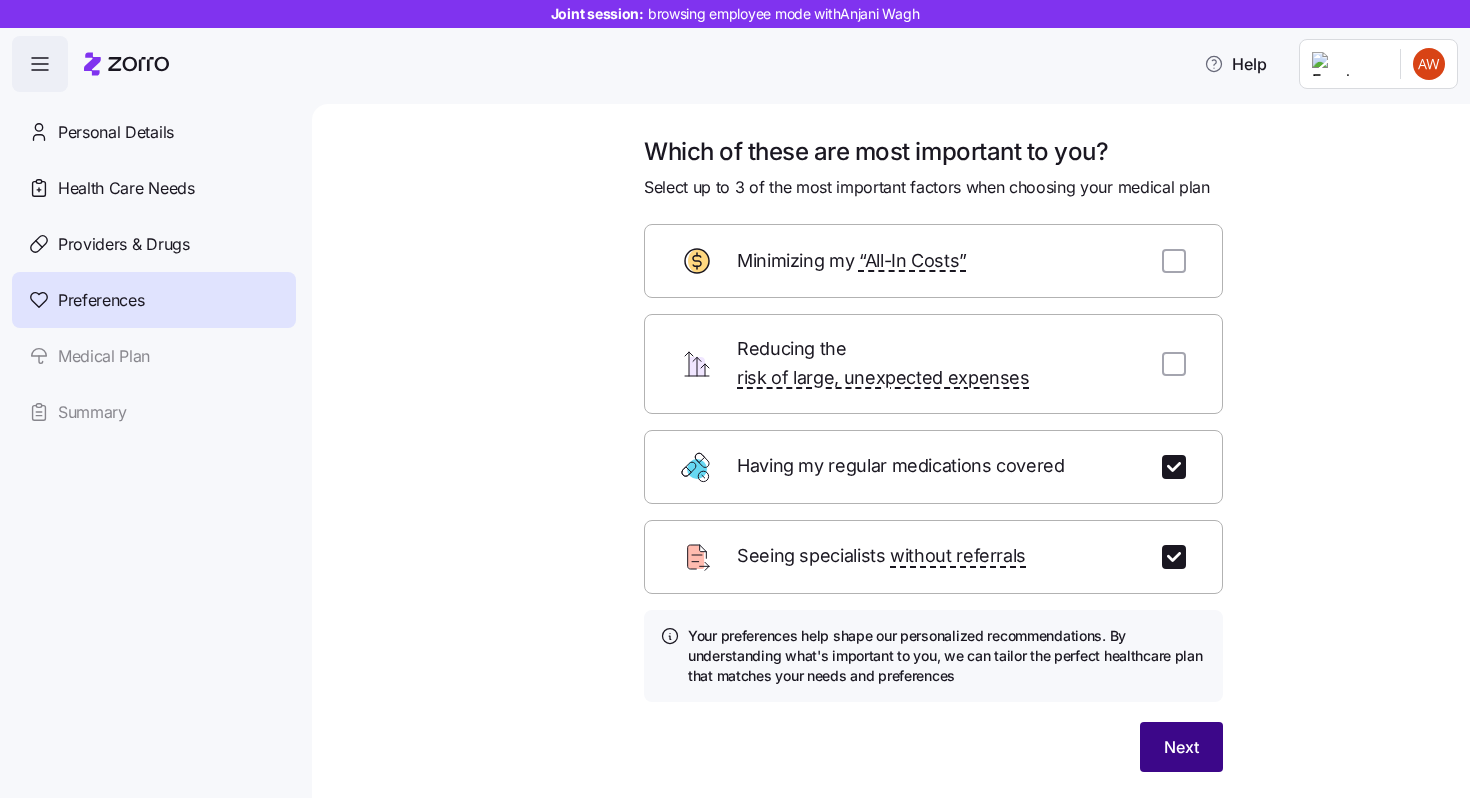click on "Next" at bounding box center [1181, 747] 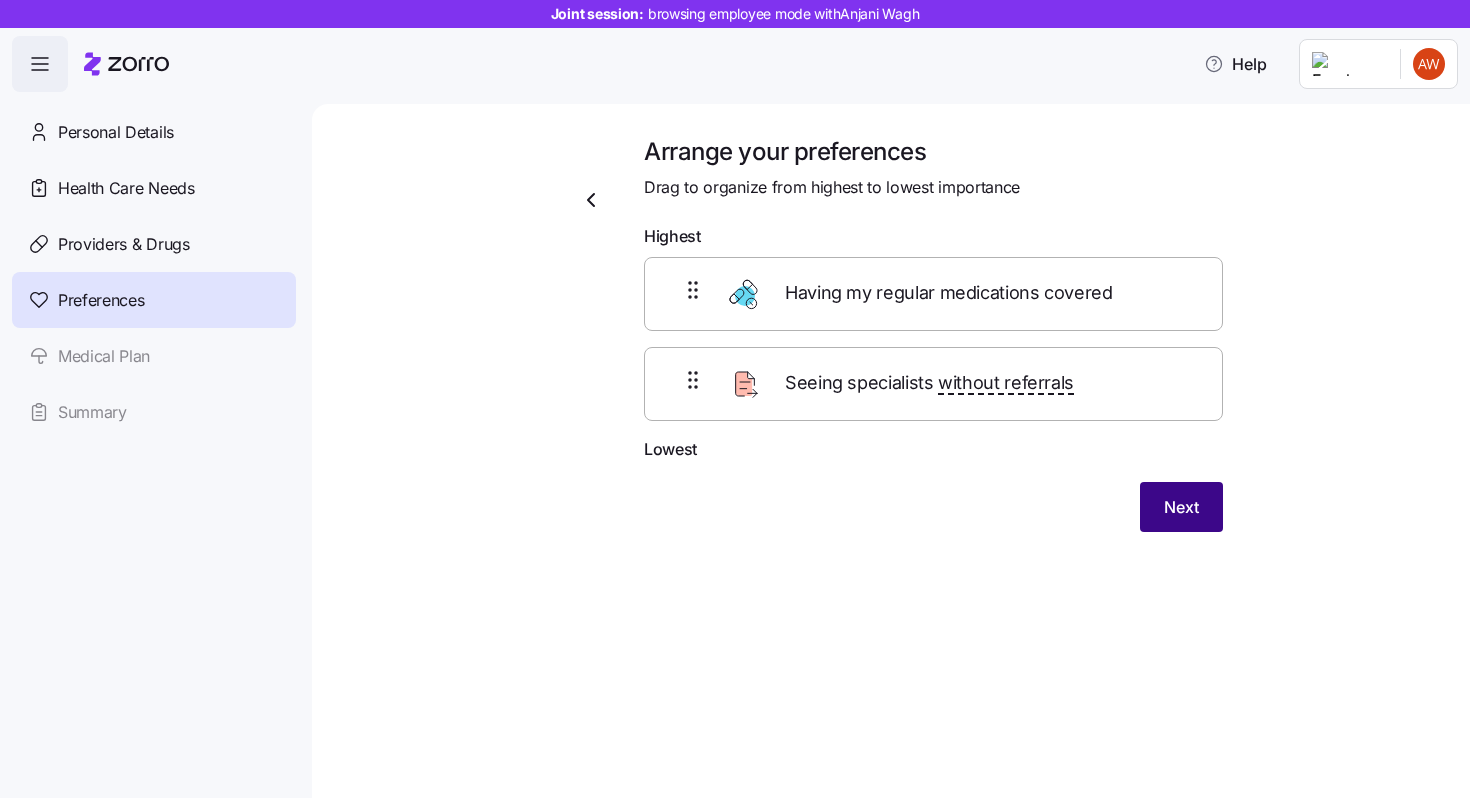 click on "Next" at bounding box center (1181, 507) 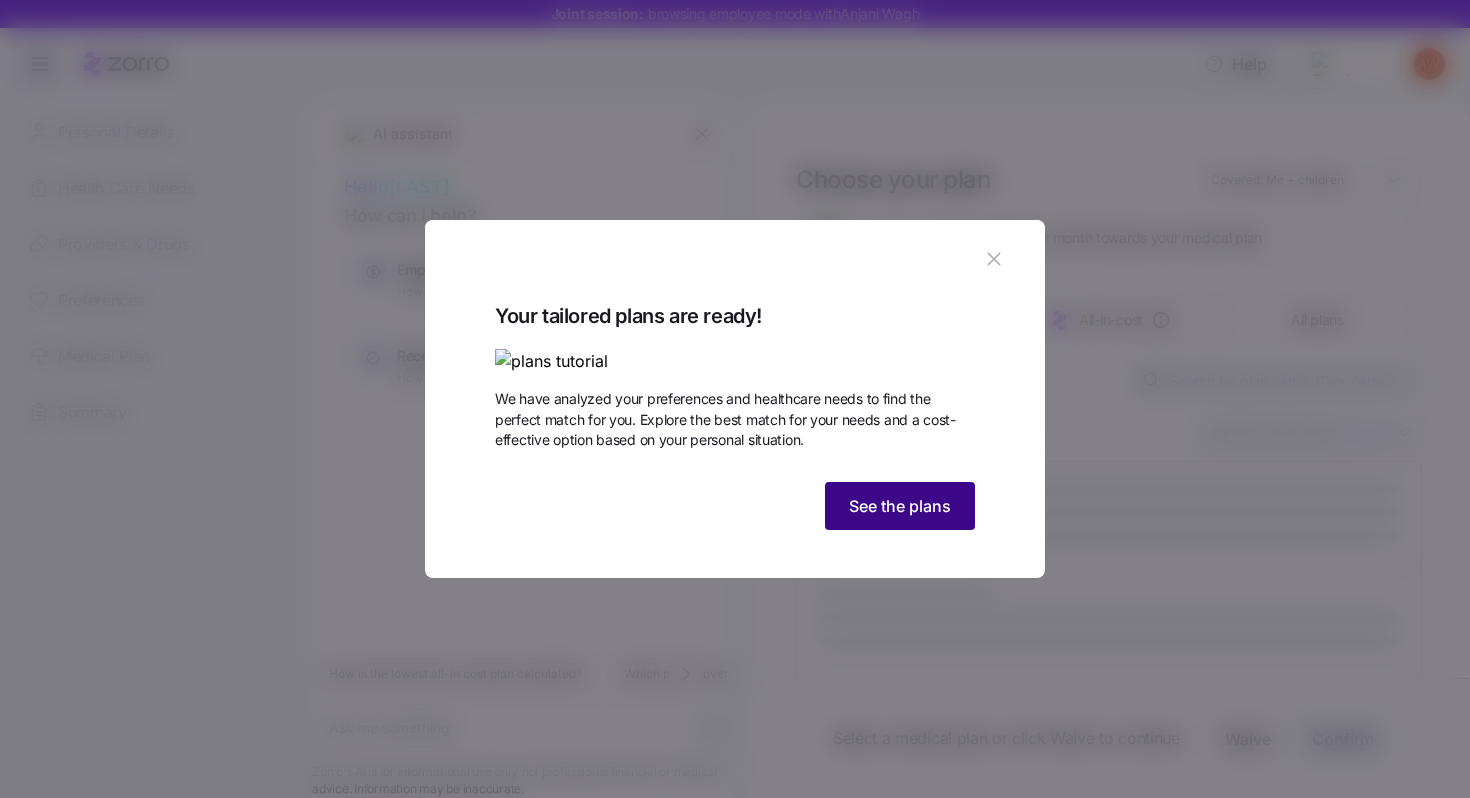 click on "See the plans" at bounding box center [900, 506] 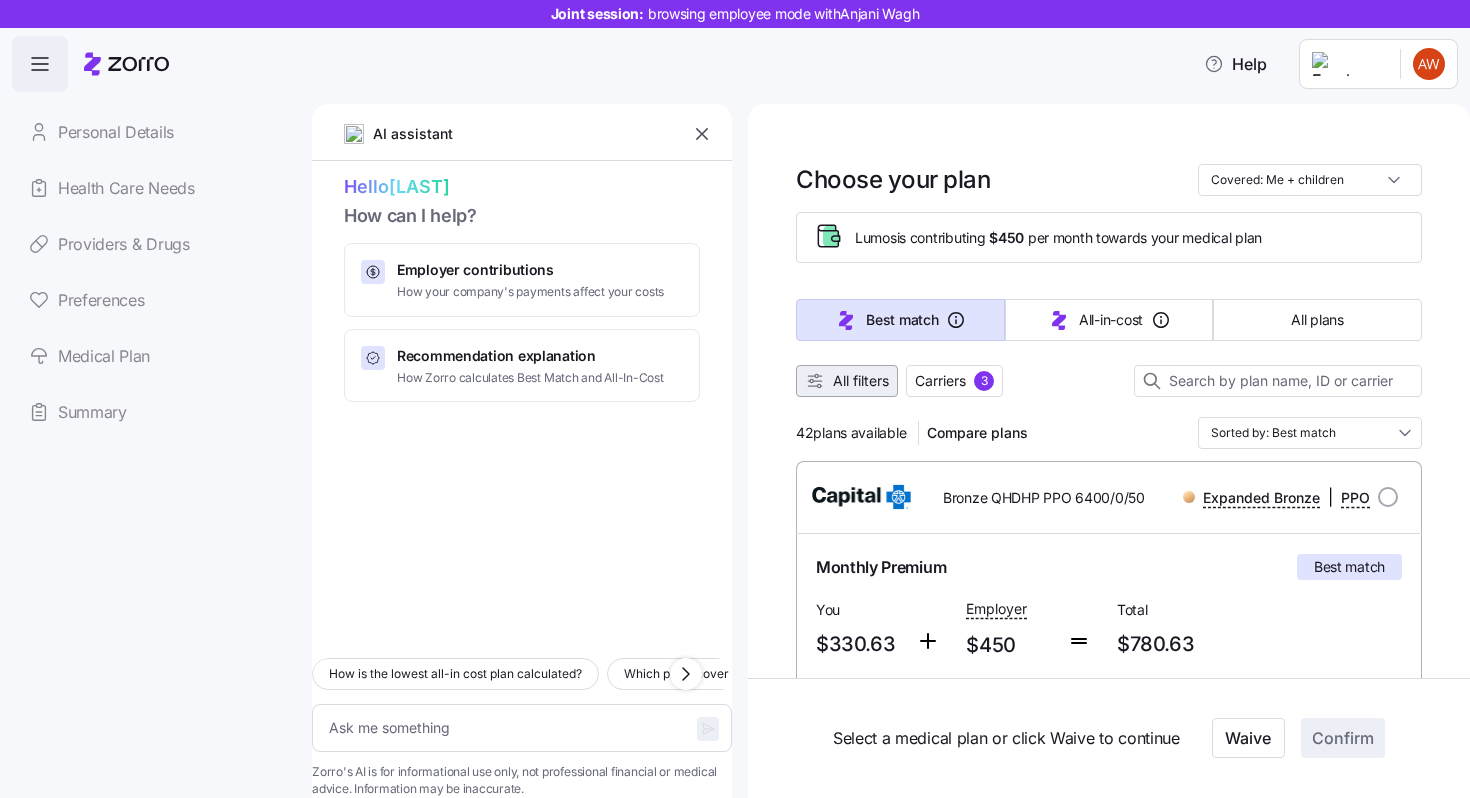click on "All filters" at bounding box center [861, 381] 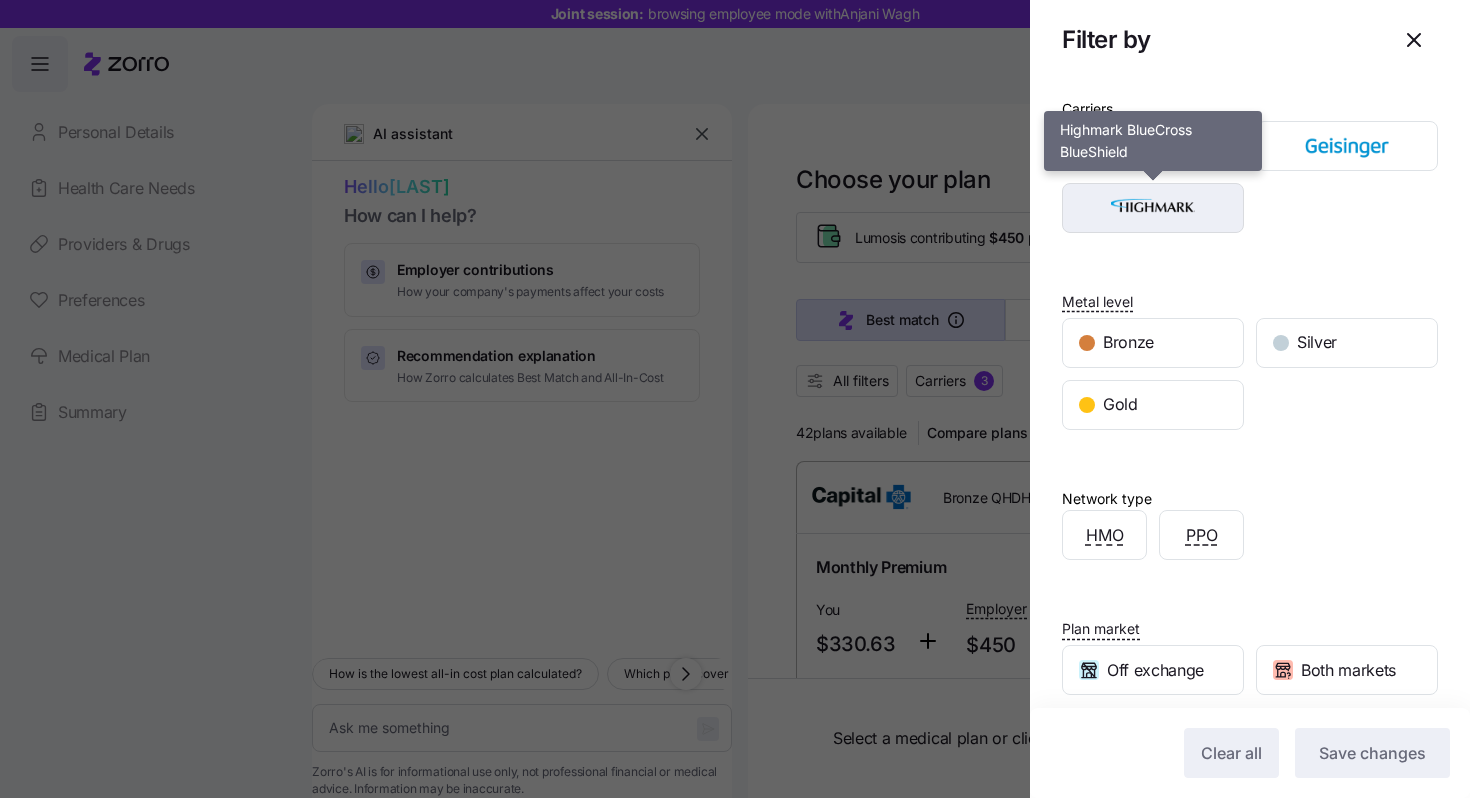 click at bounding box center (1153, 208) 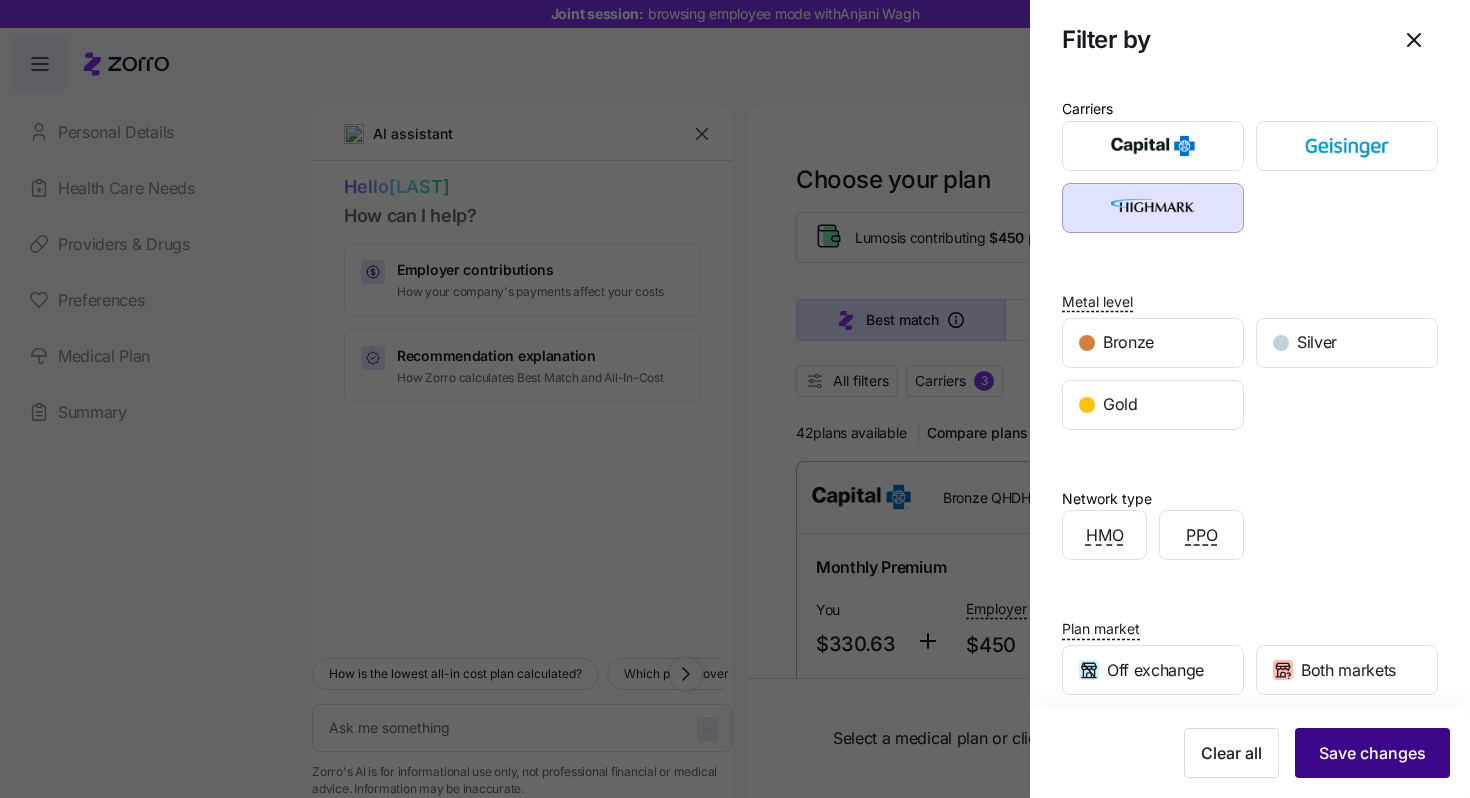 click on "Save changes" at bounding box center [1372, 753] 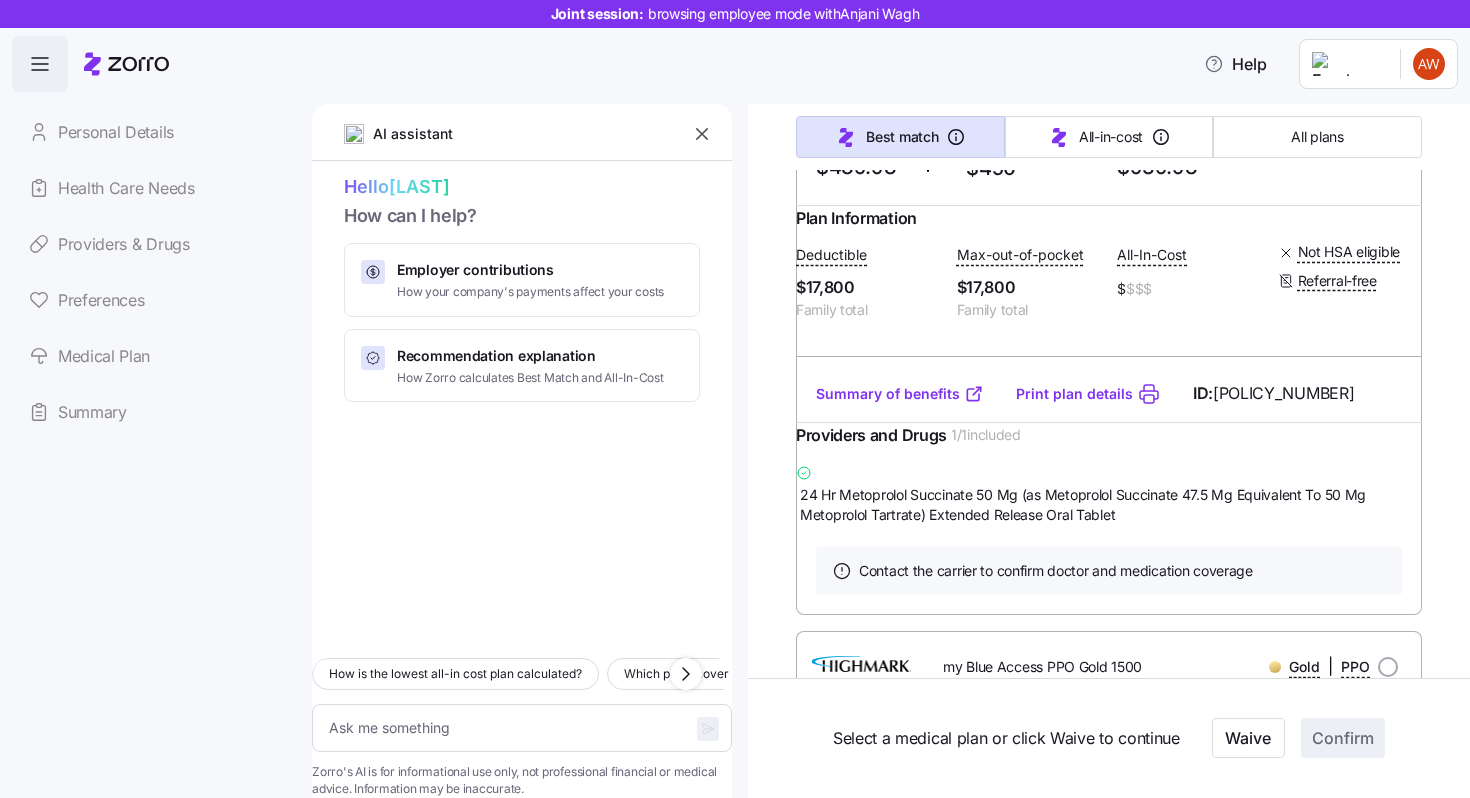 scroll, scrollTop: 497, scrollLeft: 0, axis: vertical 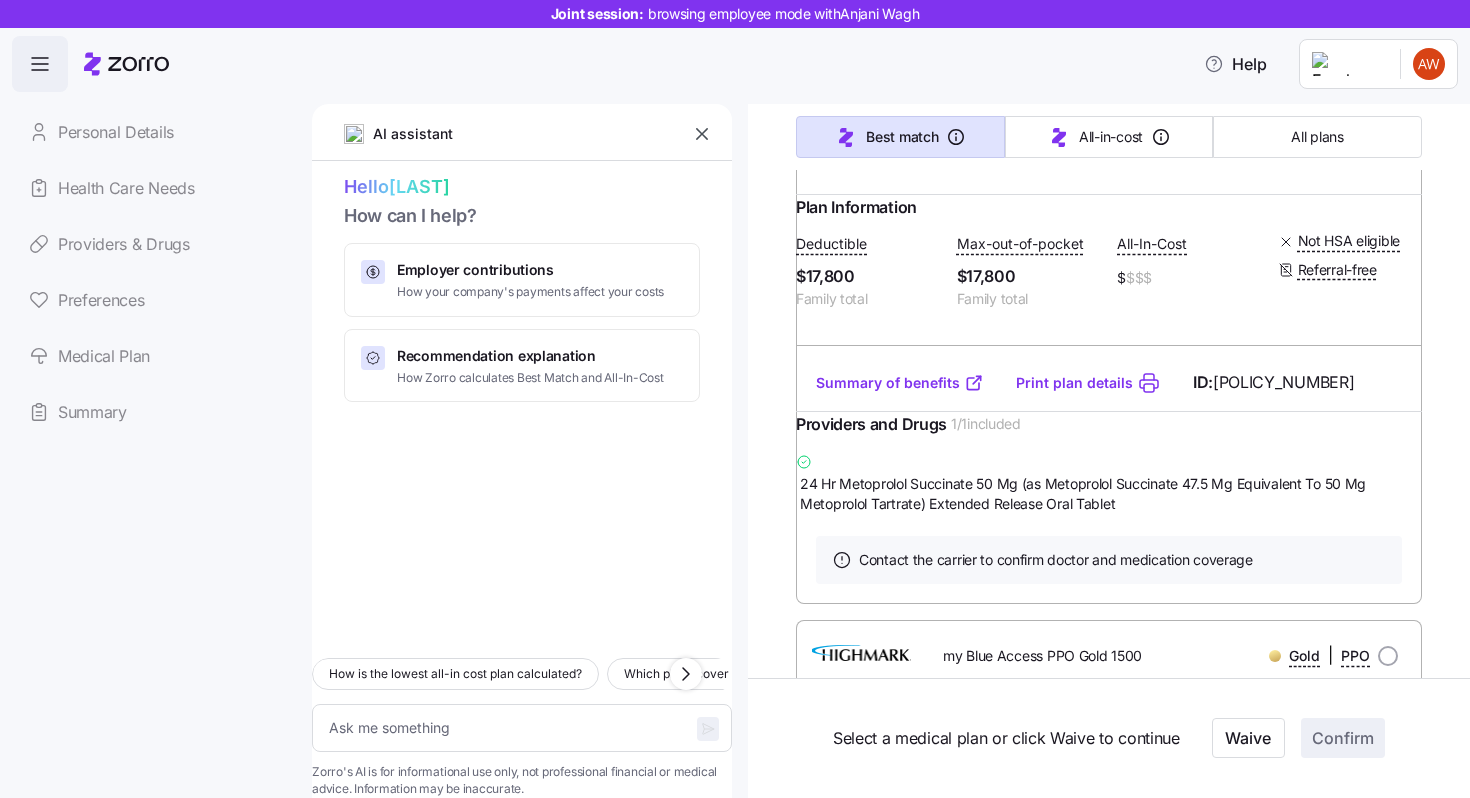 click on "Summary of benefits" at bounding box center (900, 383) 